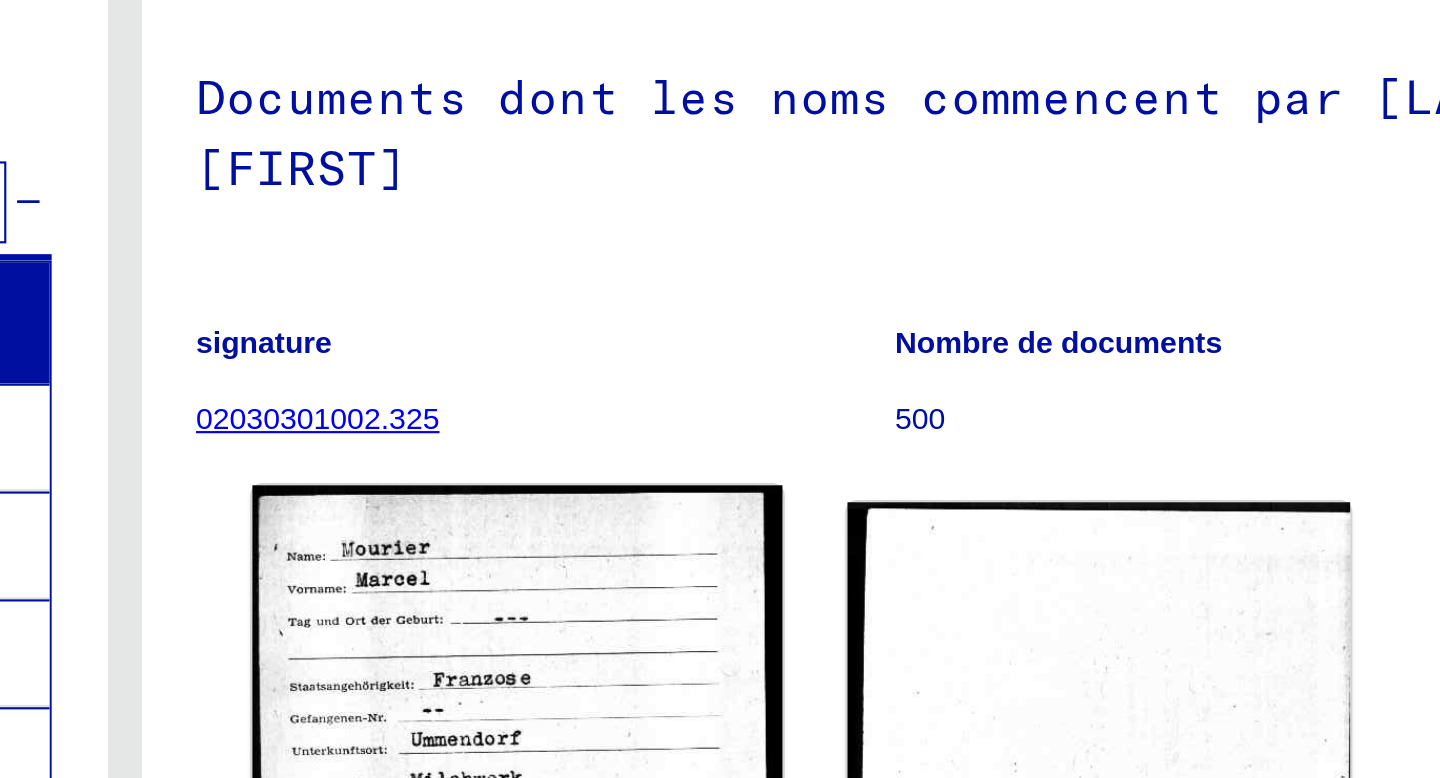 scroll, scrollTop: 0, scrollLeft: 0, axis: both 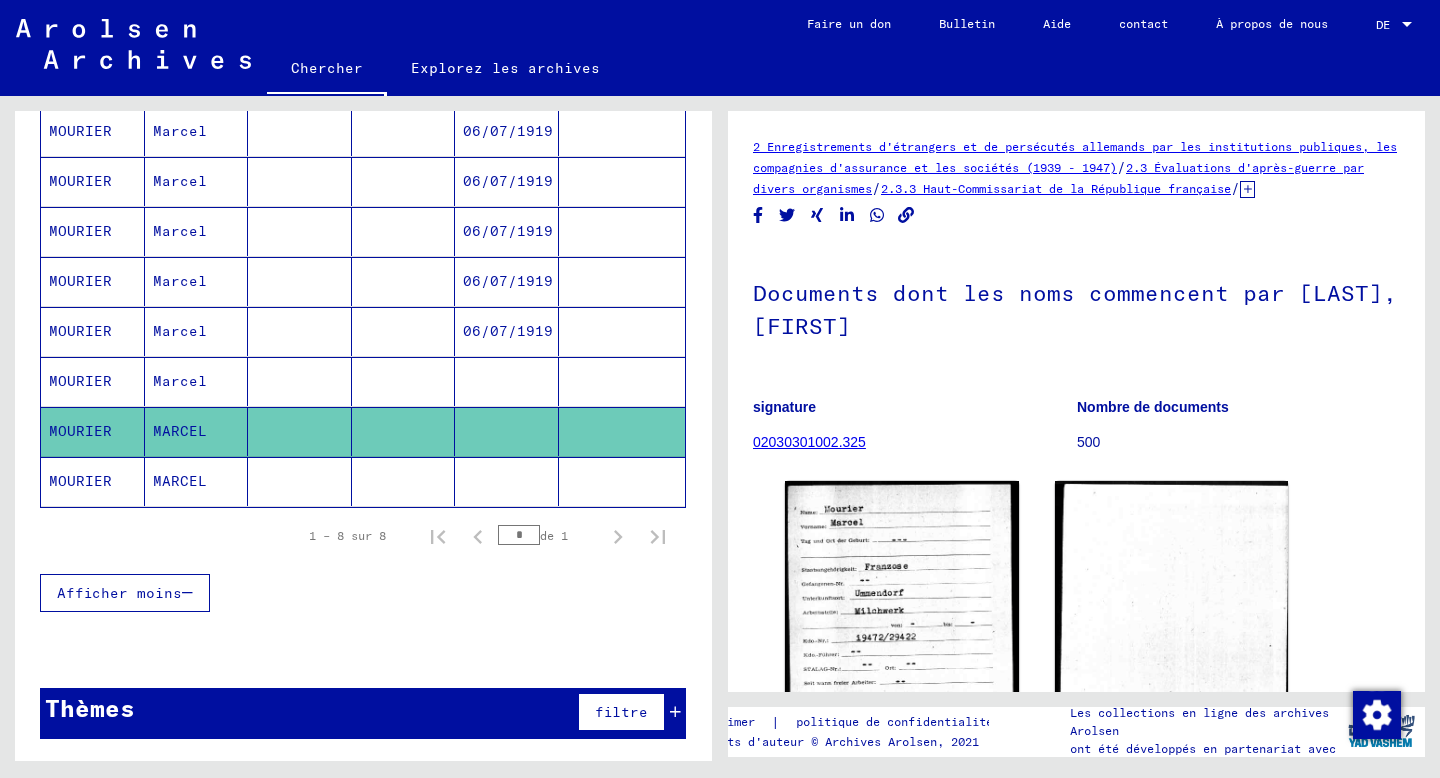 click on "MOURIER" at bounding box center [80, 181] 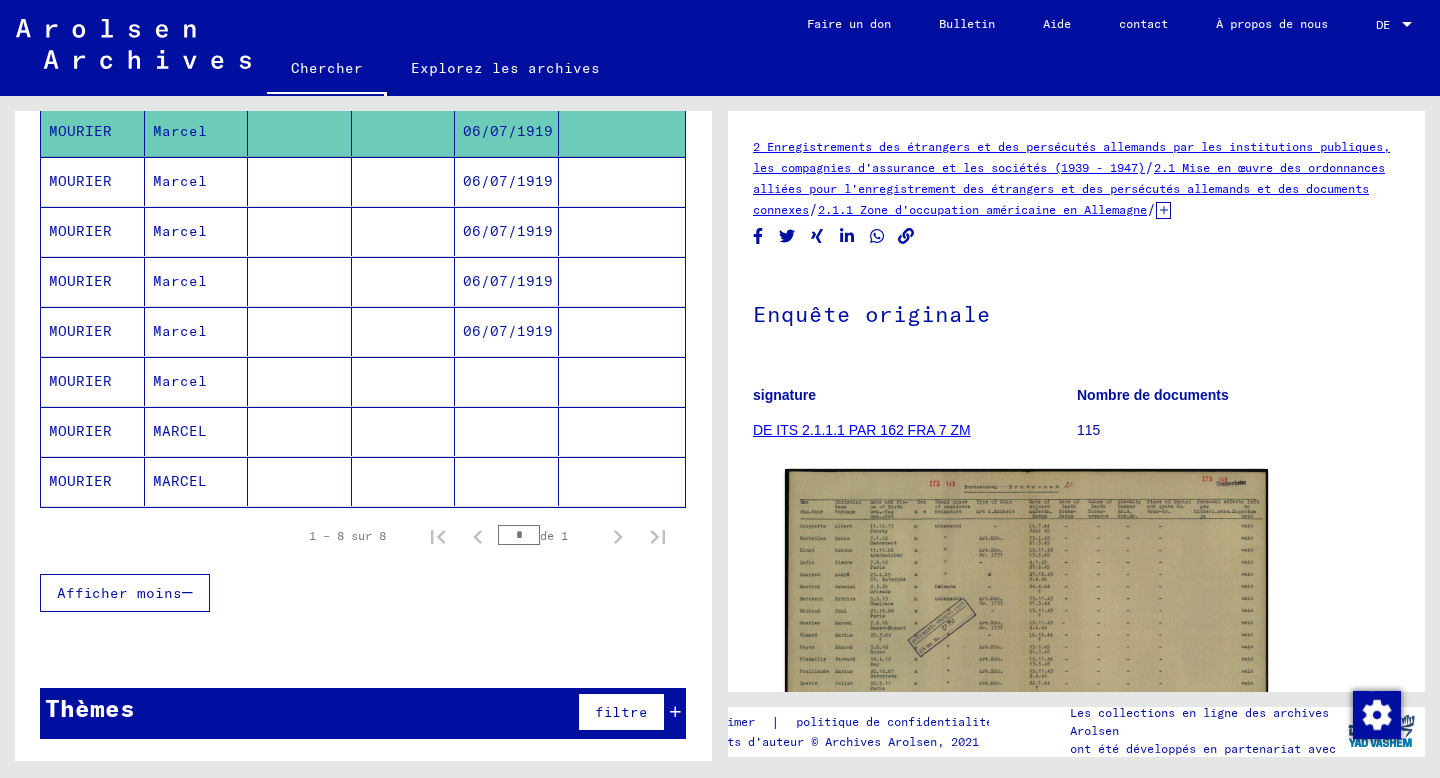 scroll, scrollTop: 0, scrollLeft: 0, axis: both 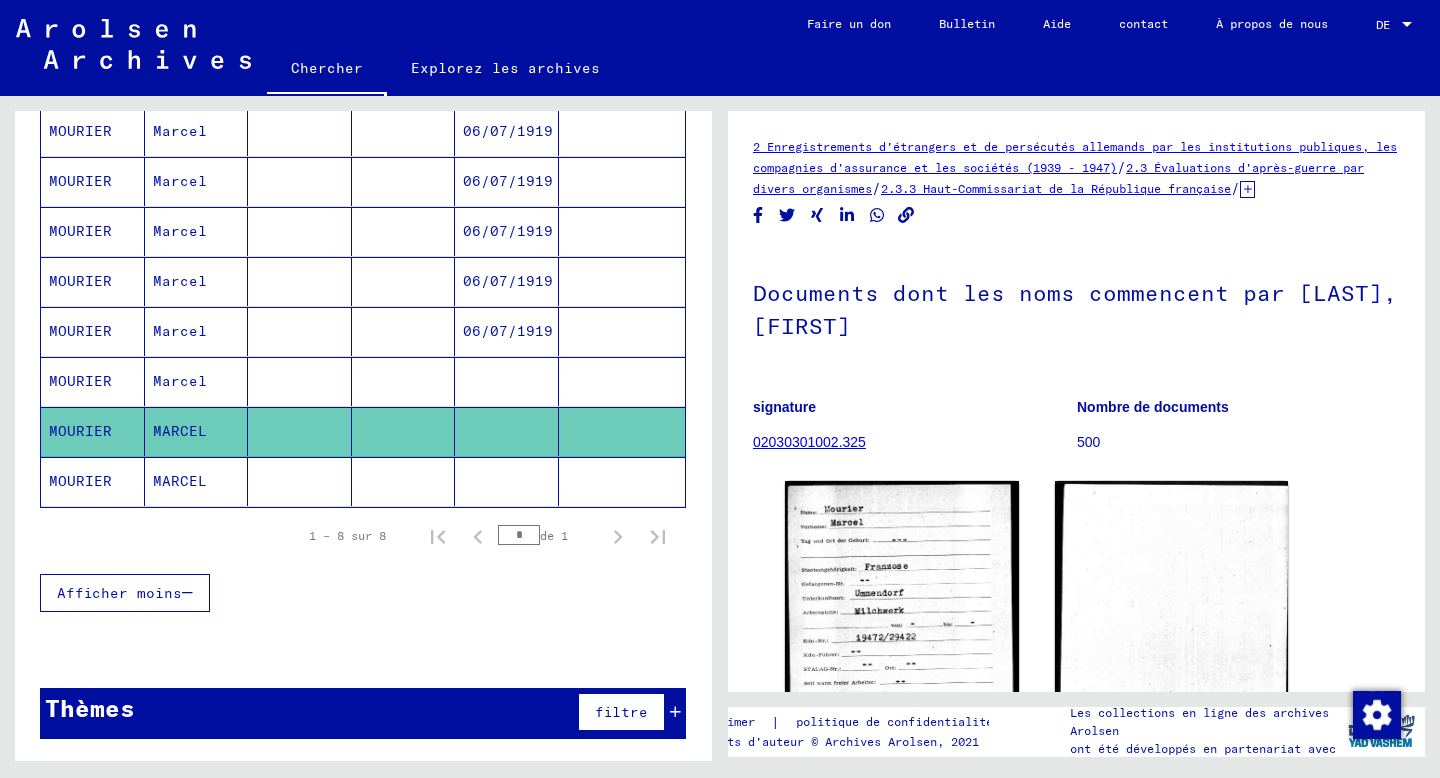 click on "MOURIER" at bounding box center (93, 431) 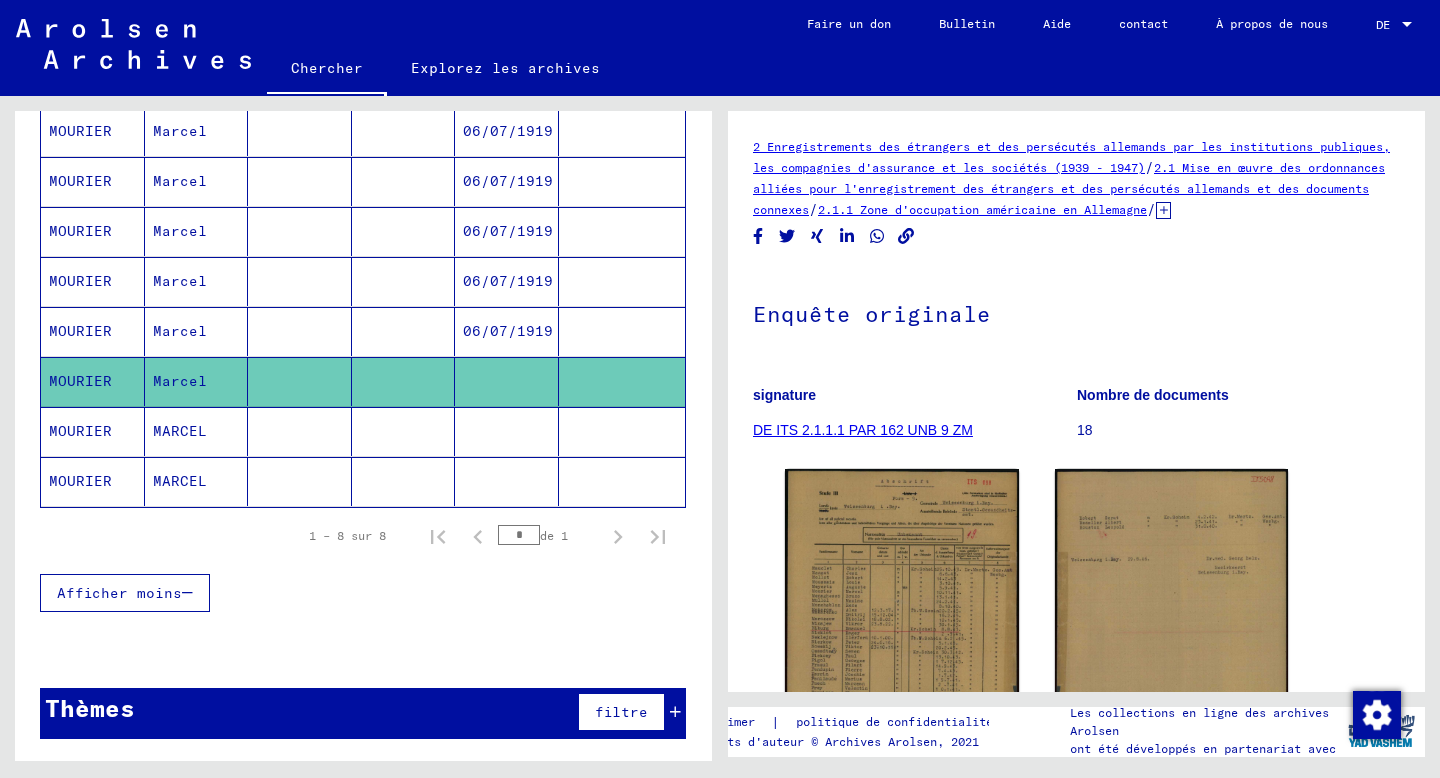 scroll, scrollTop: 0, scrollLeft: 0, axis: both 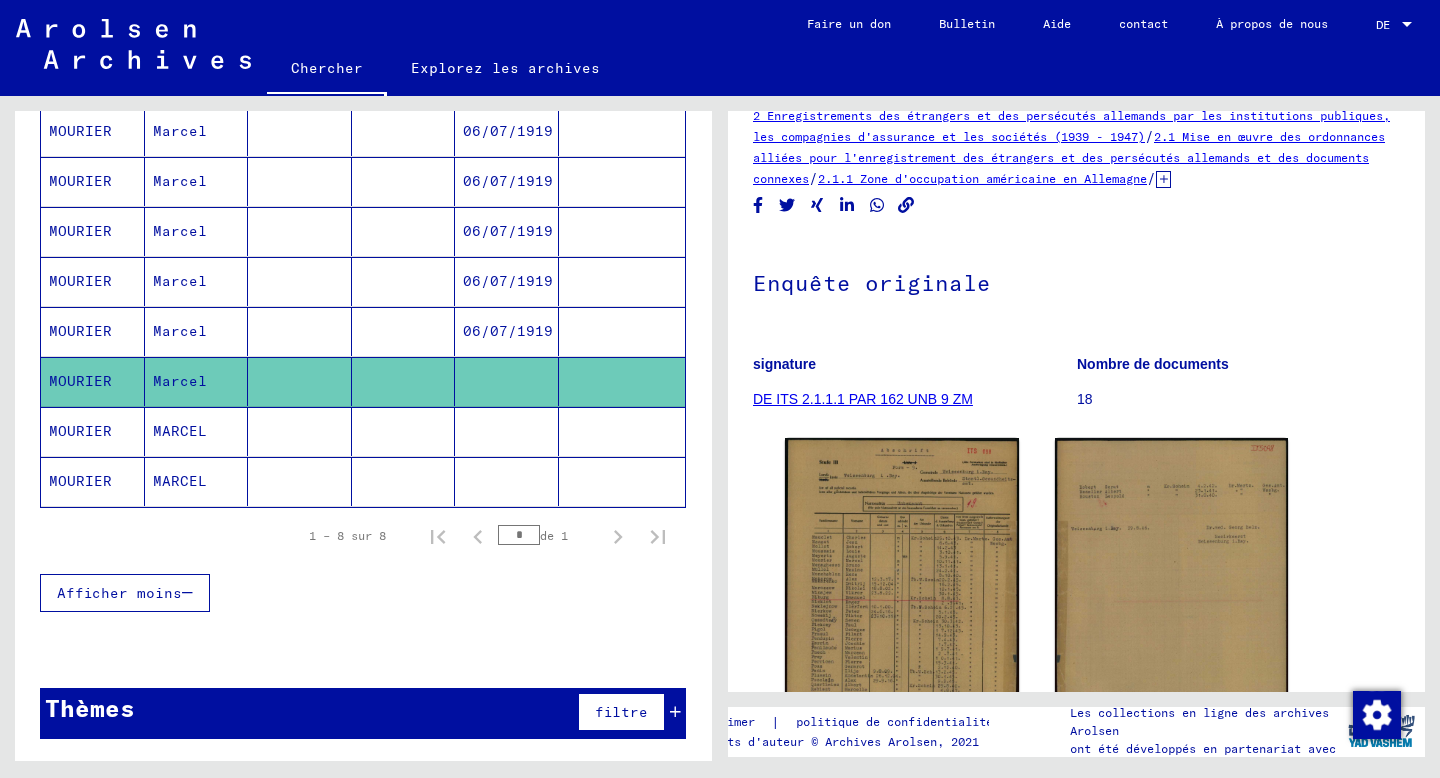 click on "MOURIER" at bounding box center [80, 381] 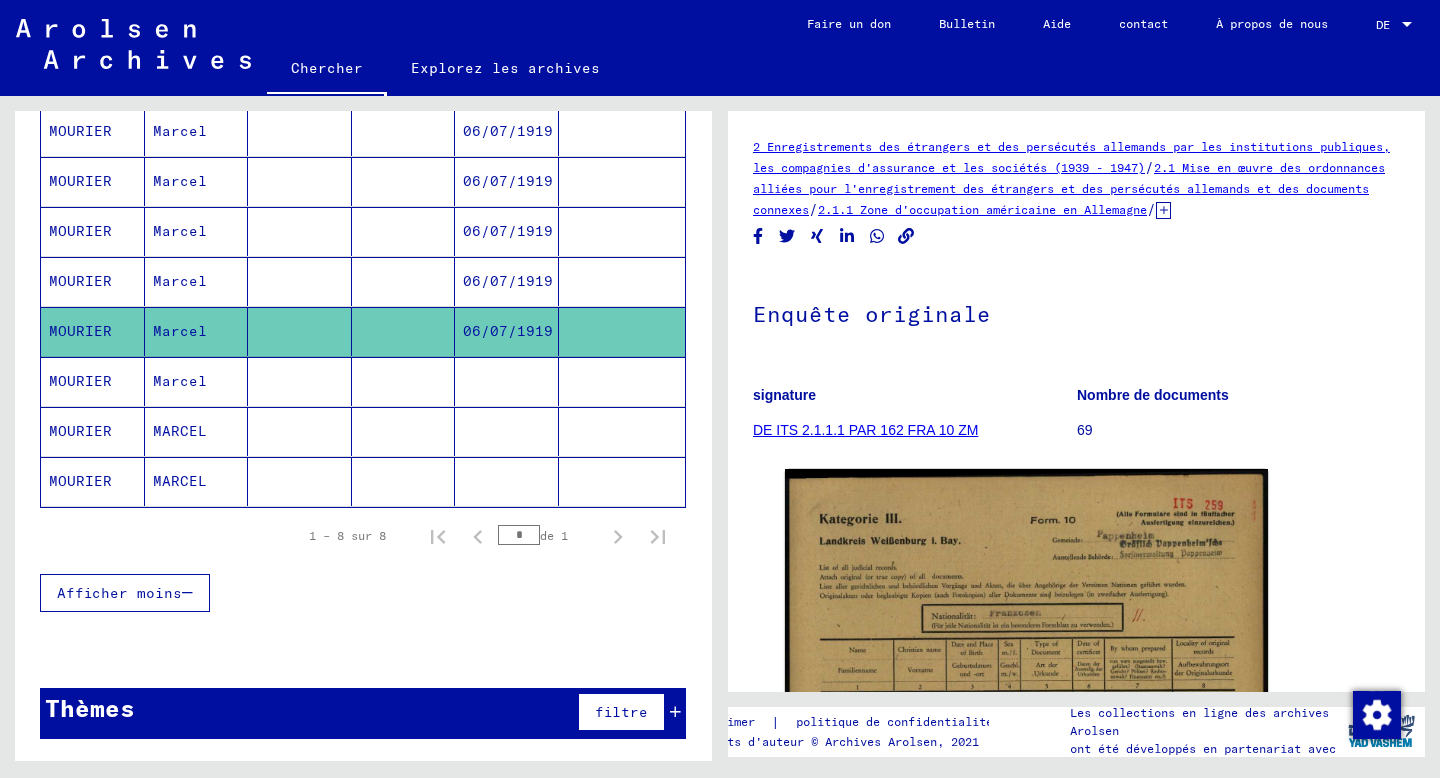 scroll, scrollTop: 0, scrollLeft: 0, axis: both 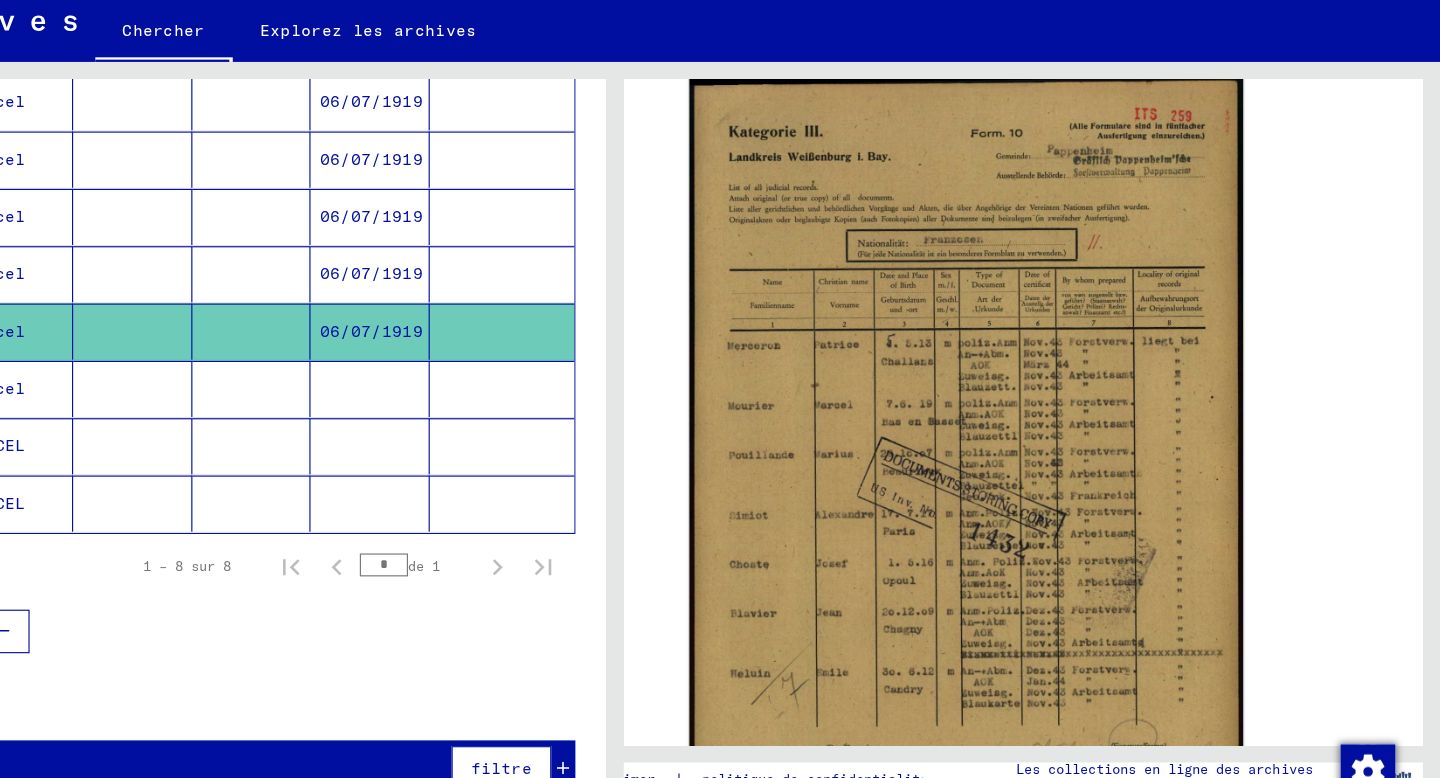 click on "Marcel" at bounding box center [197, 331] 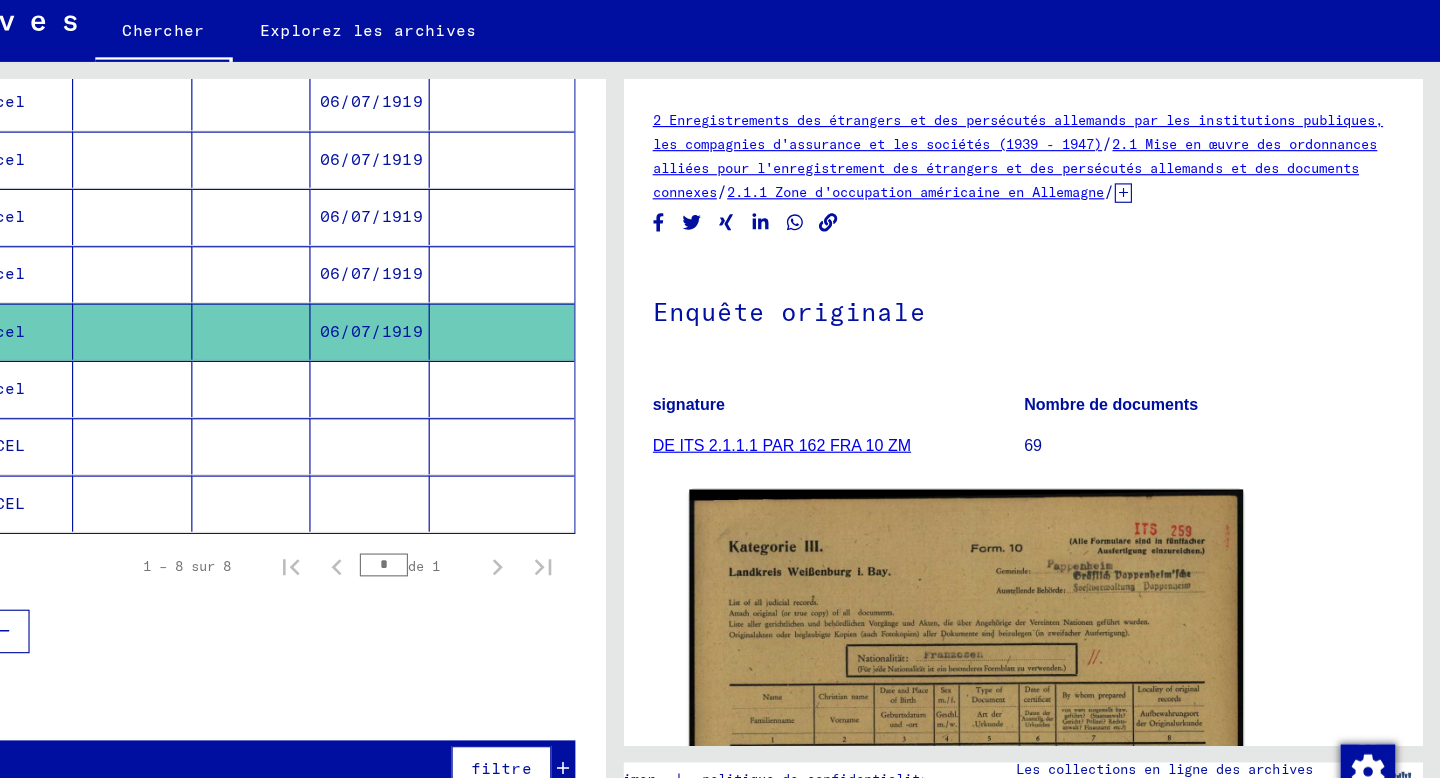 click on "Marcel" at bounding box center (197, 331) 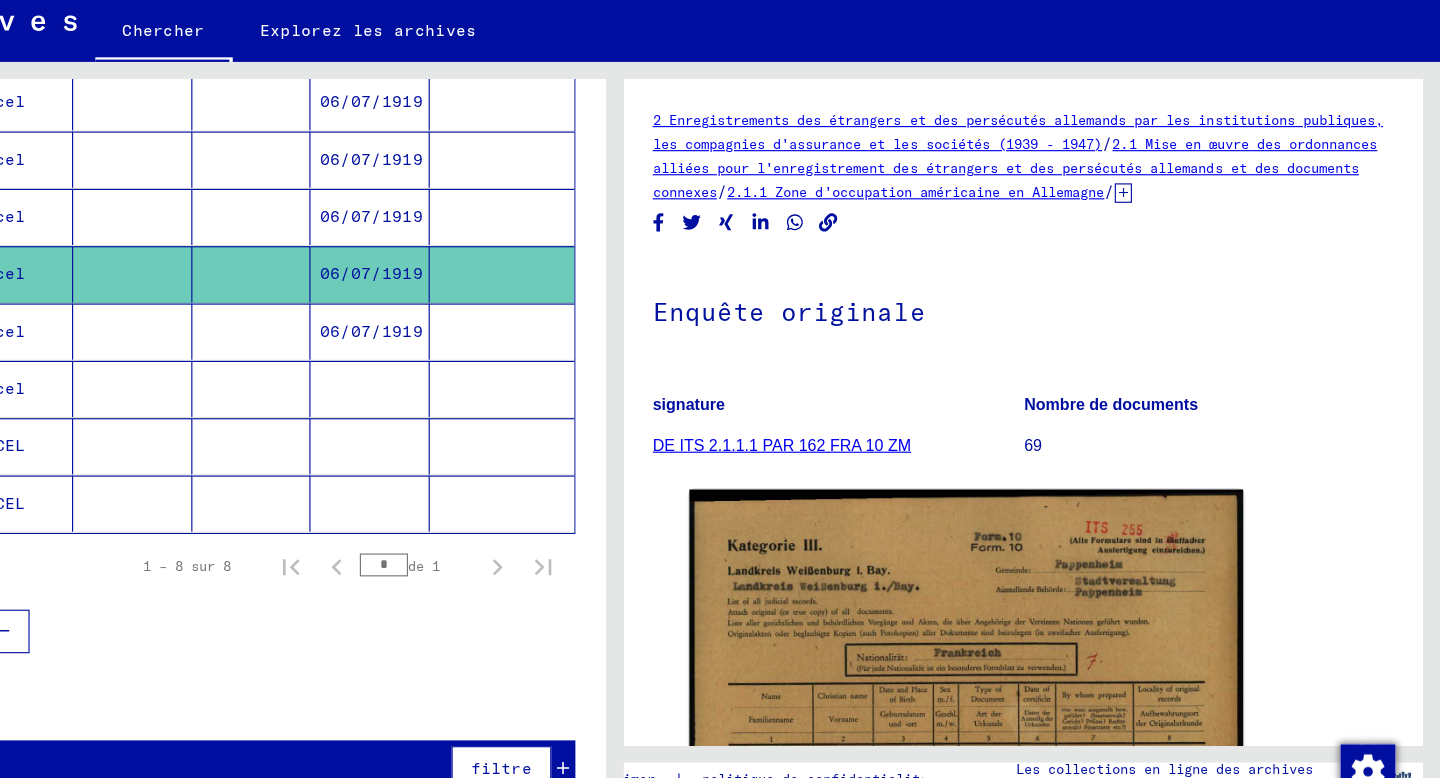 scroll, scrollTop: 0, scrollLeft: 0, axis: both 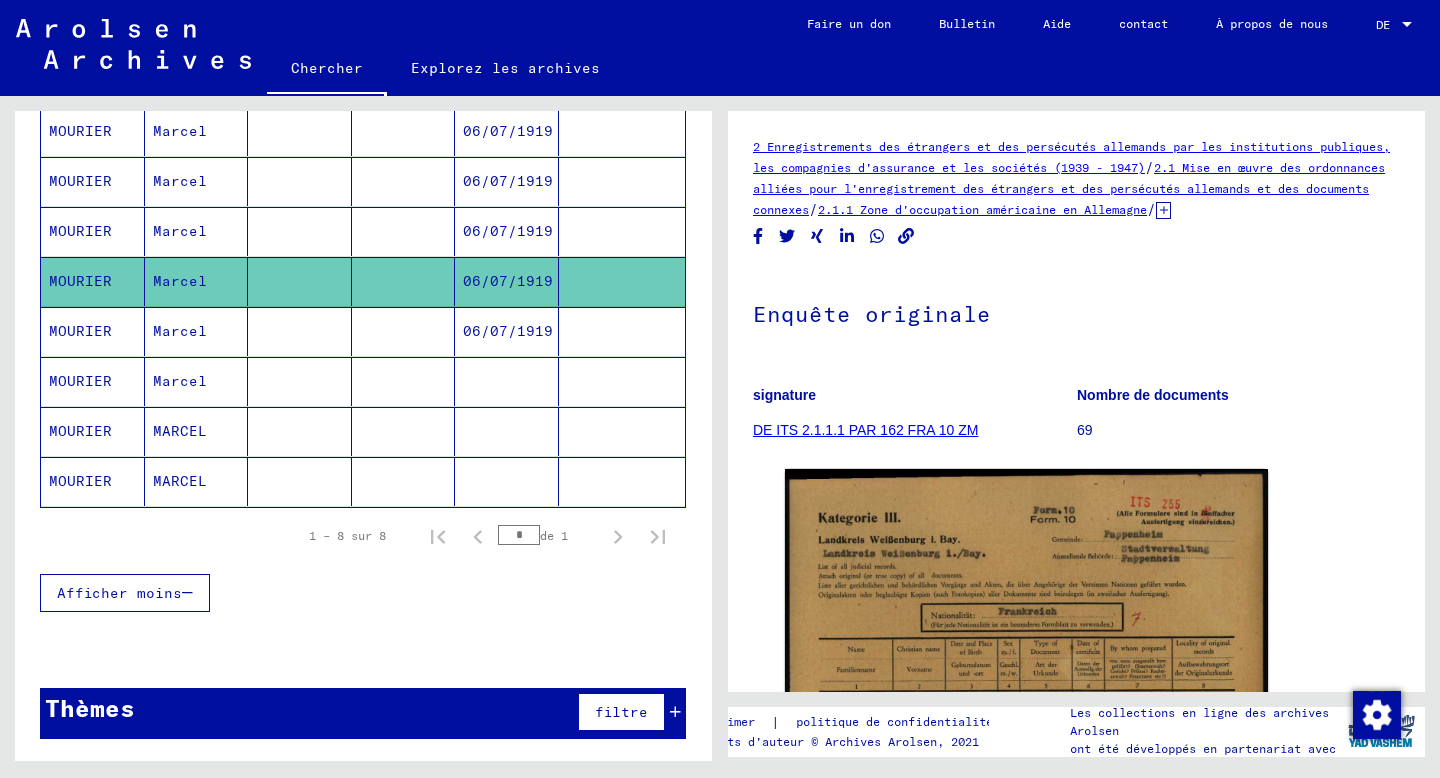 click on "Marcel" at bounding box center [180, 281] 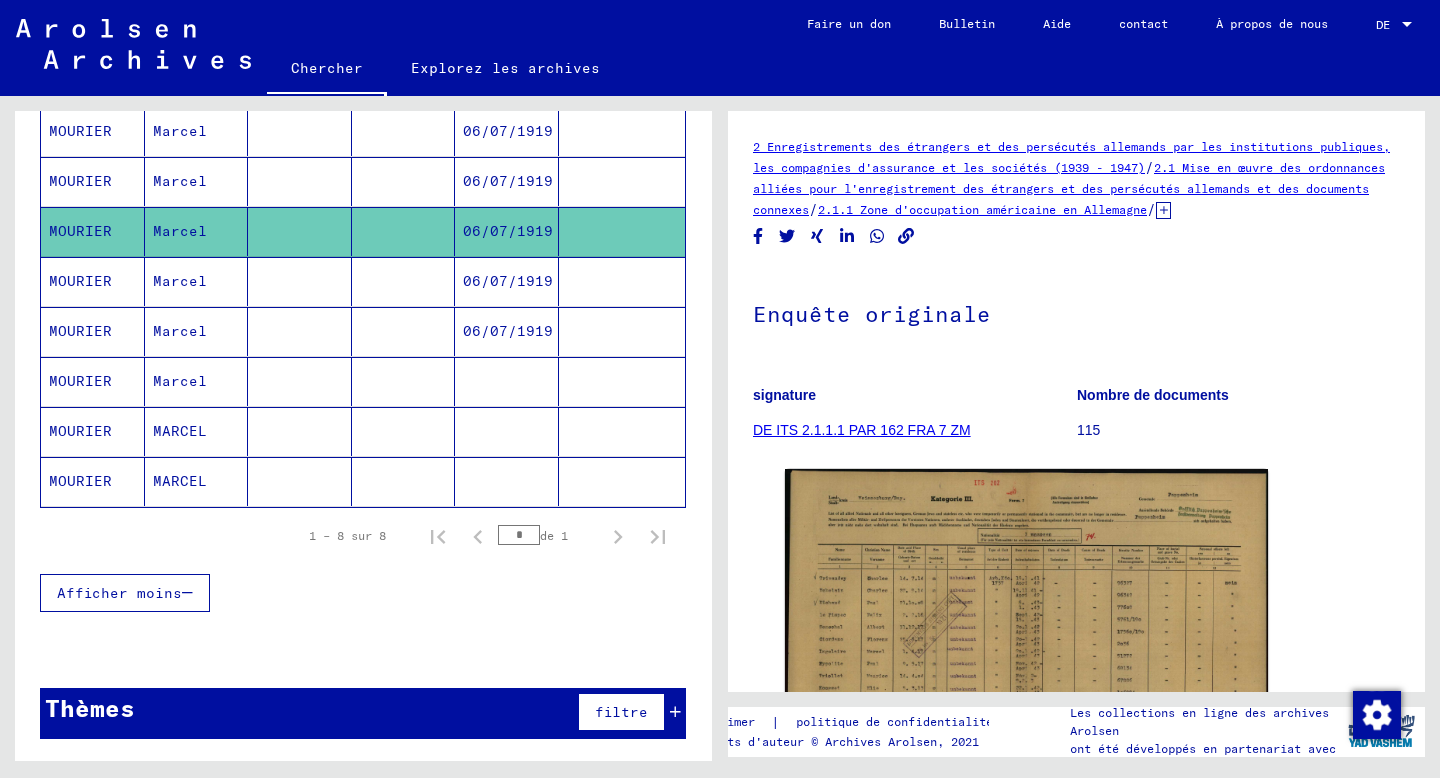 scroll, scrollTop: 0, scrollLeft: 0, axis: both 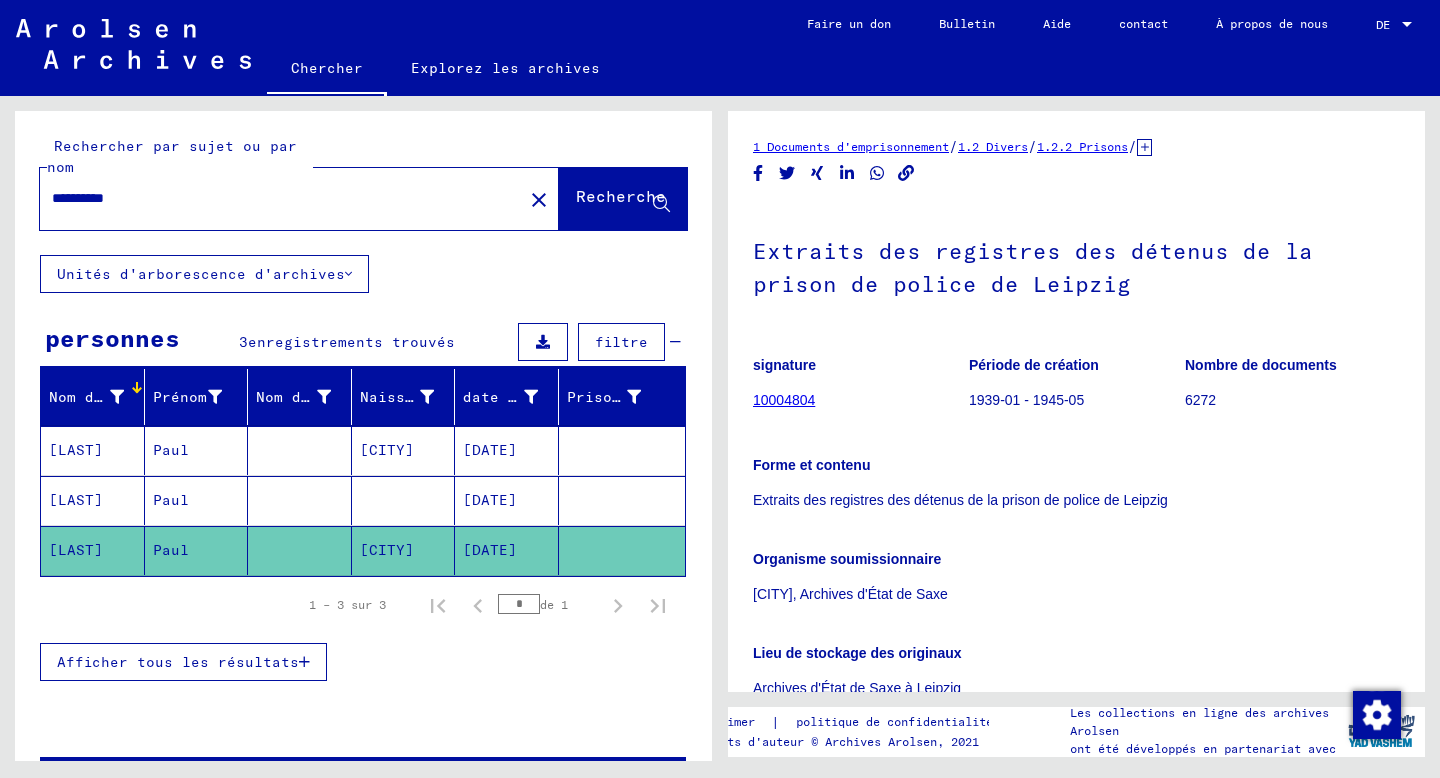 click on "Unités d'arborescence d'archives" 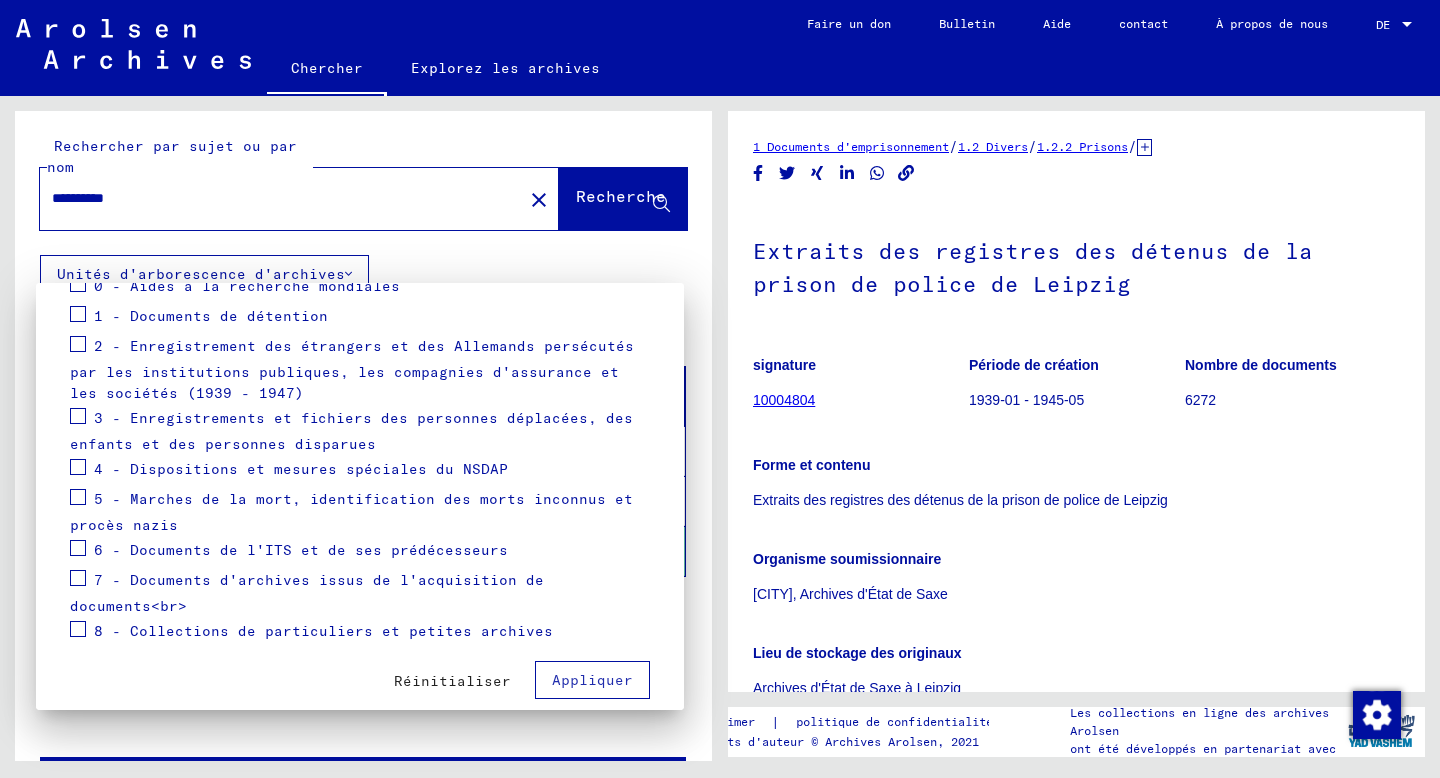 scroll, scrollTop: 287, scrollLeft: 0, axis: vertical 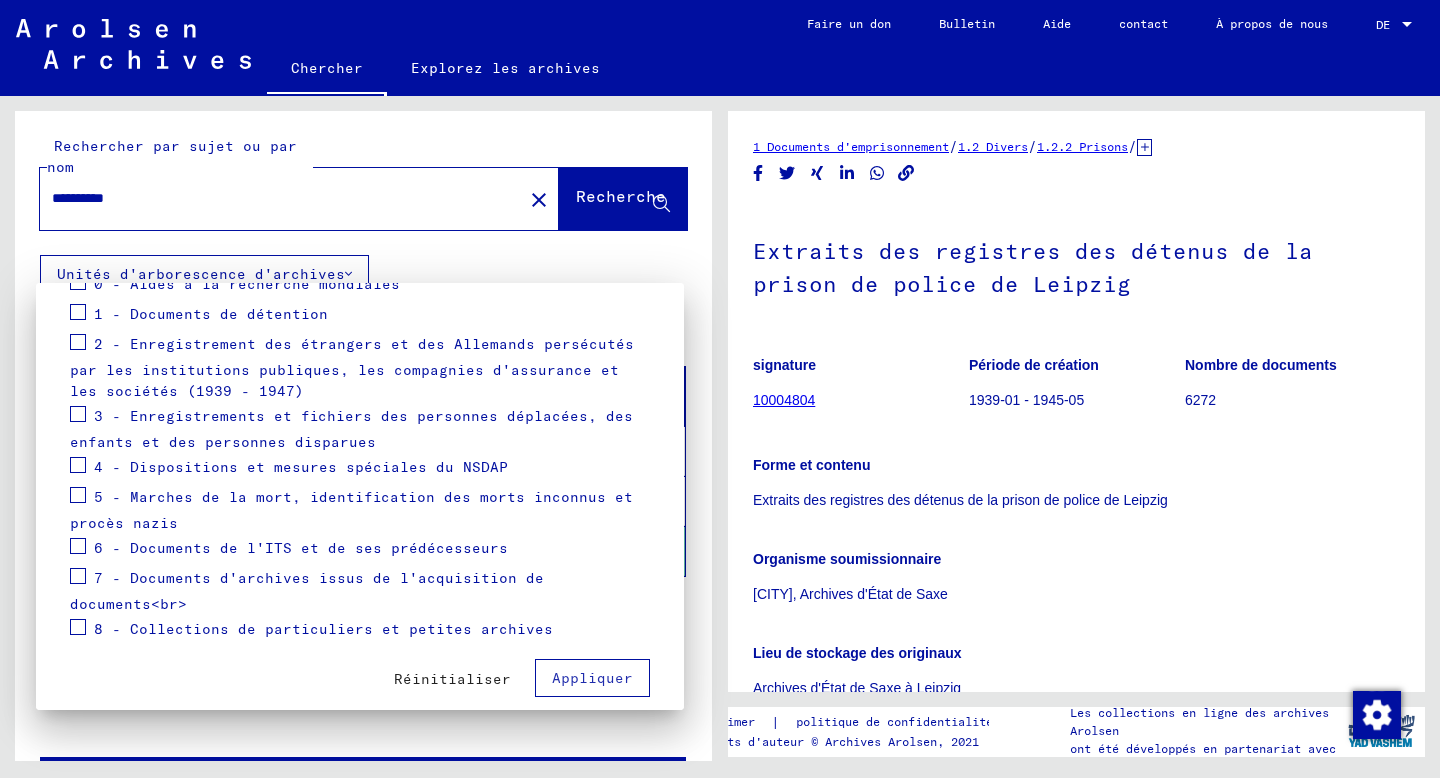 click at bounding box center [78, 576] 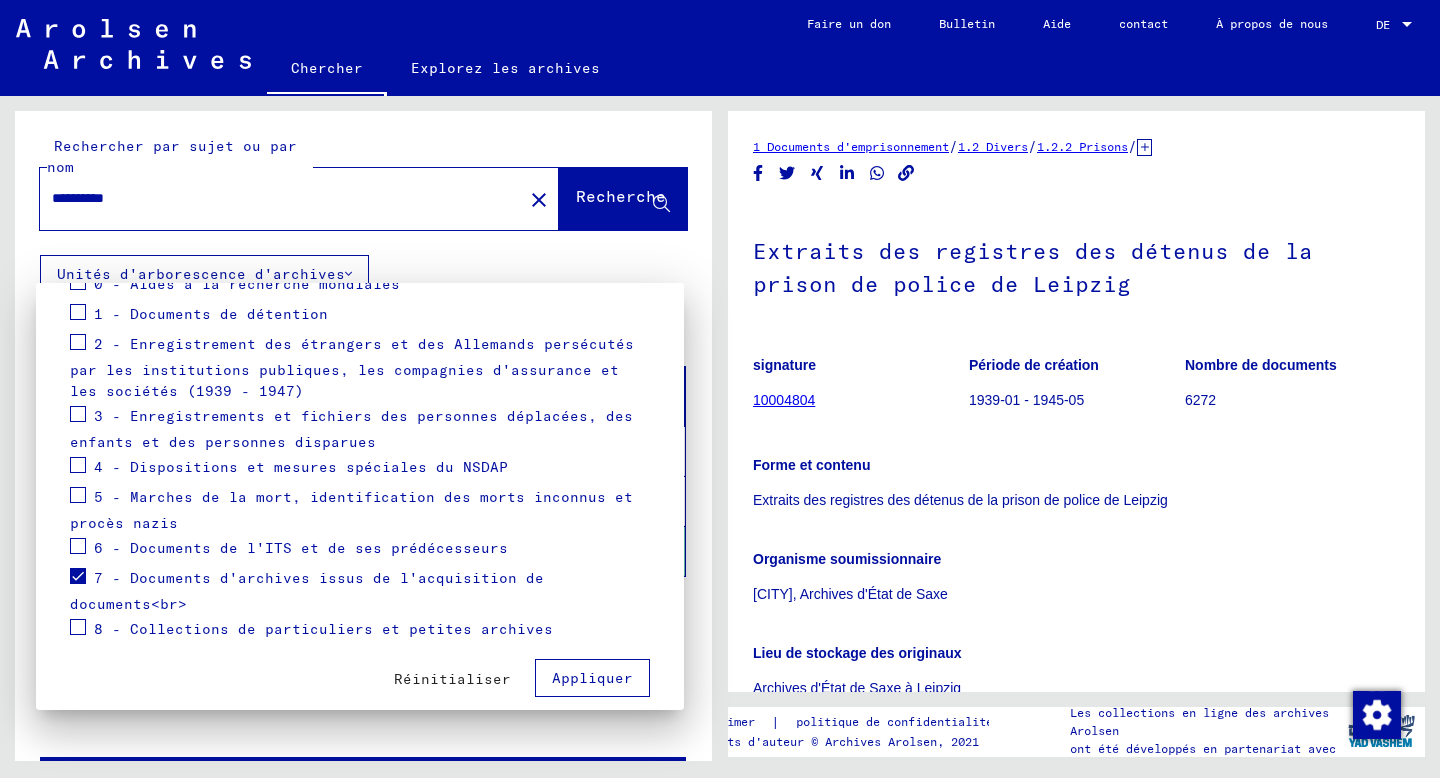 click at bounding box center [78, 627] 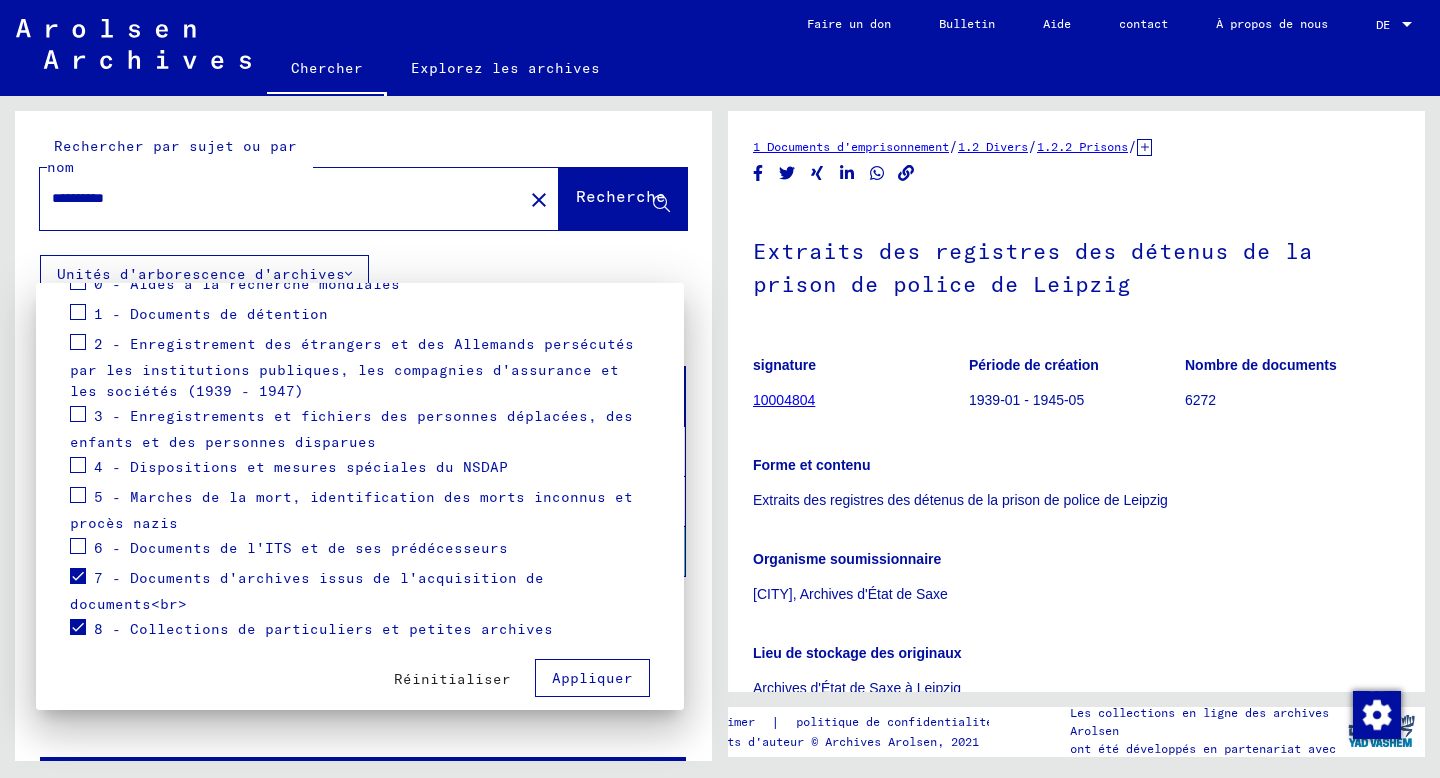click on "Appliquer" at bounding box center [592, 678] 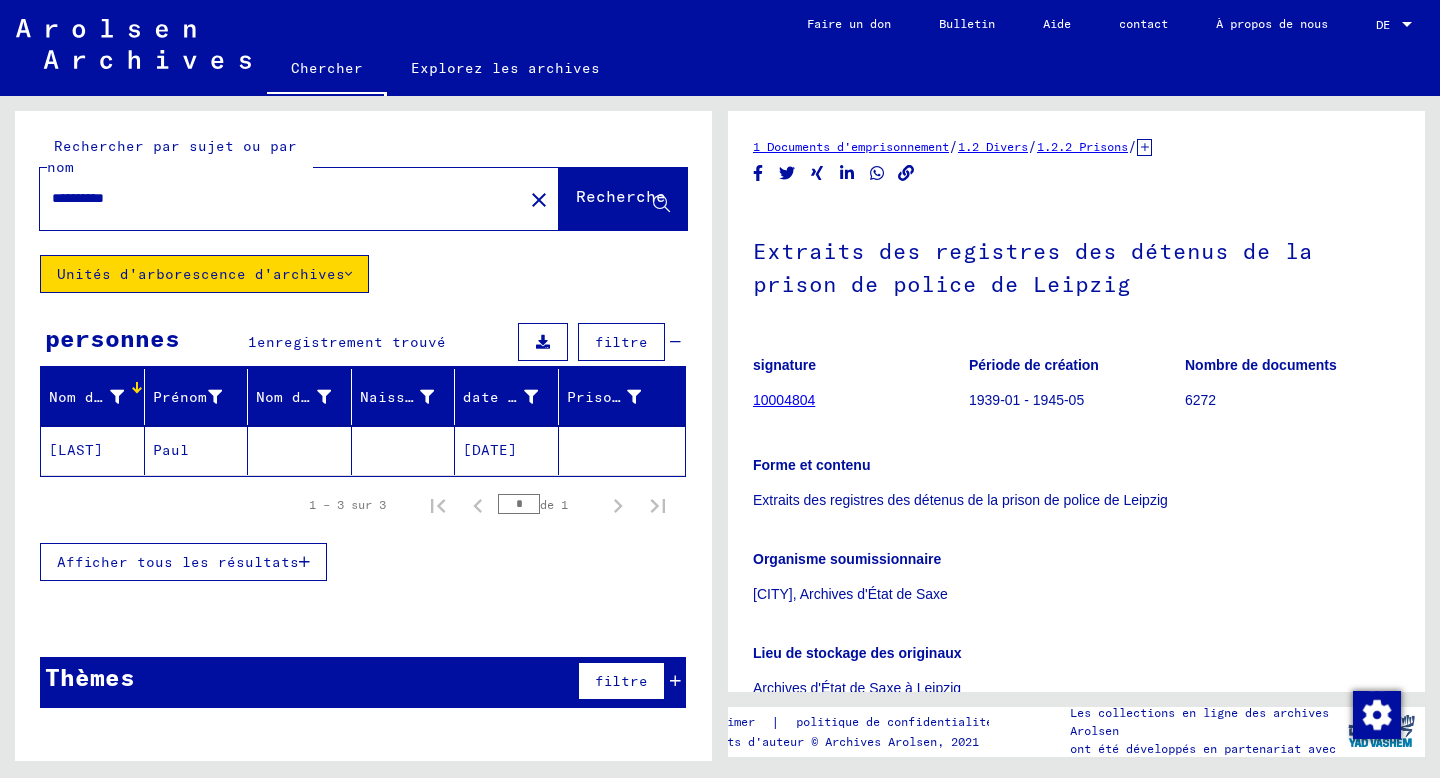 click on "Paul" 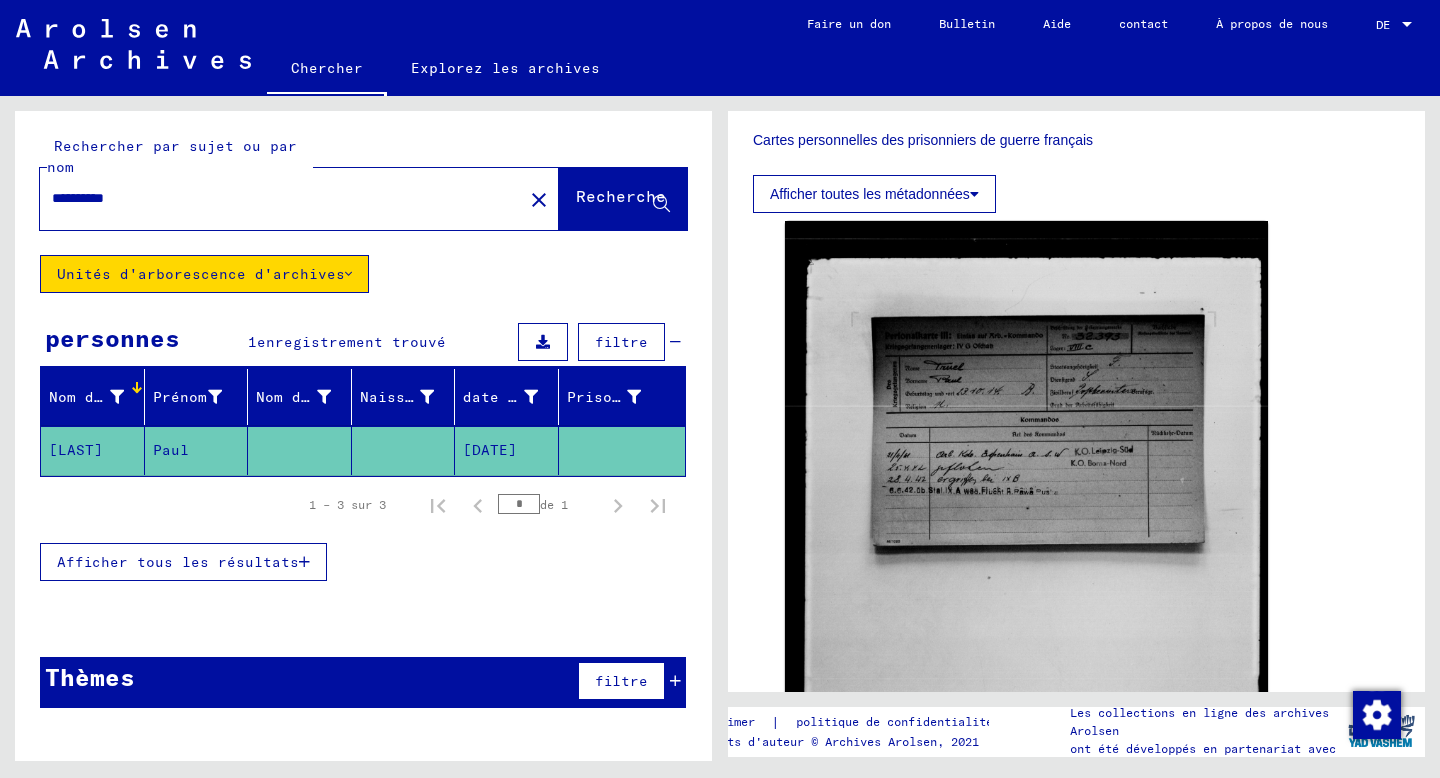 scroll, scrollTop: 360, scrollLeft: 0, axis: vertical 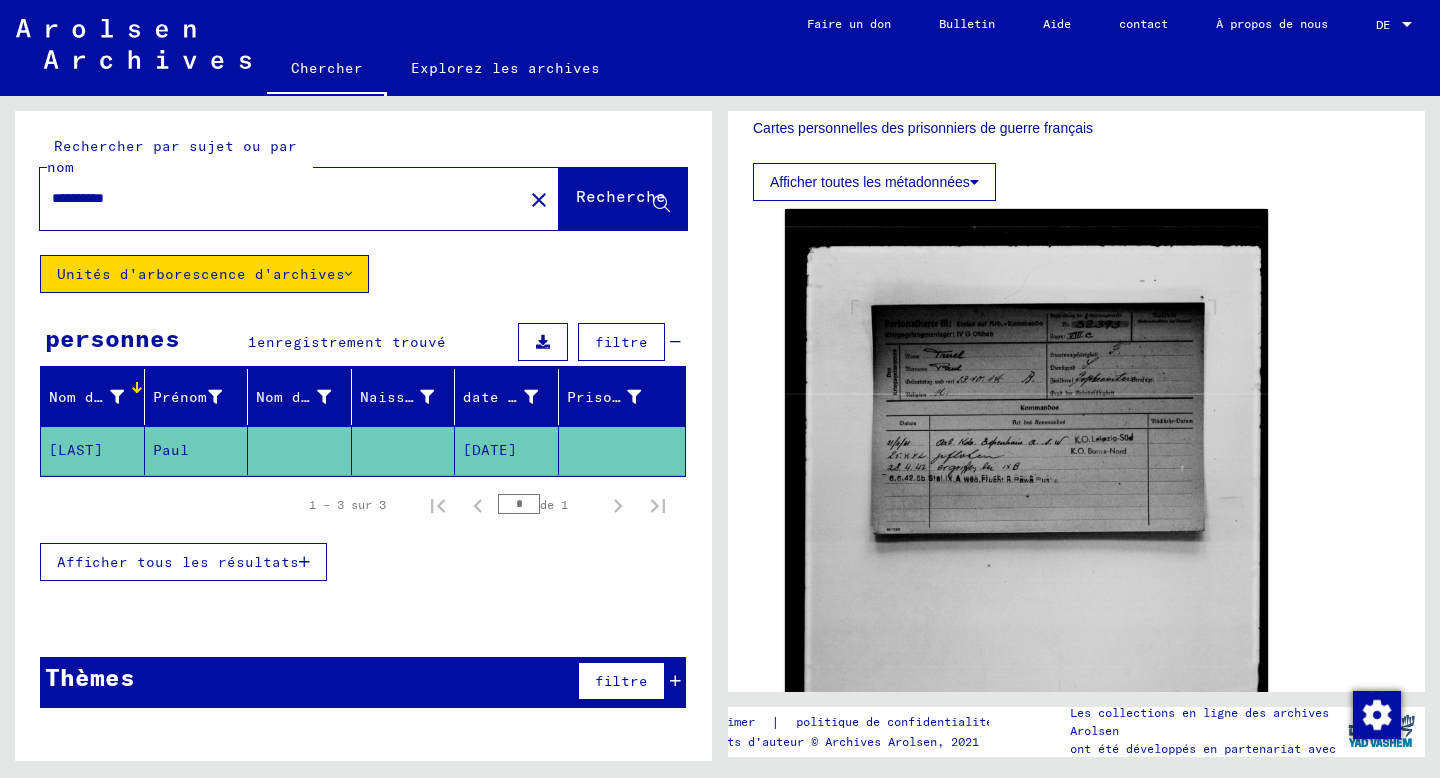 click on "Unités d'arborescence d'archives" 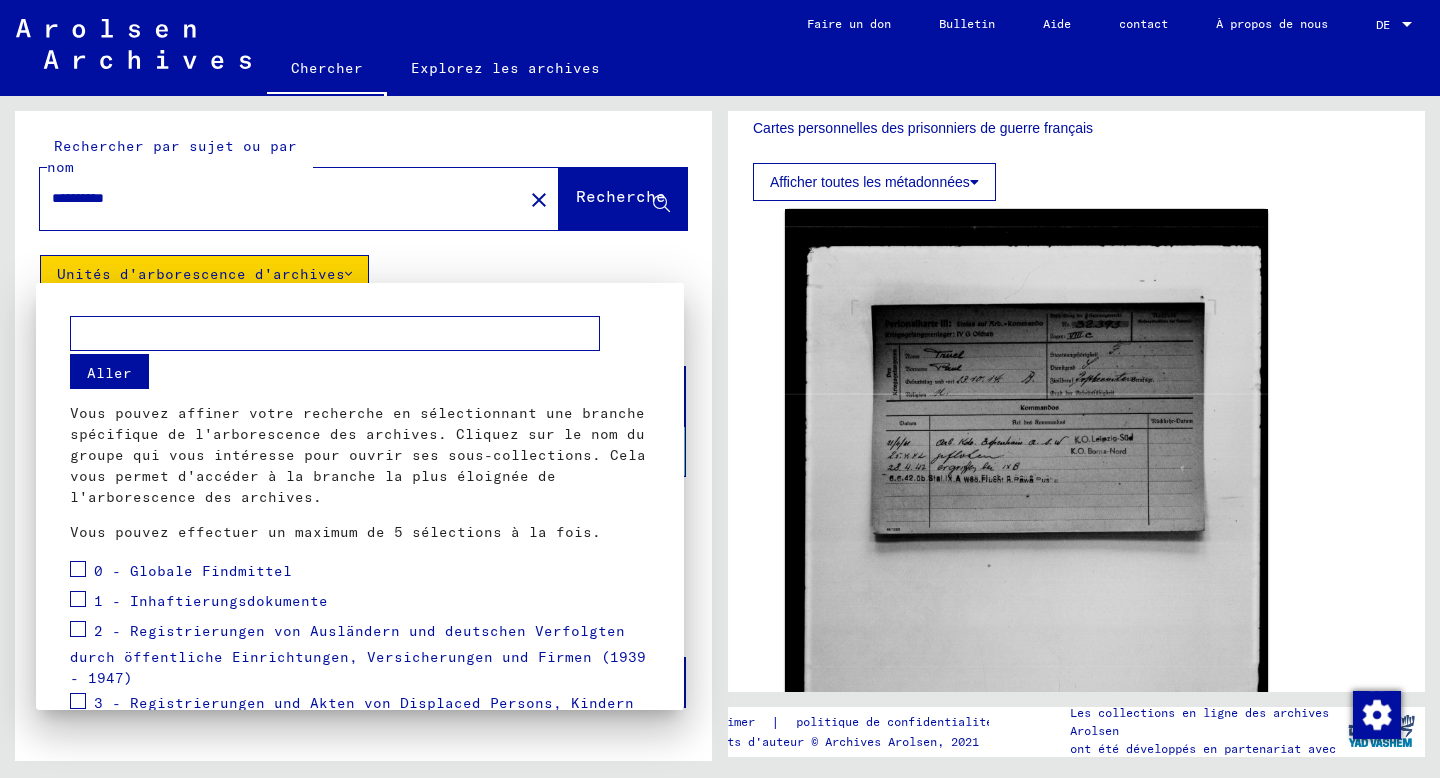 scroll, scrollTop: 287, scrollLeft: 0, axis: vertical 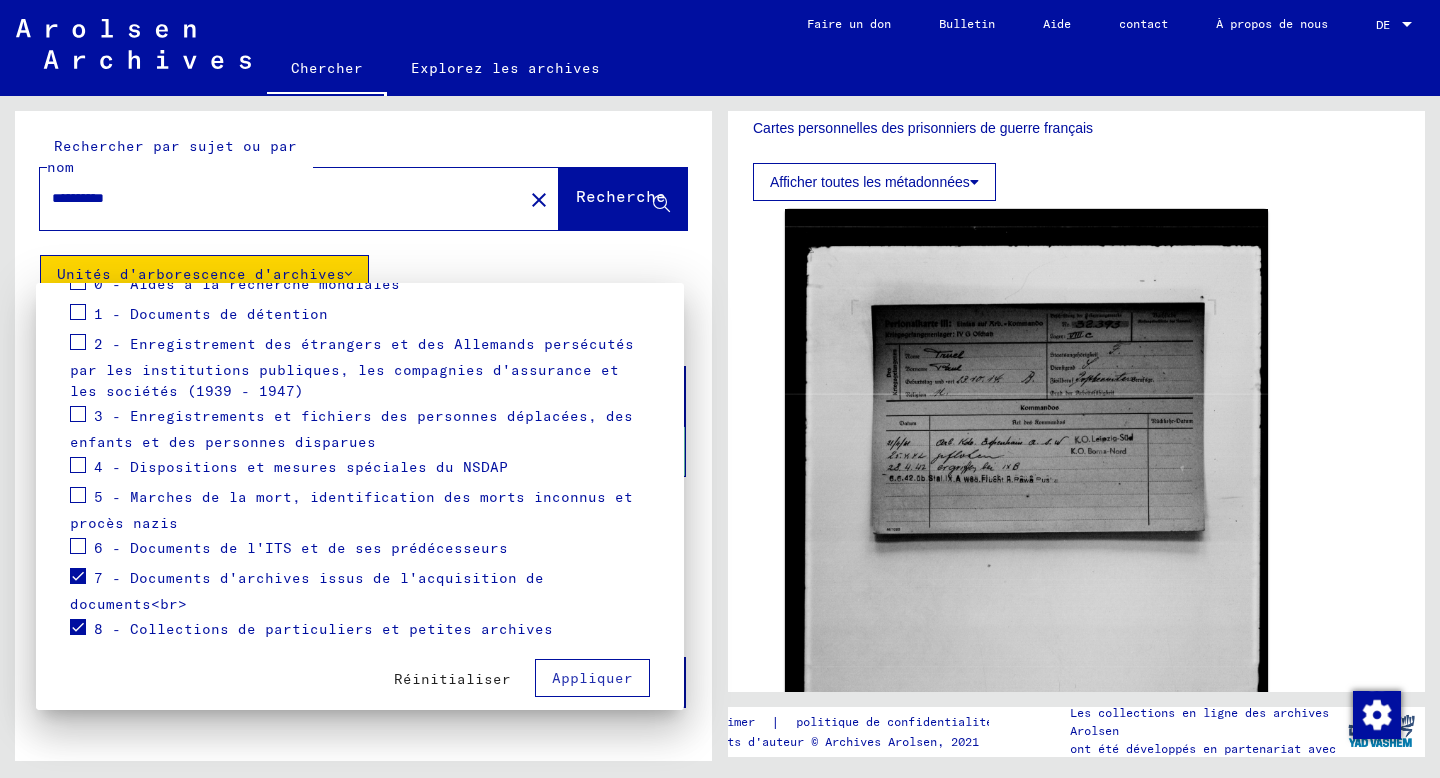 click at bounding box center [78, 576] 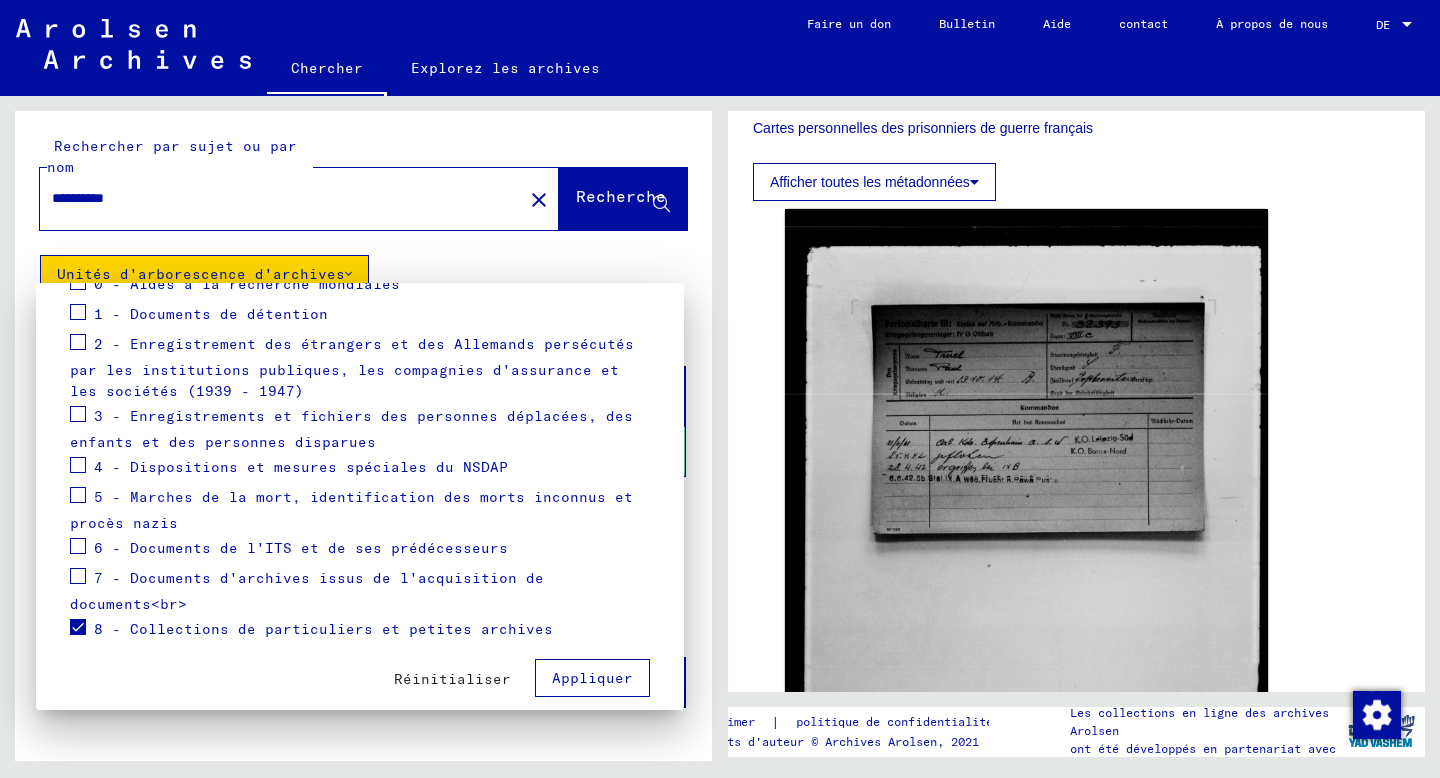 click at bounding box center [78, 627] 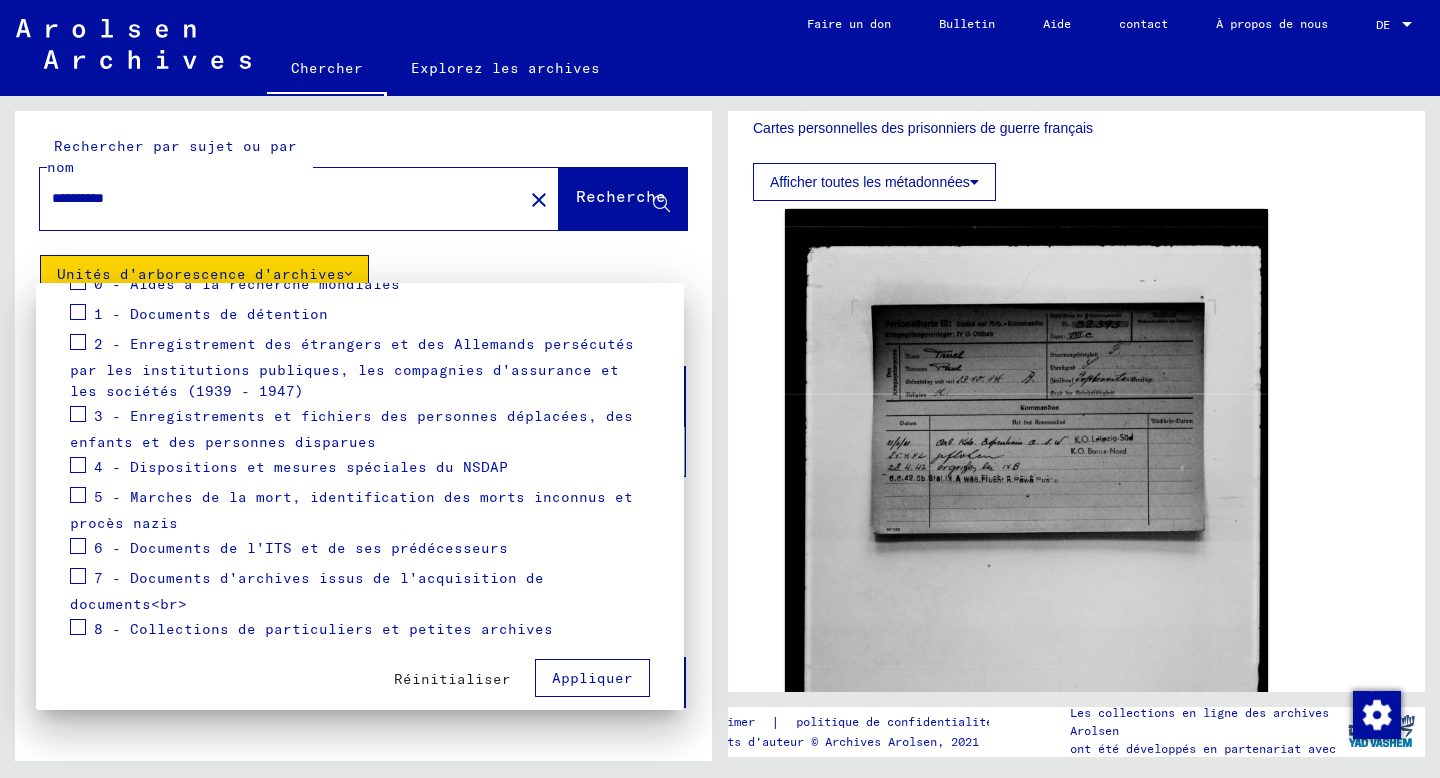 click at bounding box center (78, 546) 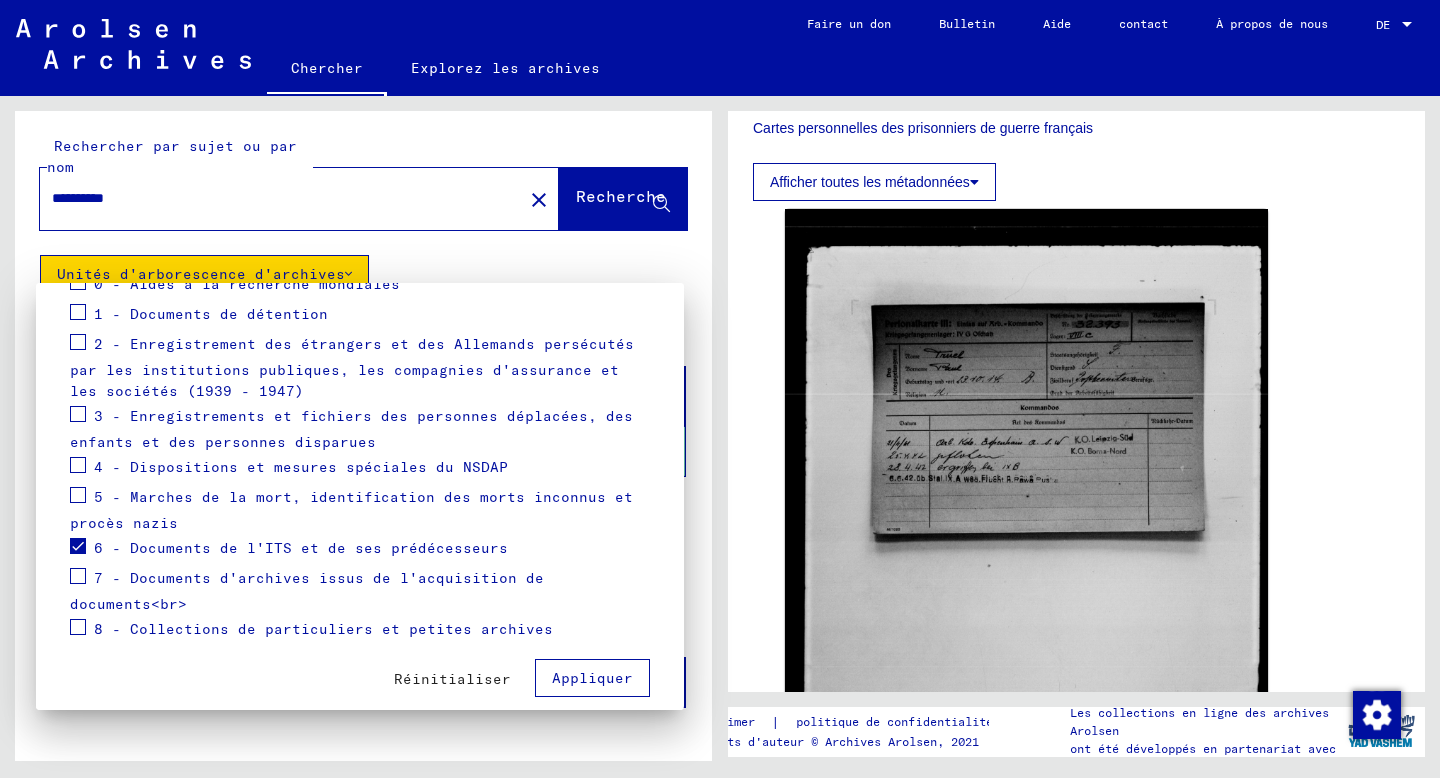click on "Appliquer" at bounding box center [592, 678] 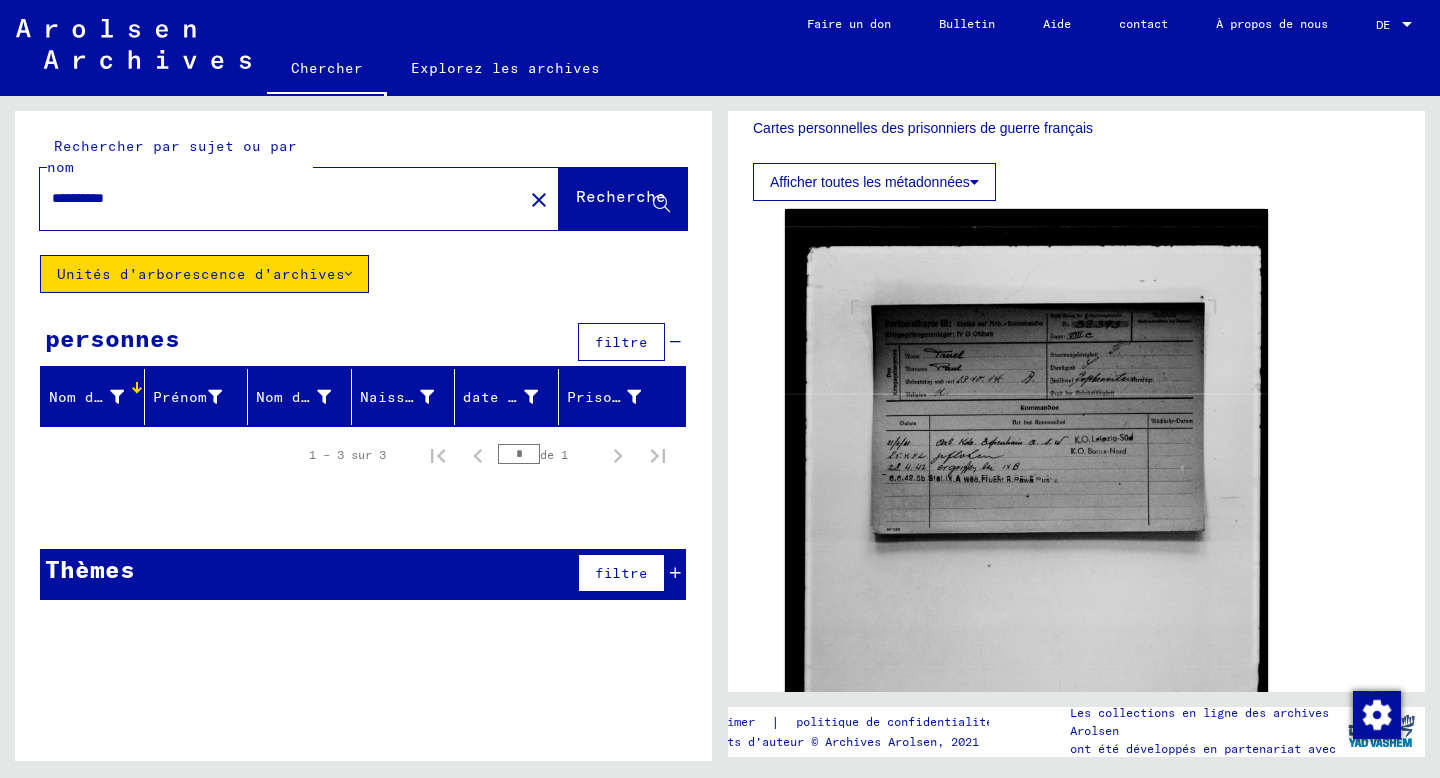 click on "Unités d'arborescence d'archives" 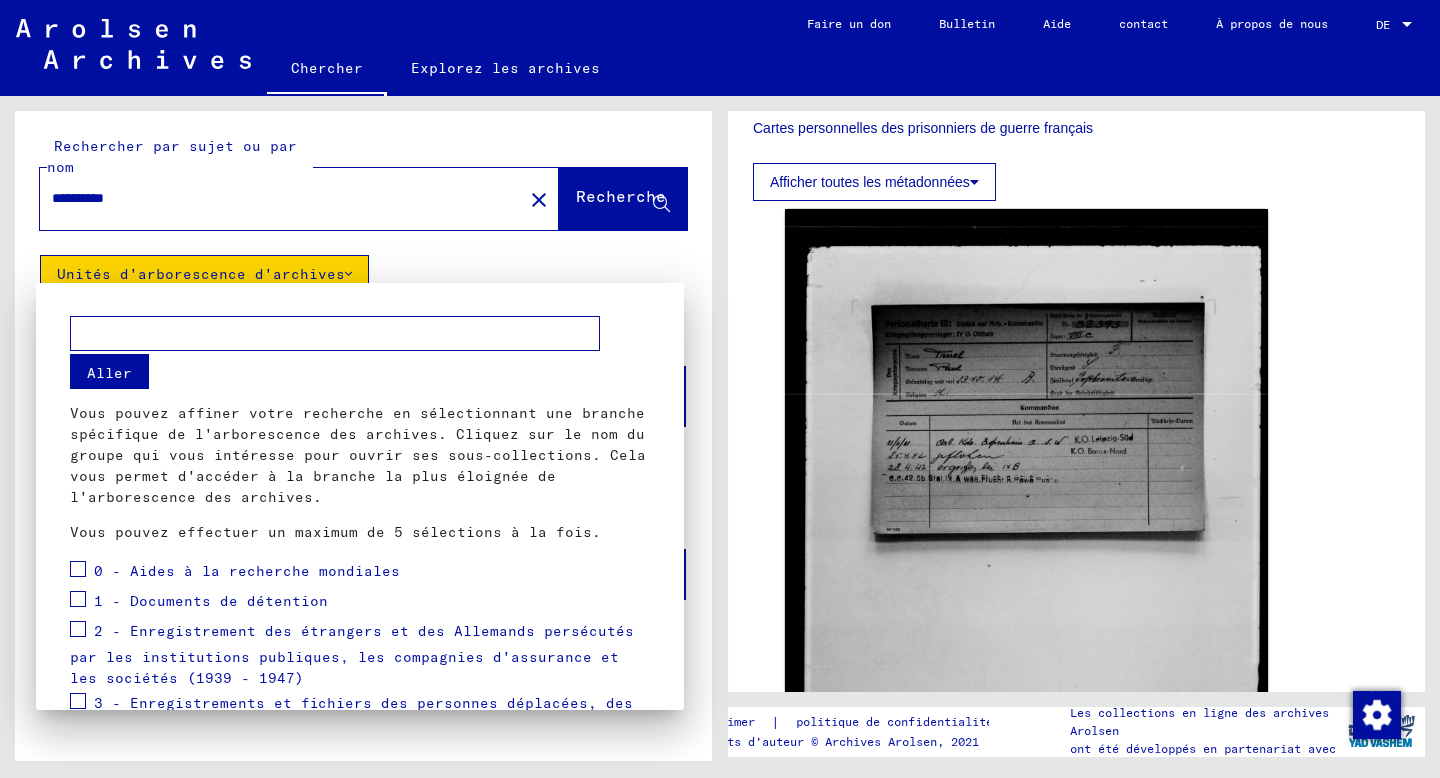 click at bounding box center (78, 569) 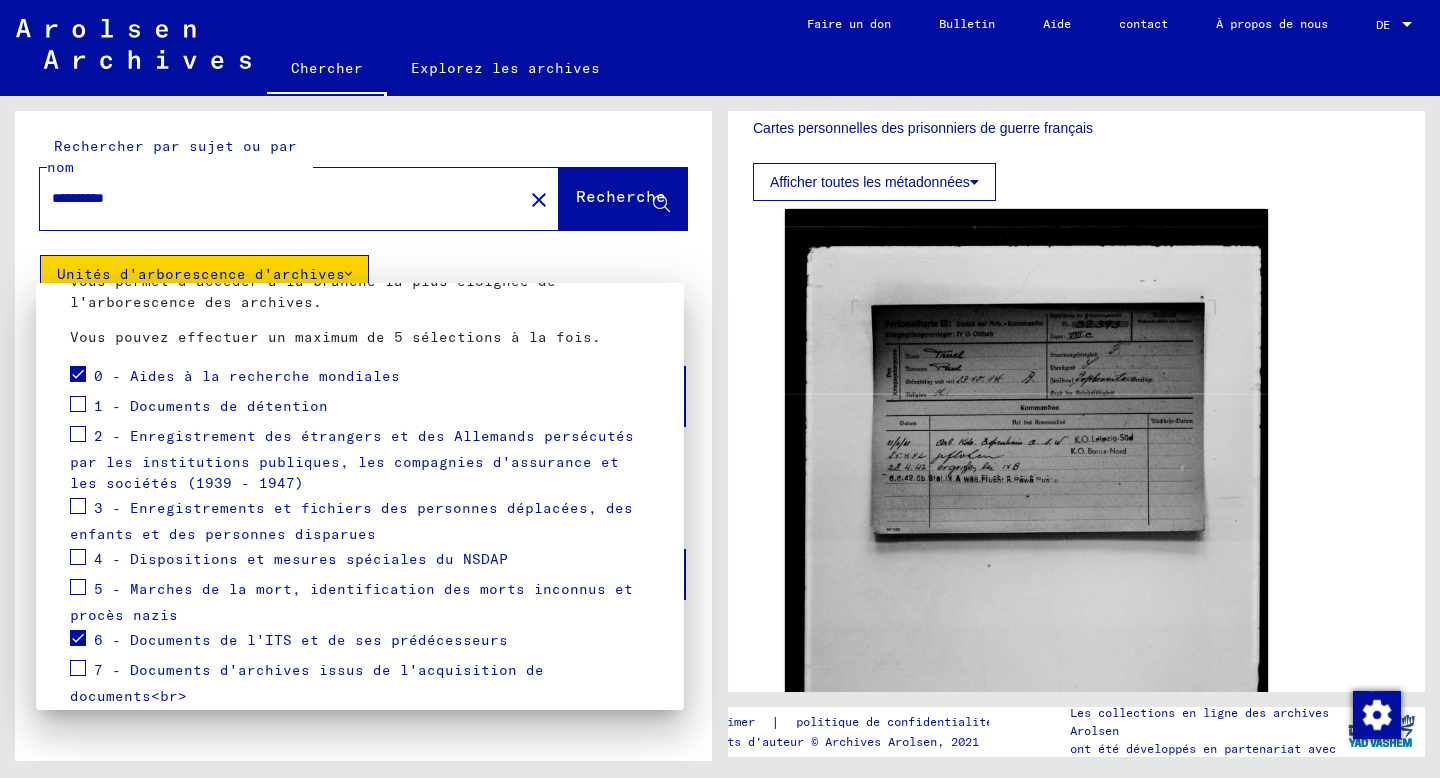 scroll, scrollTop: 287, scrollLeft: 0, axis: vertical 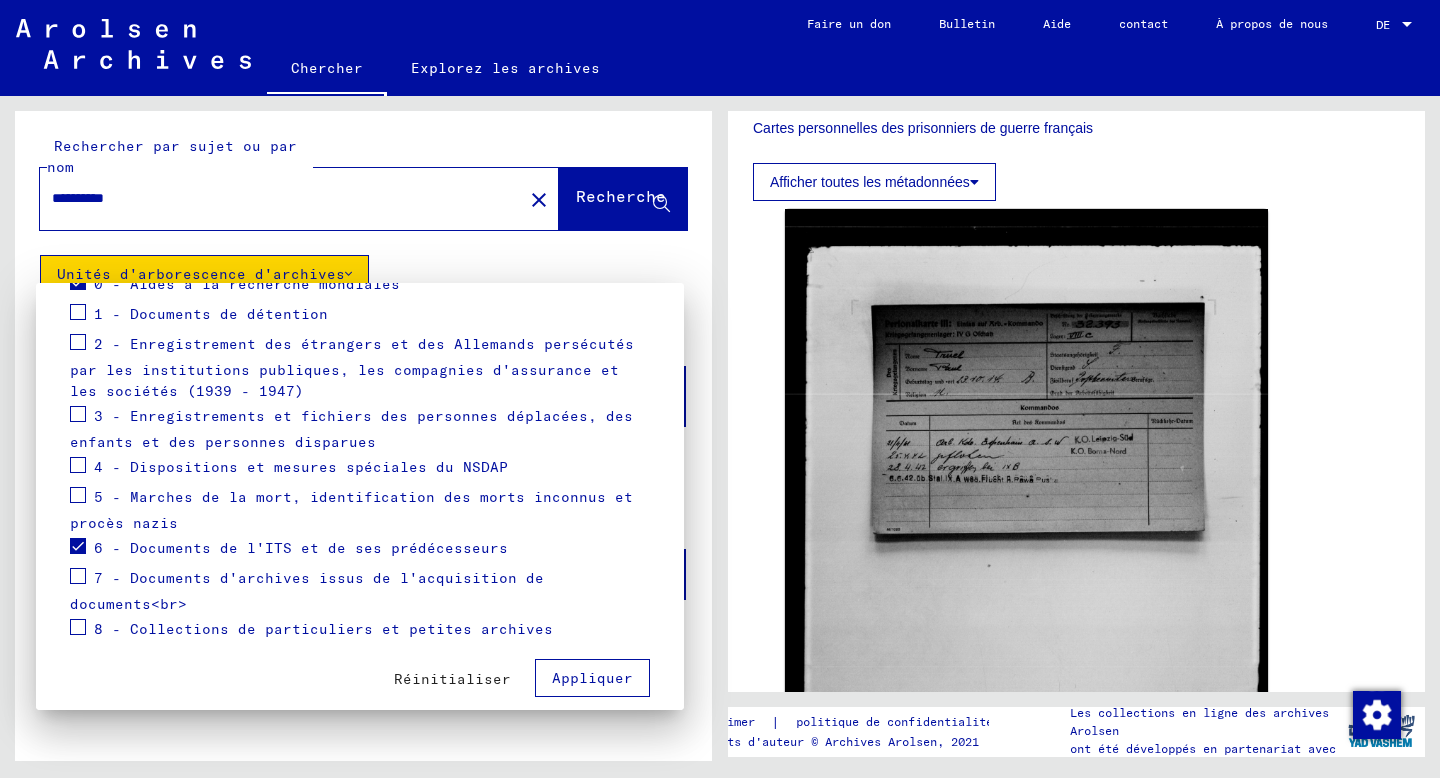 click on "Appliquer" at bounding box center (592, 678) 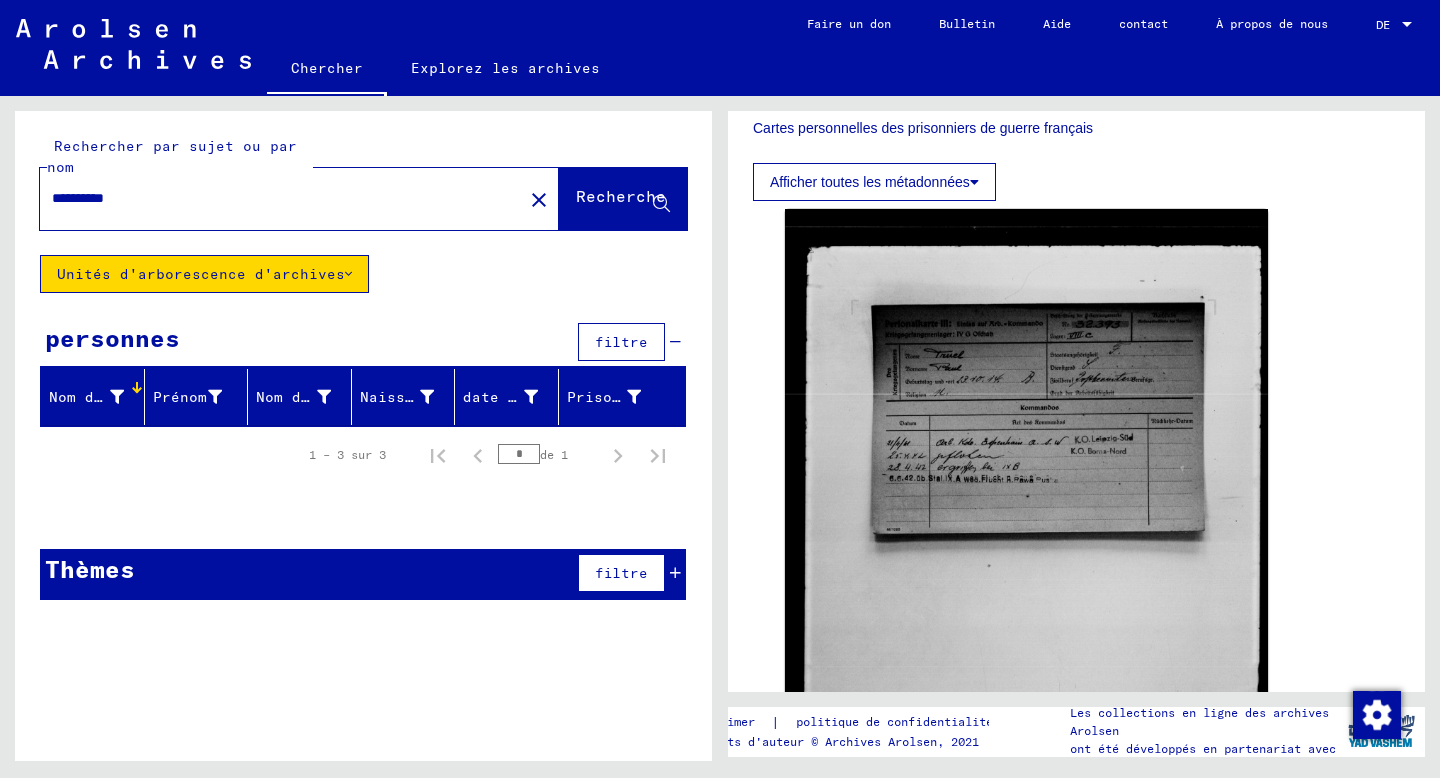 click on "Unités d'arborescence d'archives" 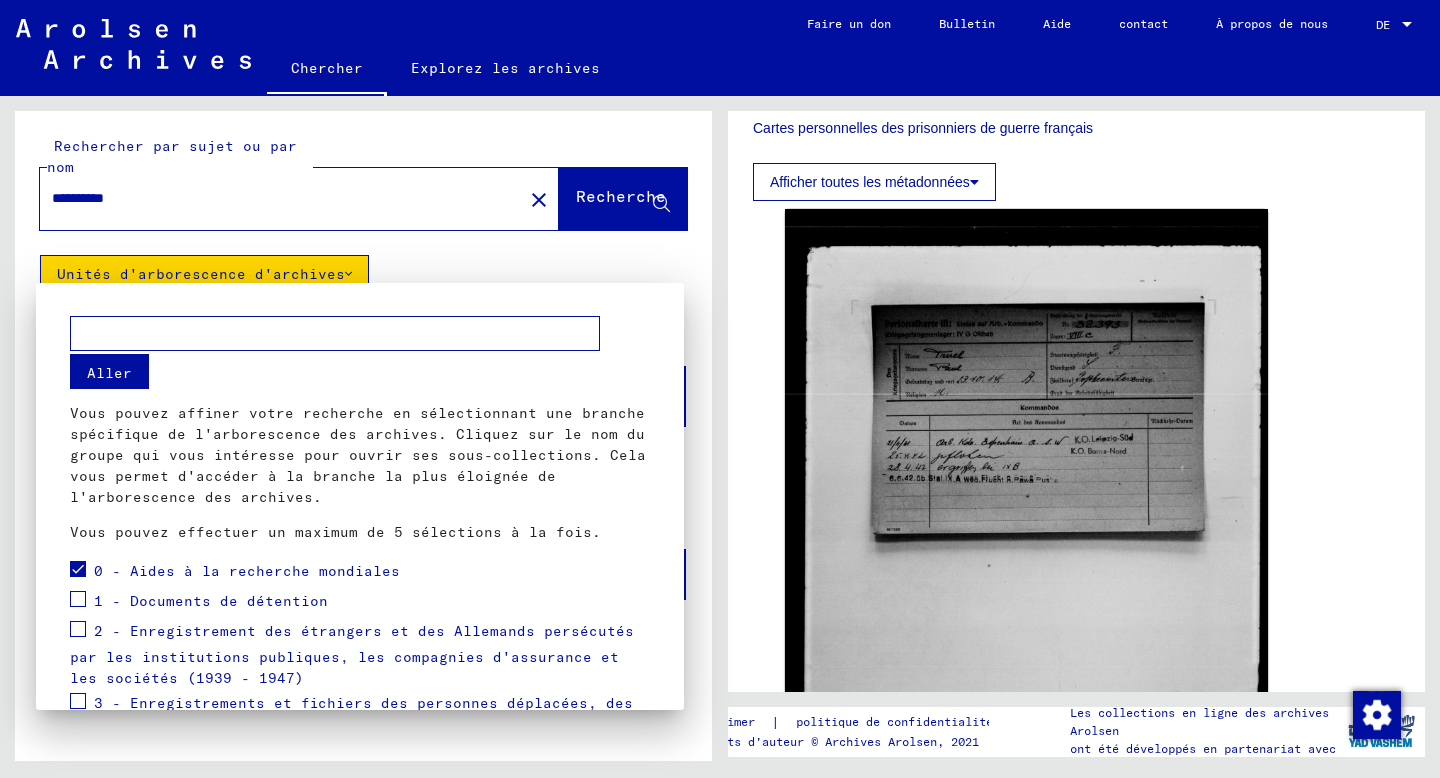 click at bounding box center [78, 569] 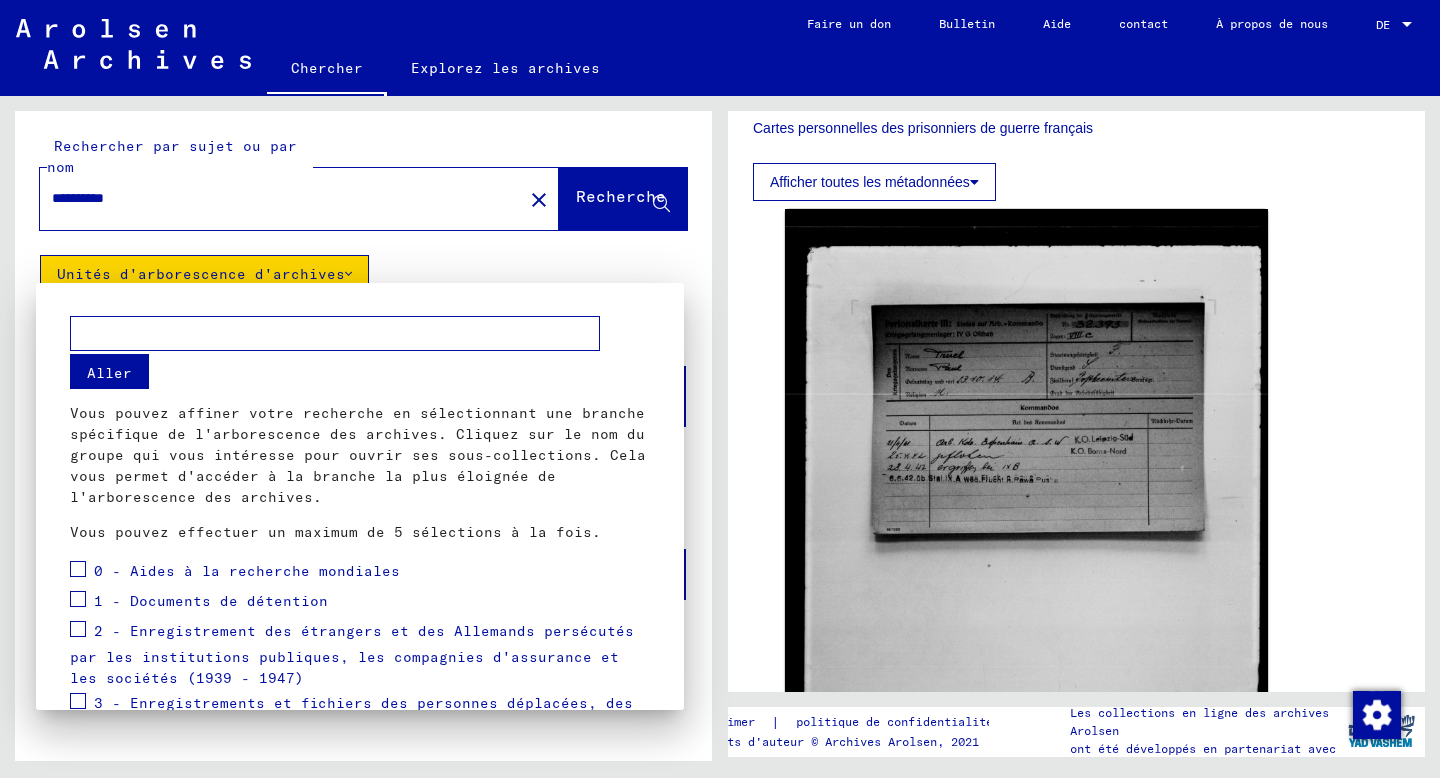click at bounding box center (78, 599) 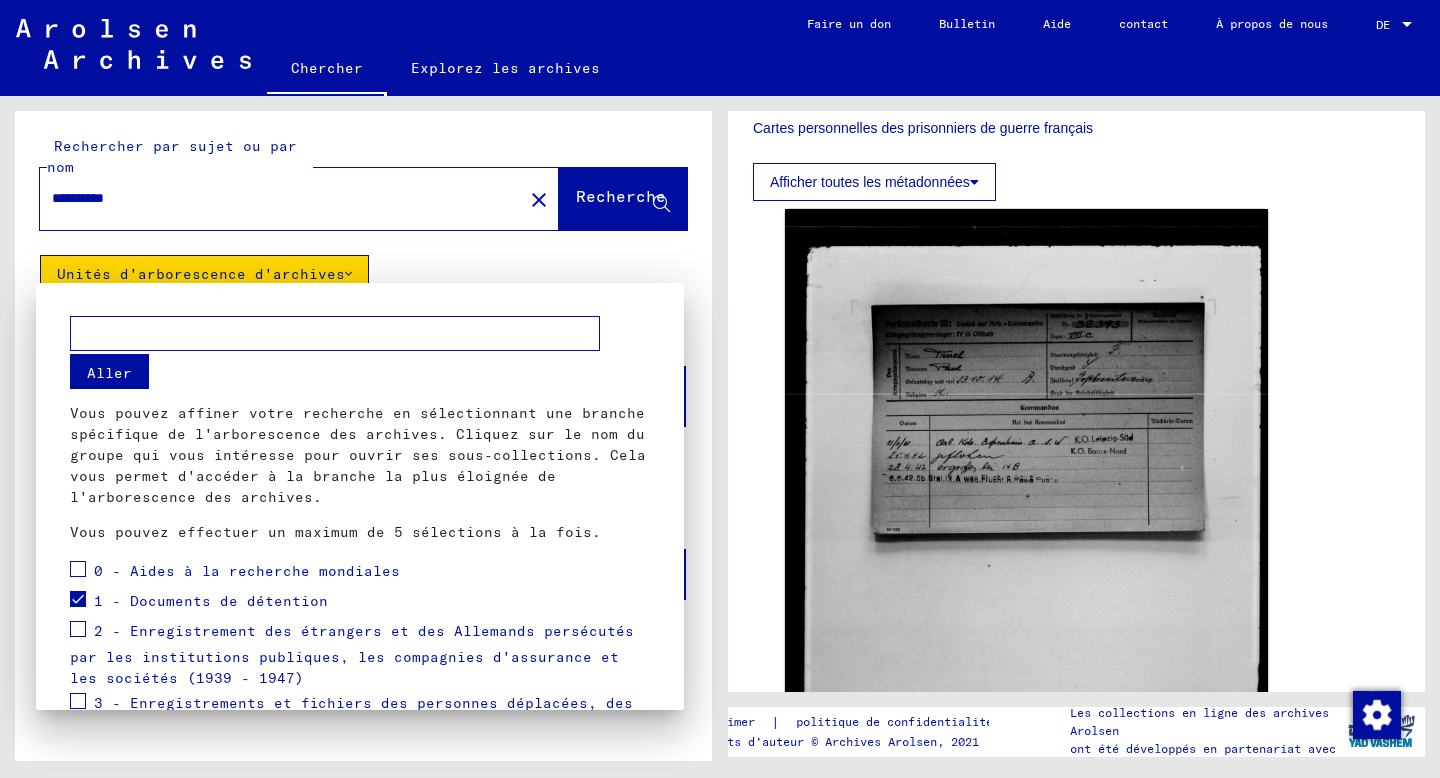 scroll, scrollTop: 287, scrollLeft: 0, axis: vertical 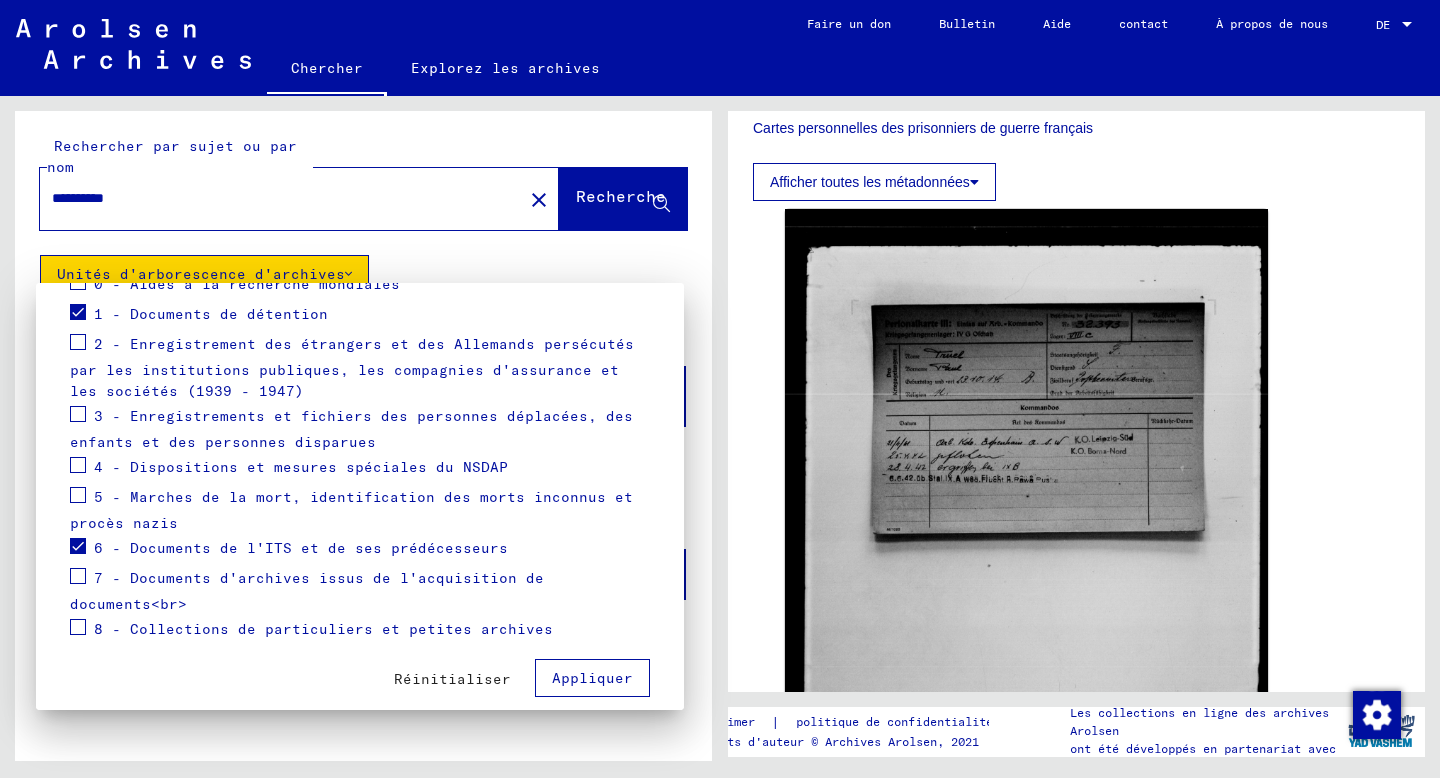 click on "Appliquer" at bounding box center [592, 678] 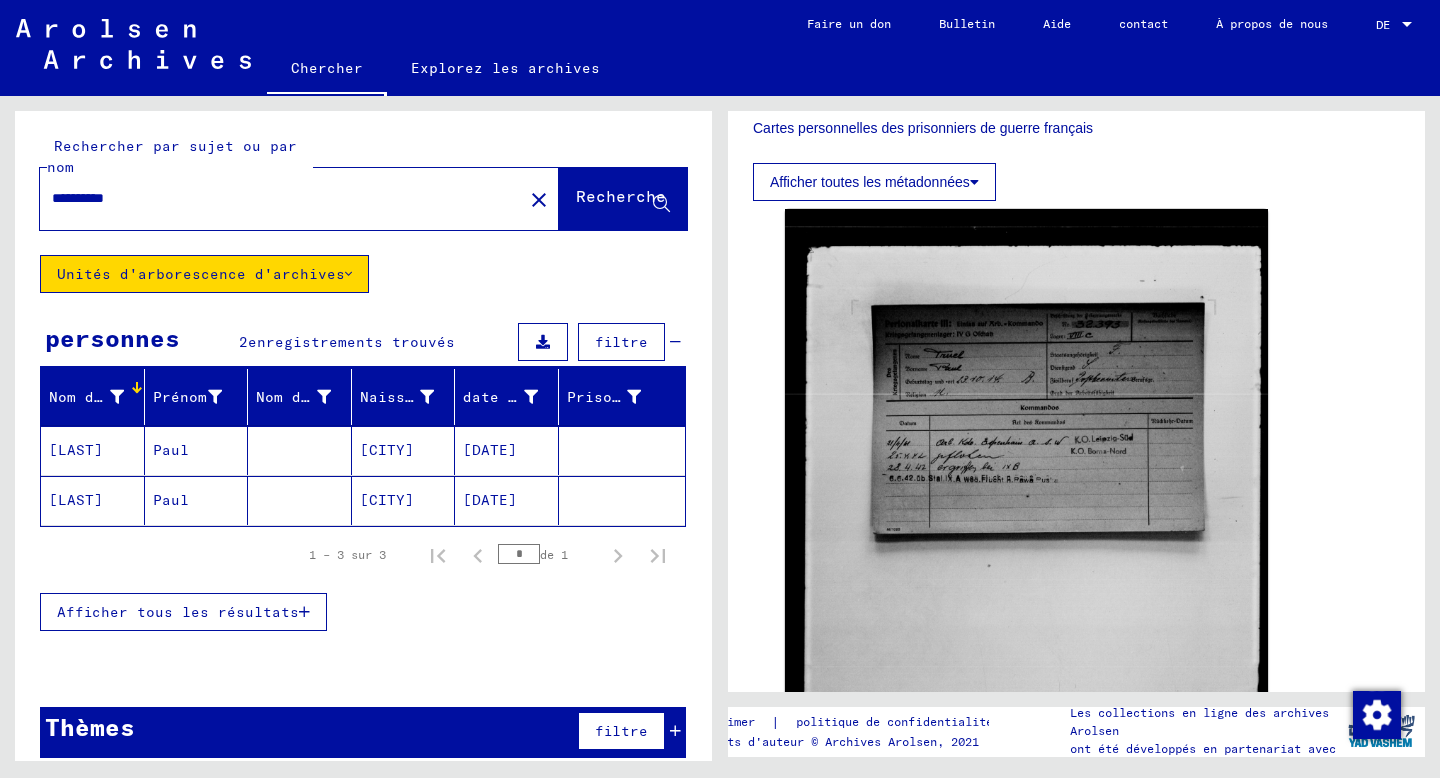 click on "[LAST]" 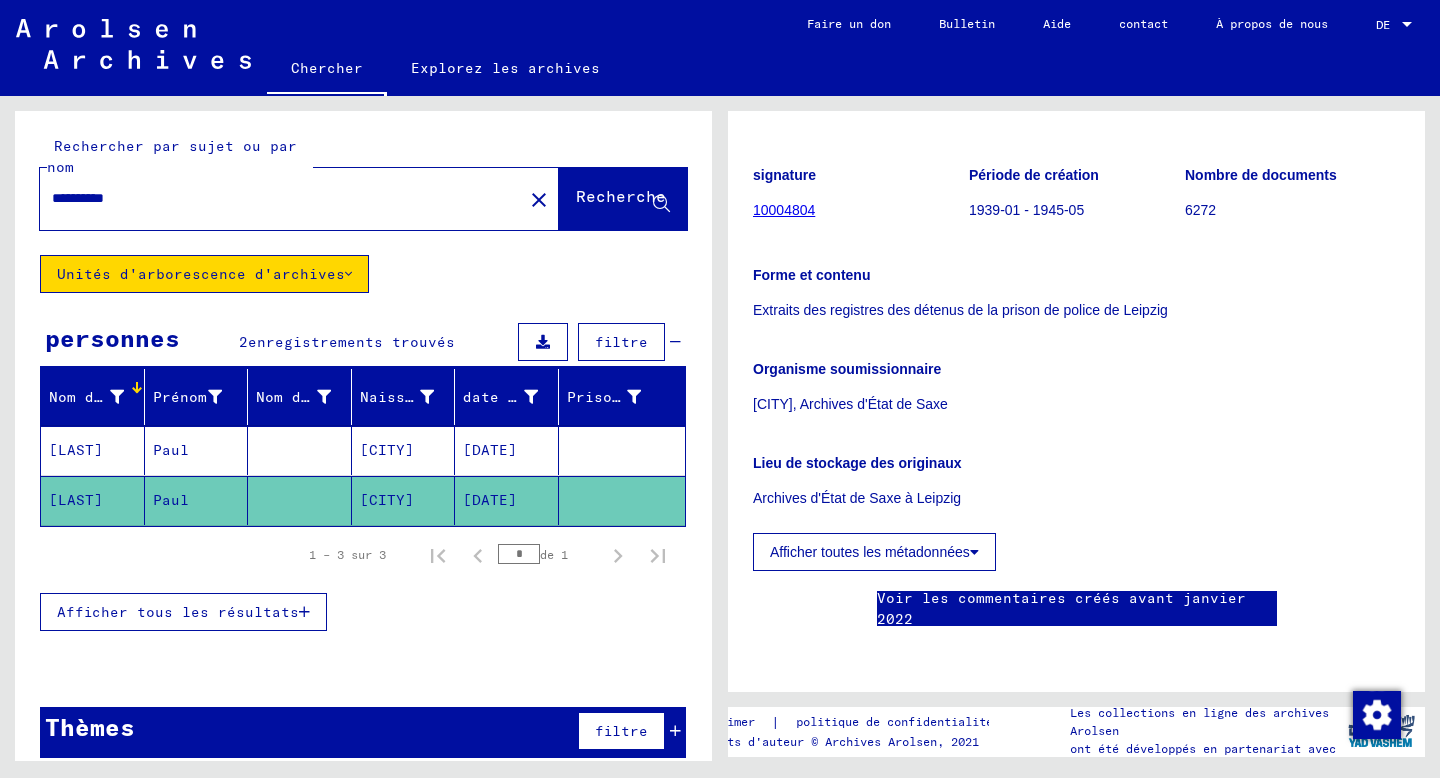 scroll, scrollTop: 0, scrollLeft: 0, axis: both 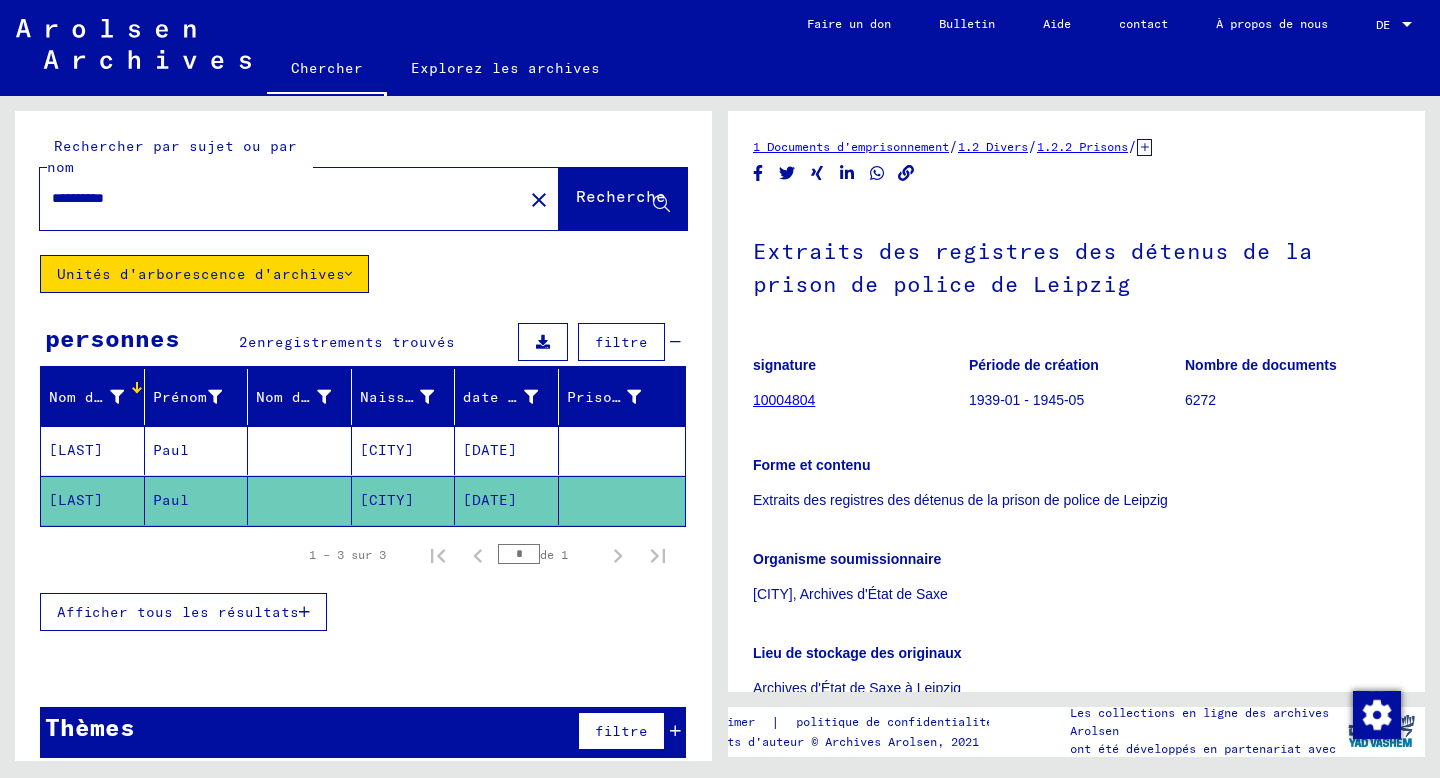 click on "Unités d'arborescence d'archives" 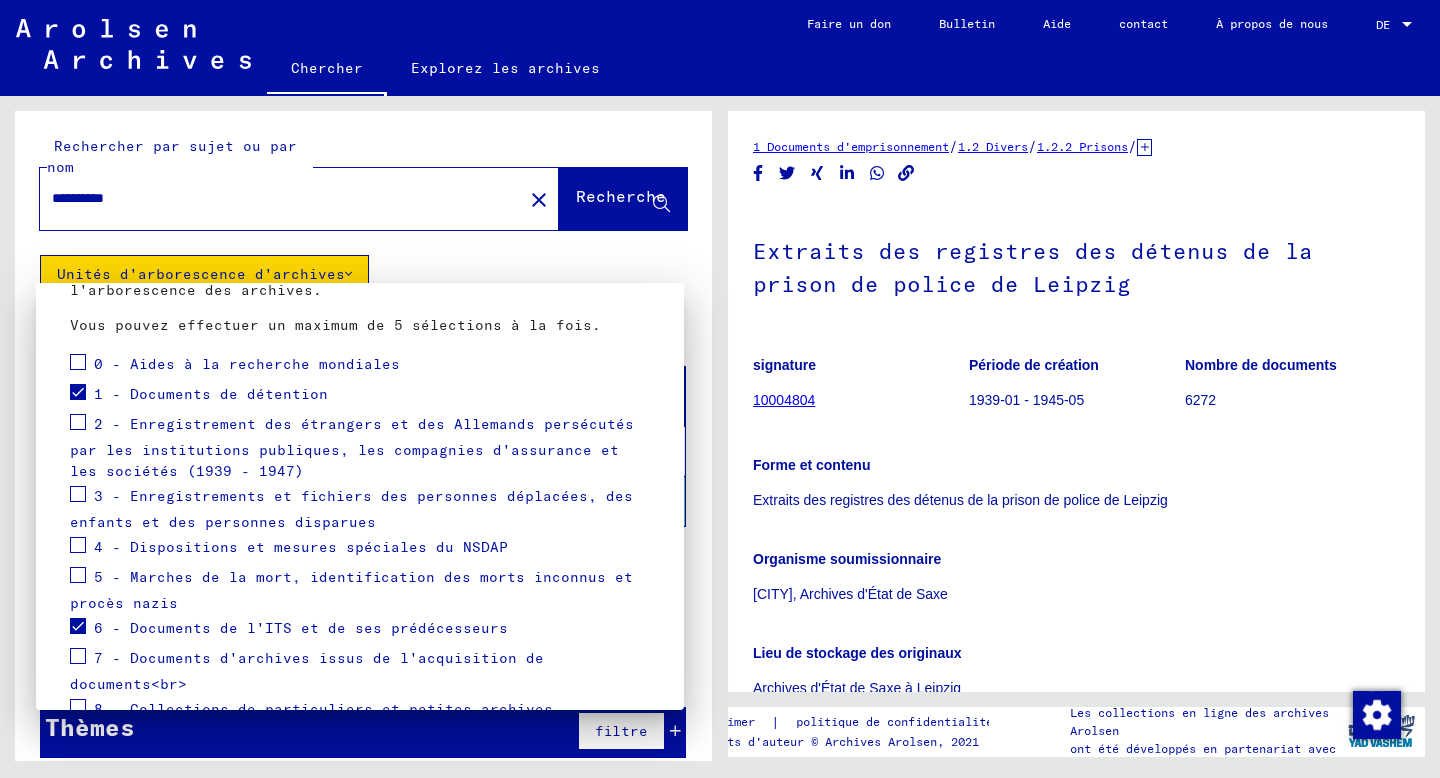 scroll, scrollTop: 287, scrollLeft: 0, axis: vertical 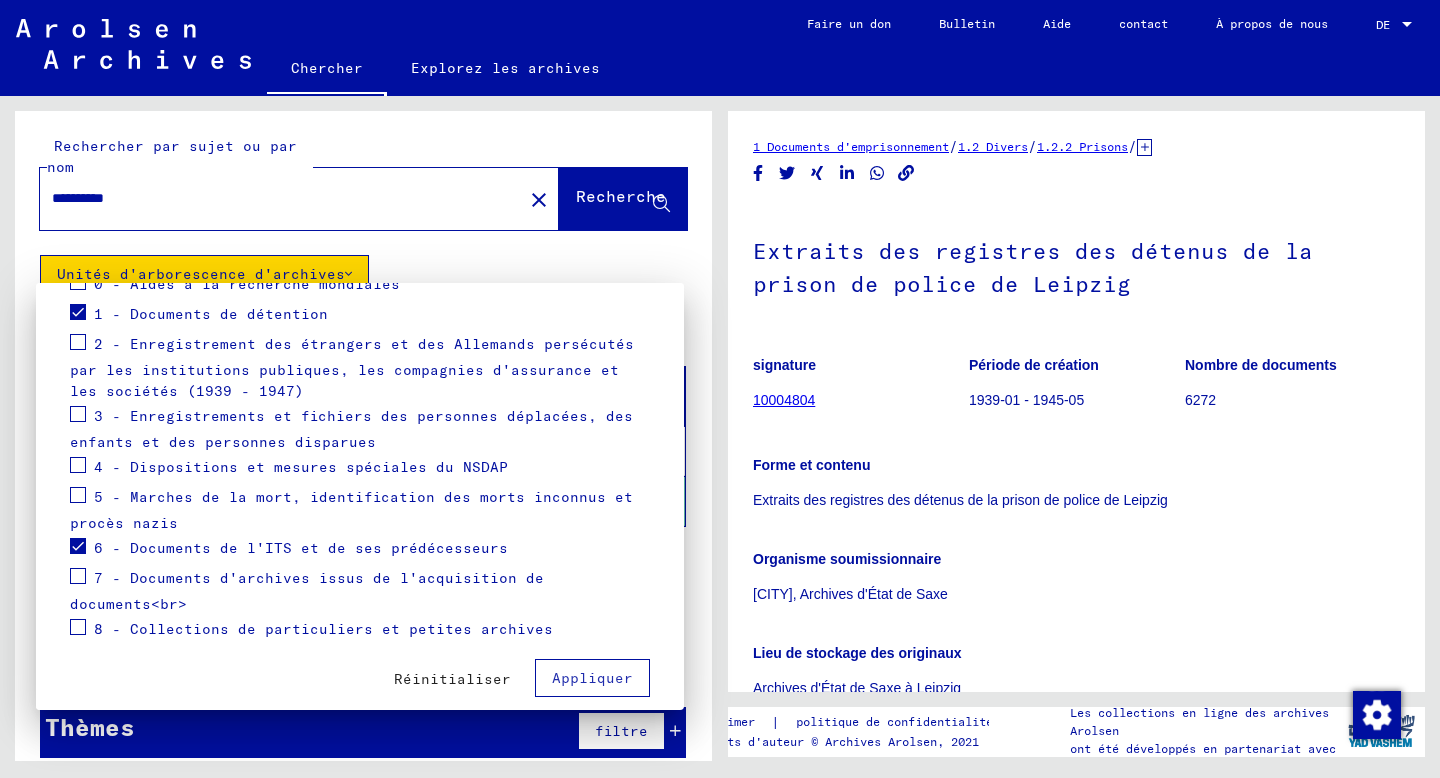 click at bounding box center (78, 312) 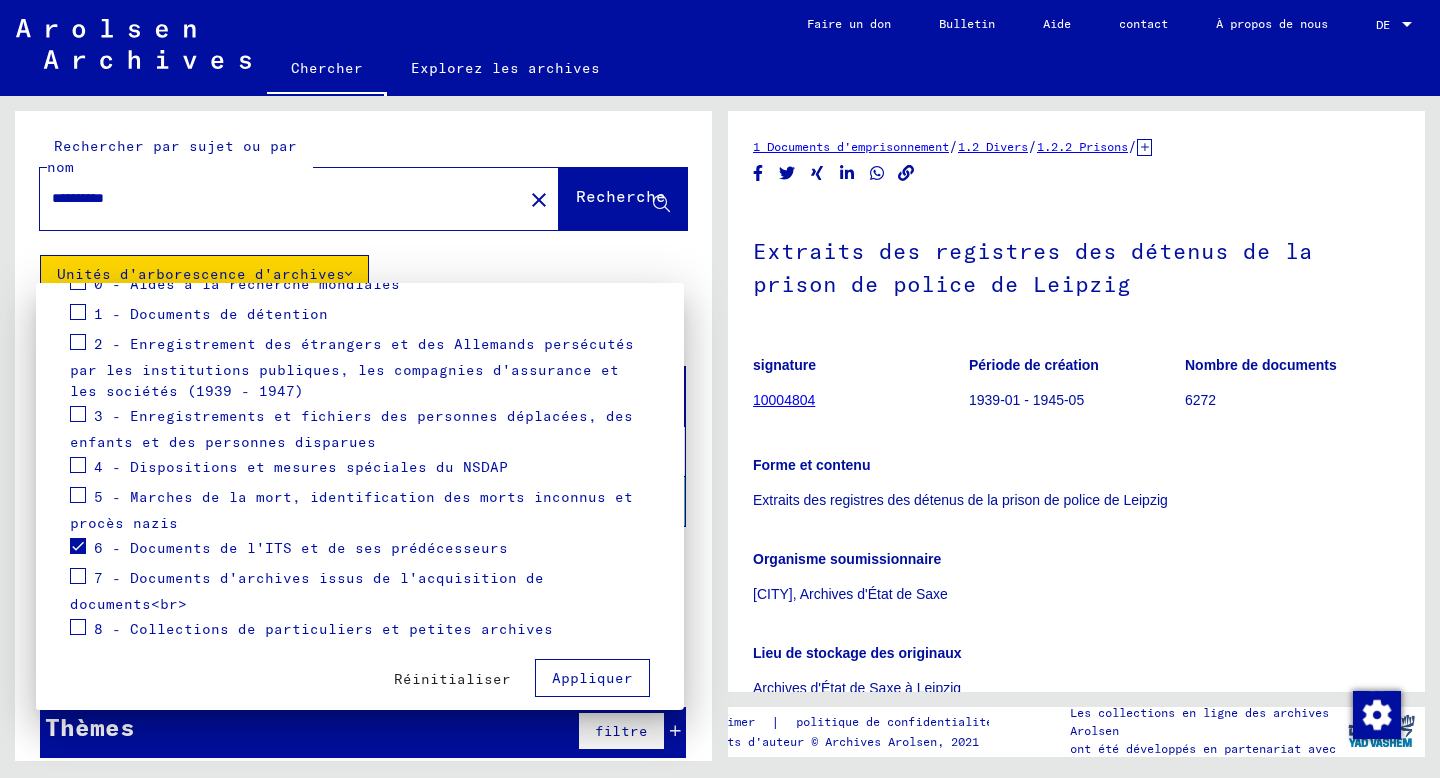 click on "Appliquer" at bounding box center (592, 678) 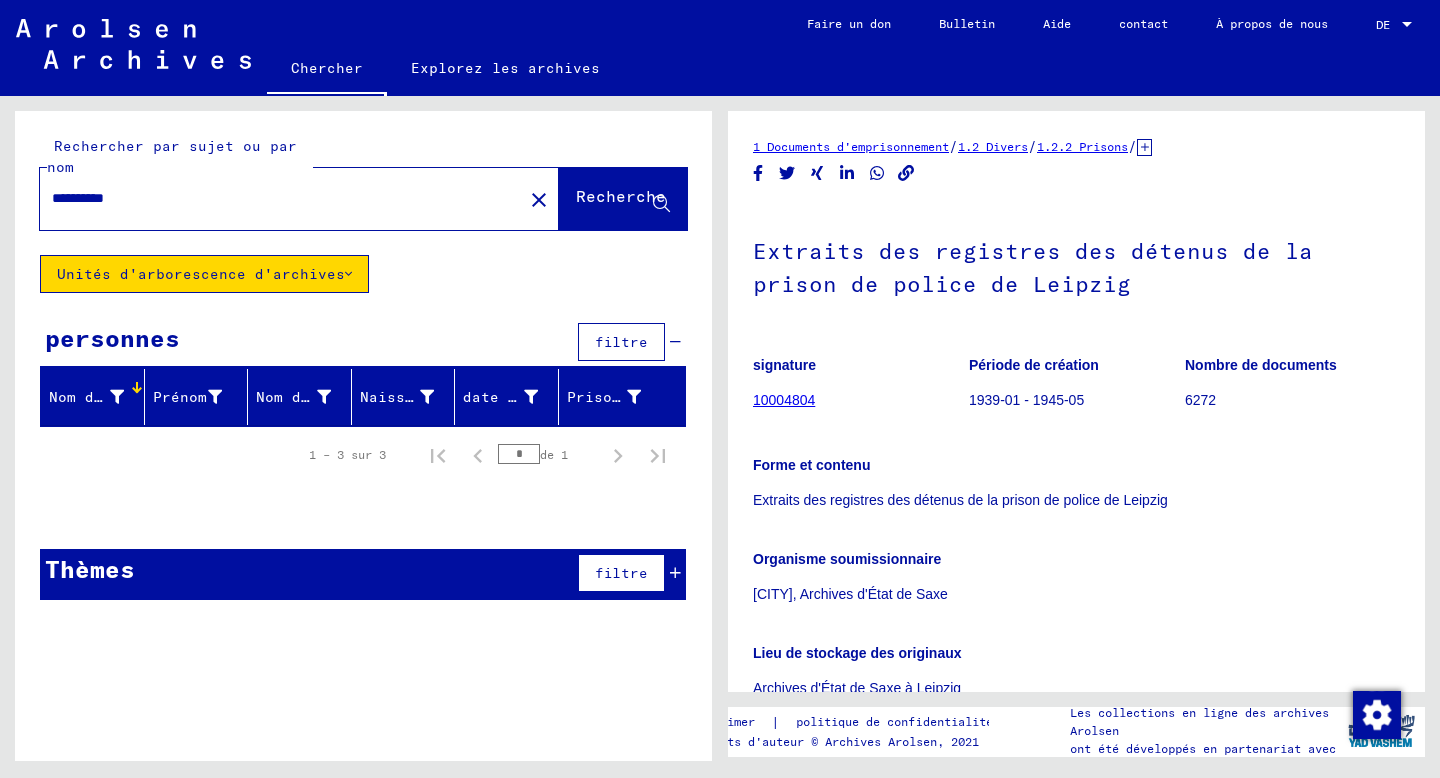 click on "Unités d'arborescence d'archives" 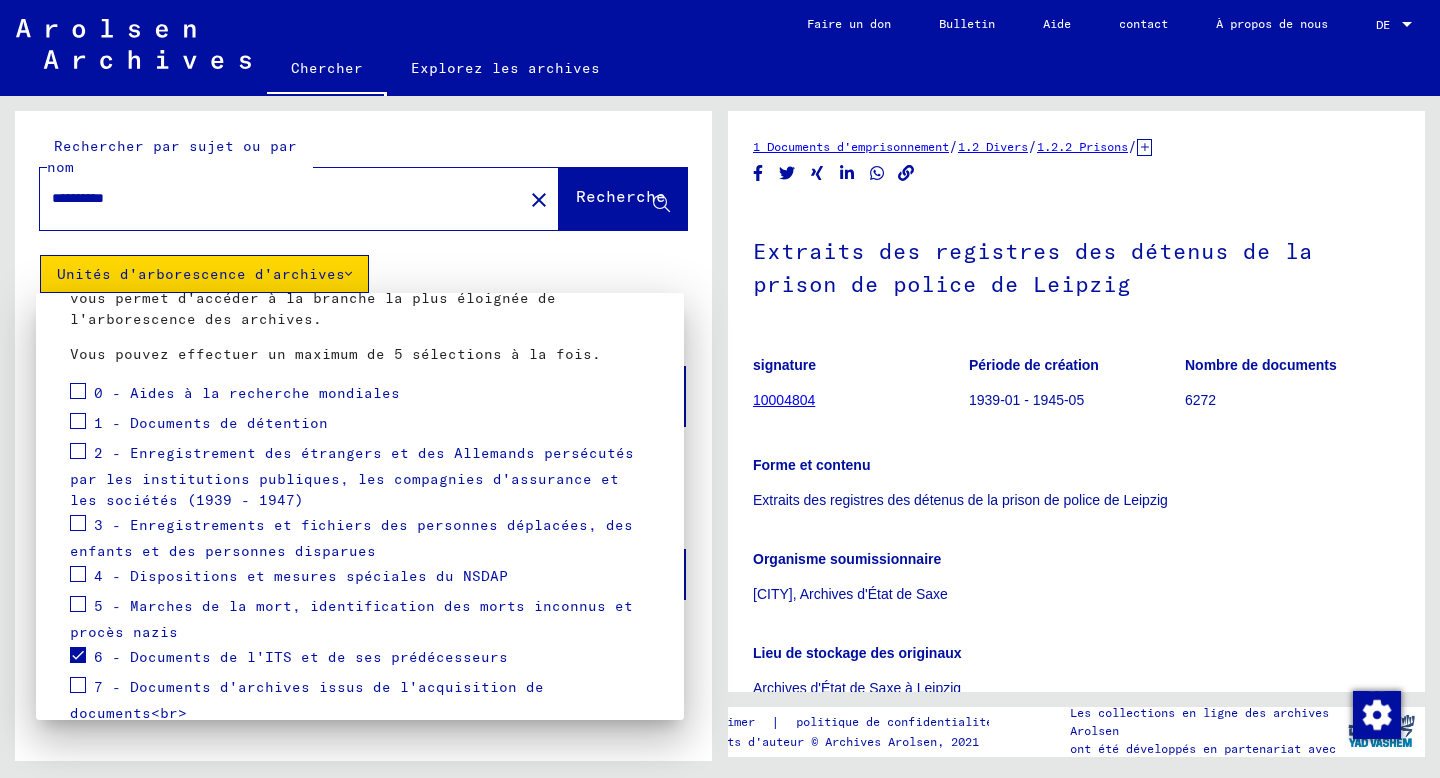 scroll, scrollTop: 192, scrollLeft: 0, axis: vertical 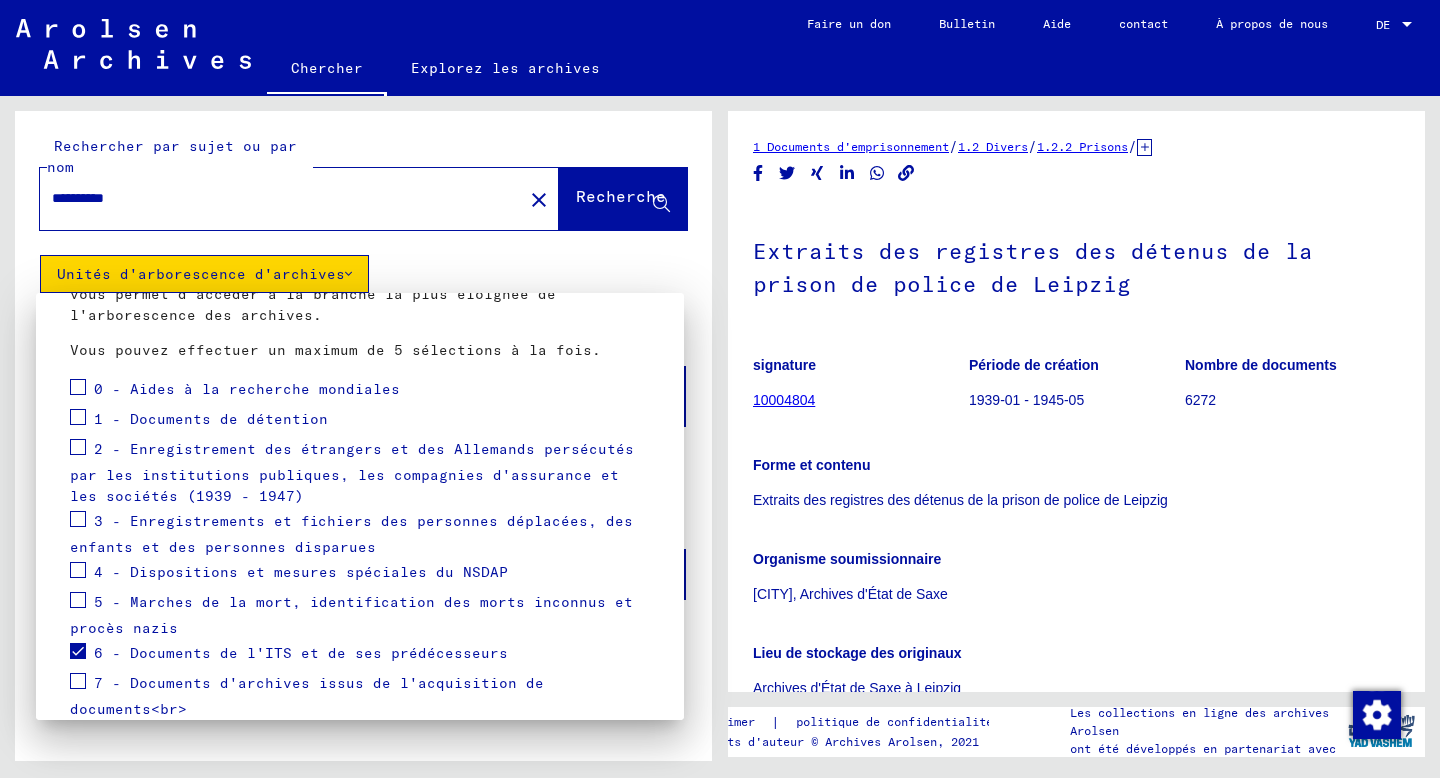 click at bounding box center (78, 447) 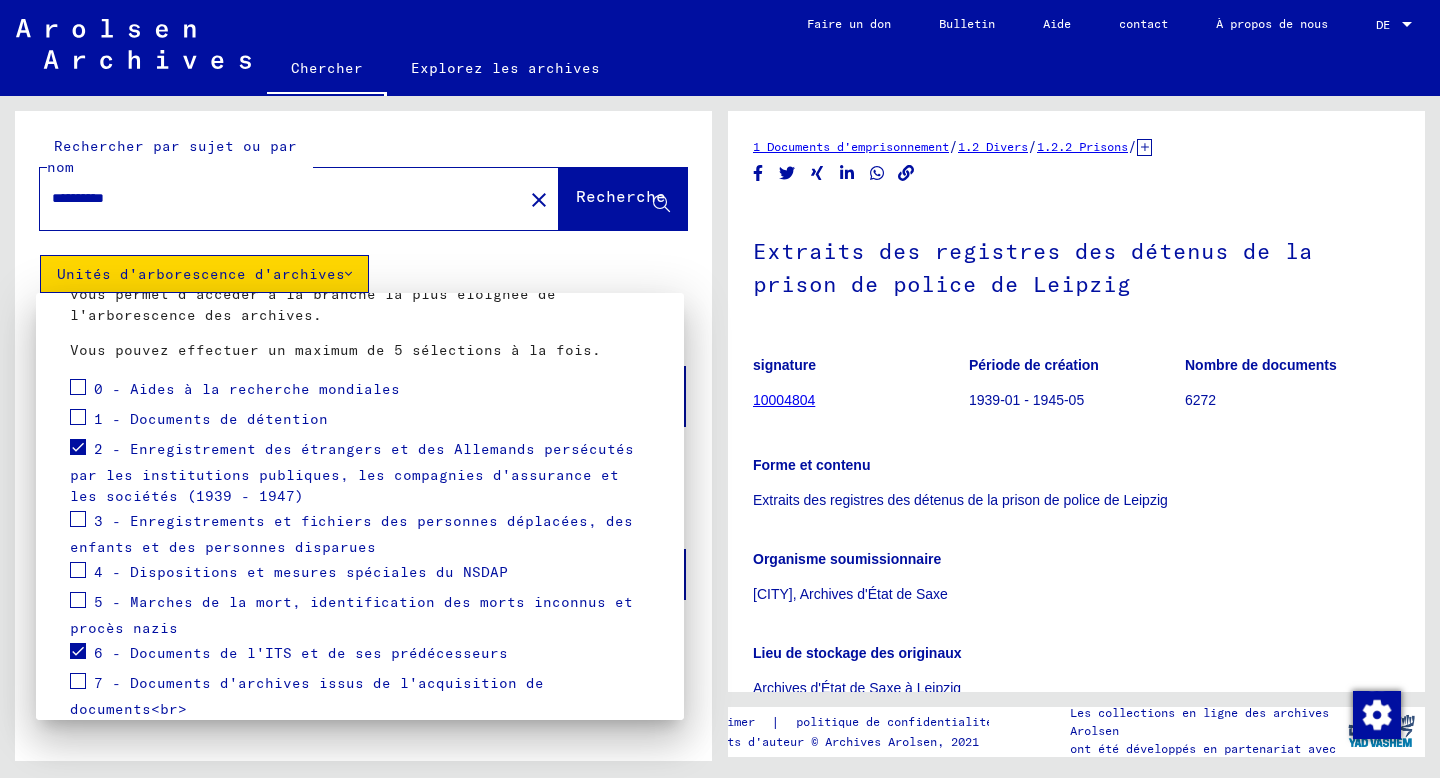 click at bounding box center [78, 651] 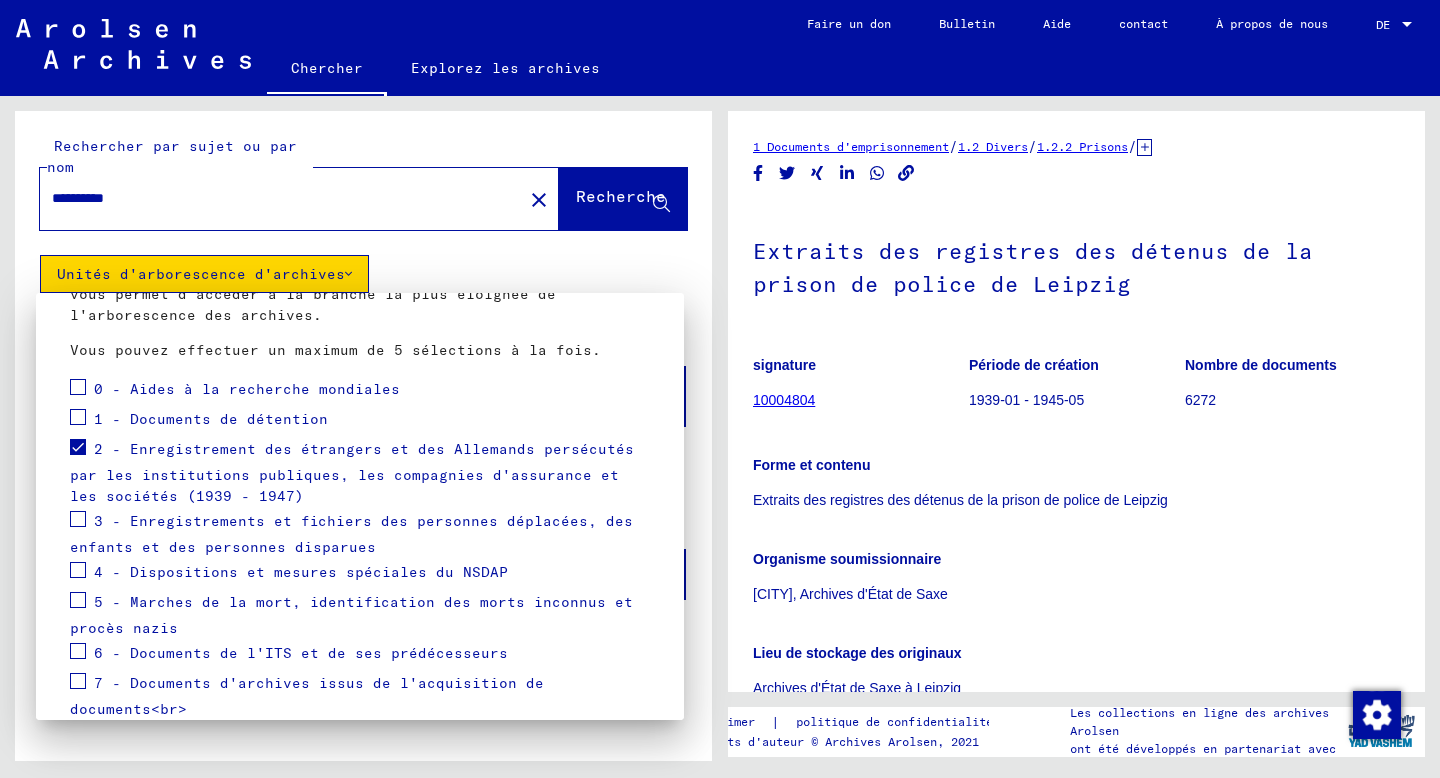 scroll, scrollTop: 287, scrollLeft: 0, axis: vertical 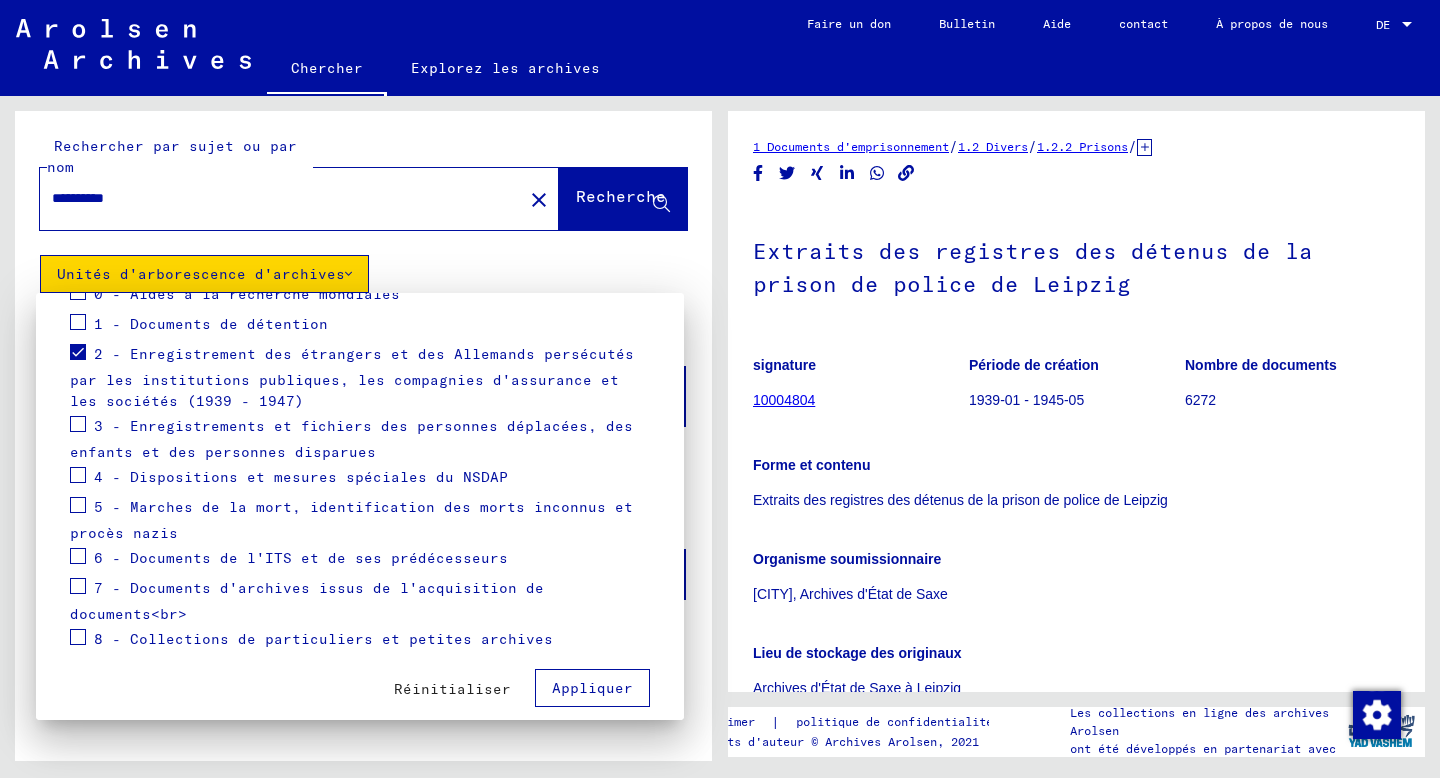 click on "Appliquer" at bounding box center [592, 688] 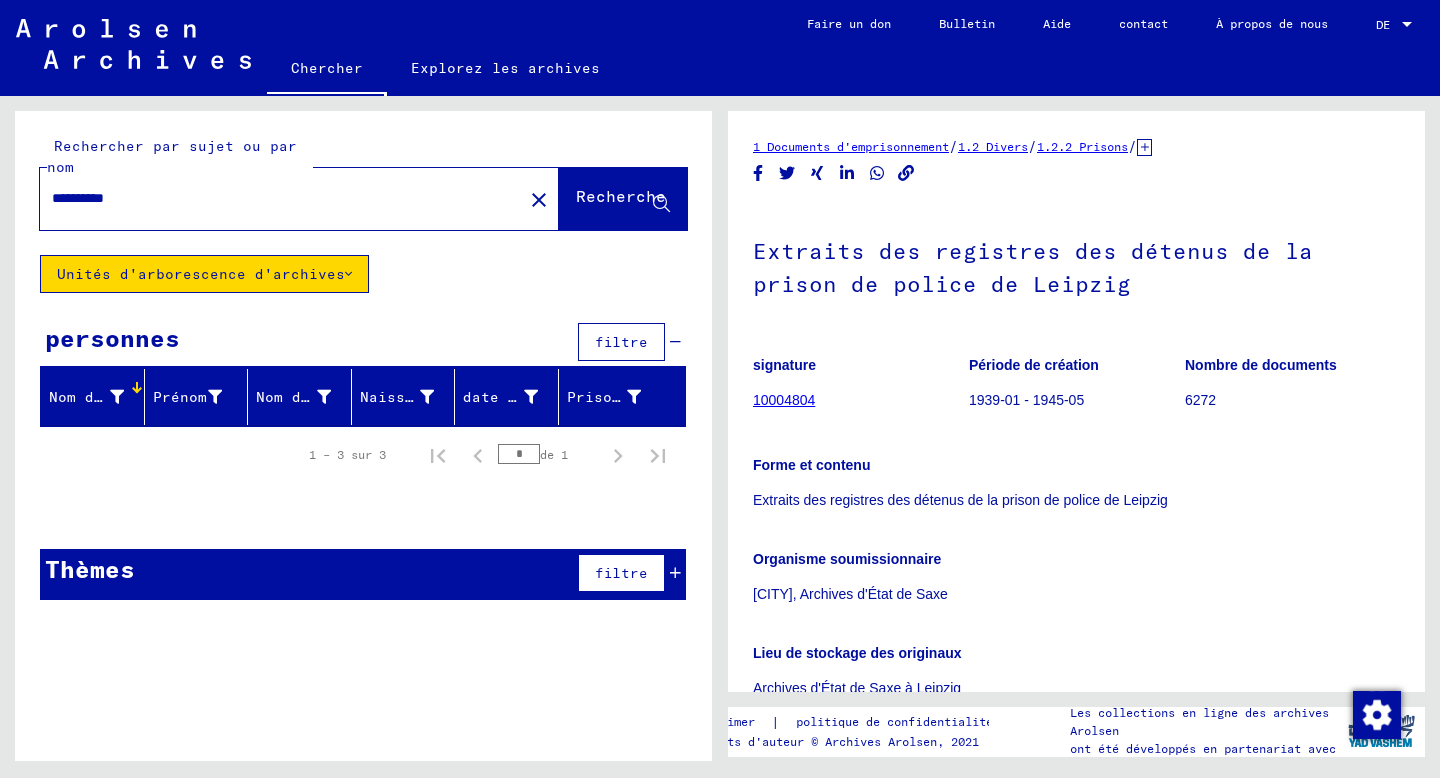 click on "Unités d'arborescence d'archives" 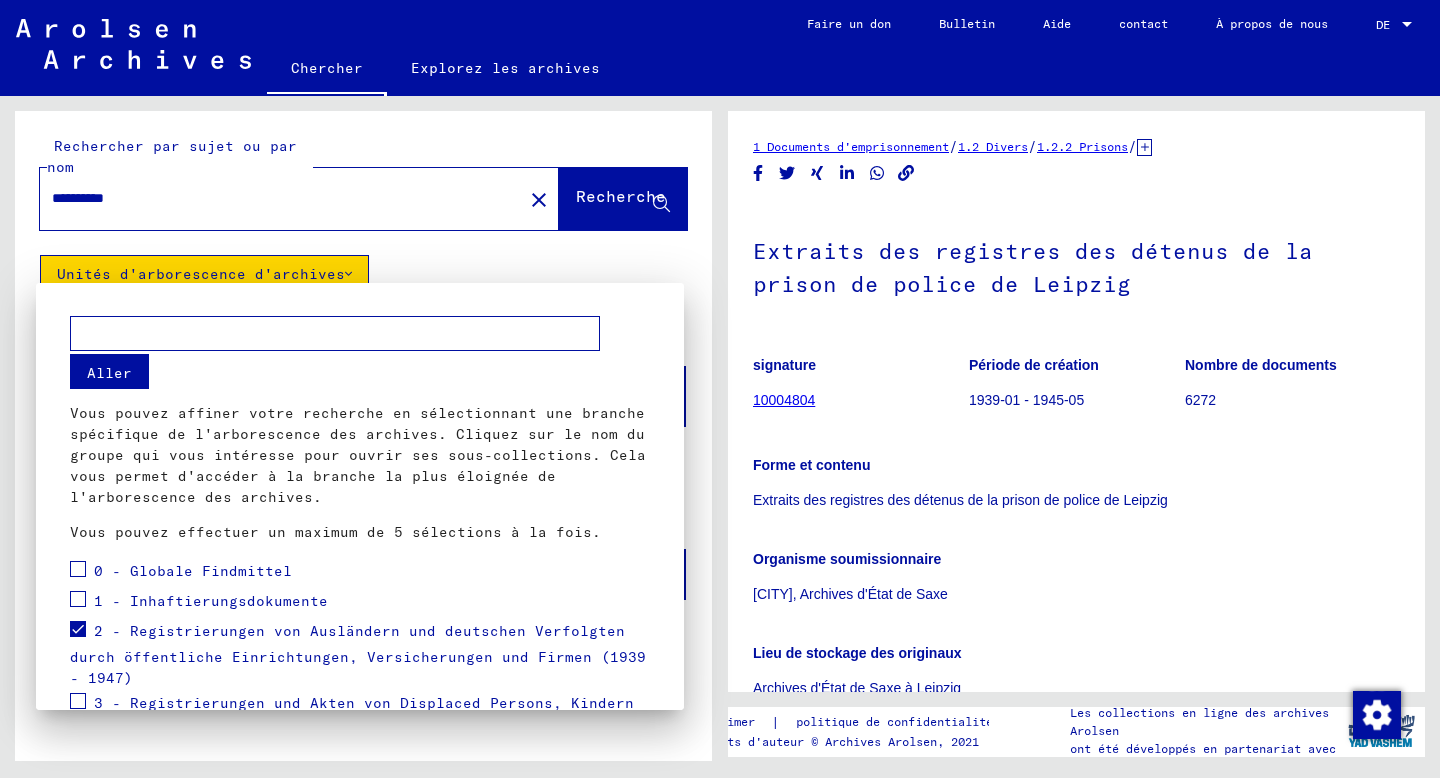 scroll, scrollTop: 287, scrollLeft: 0, axis: vertical 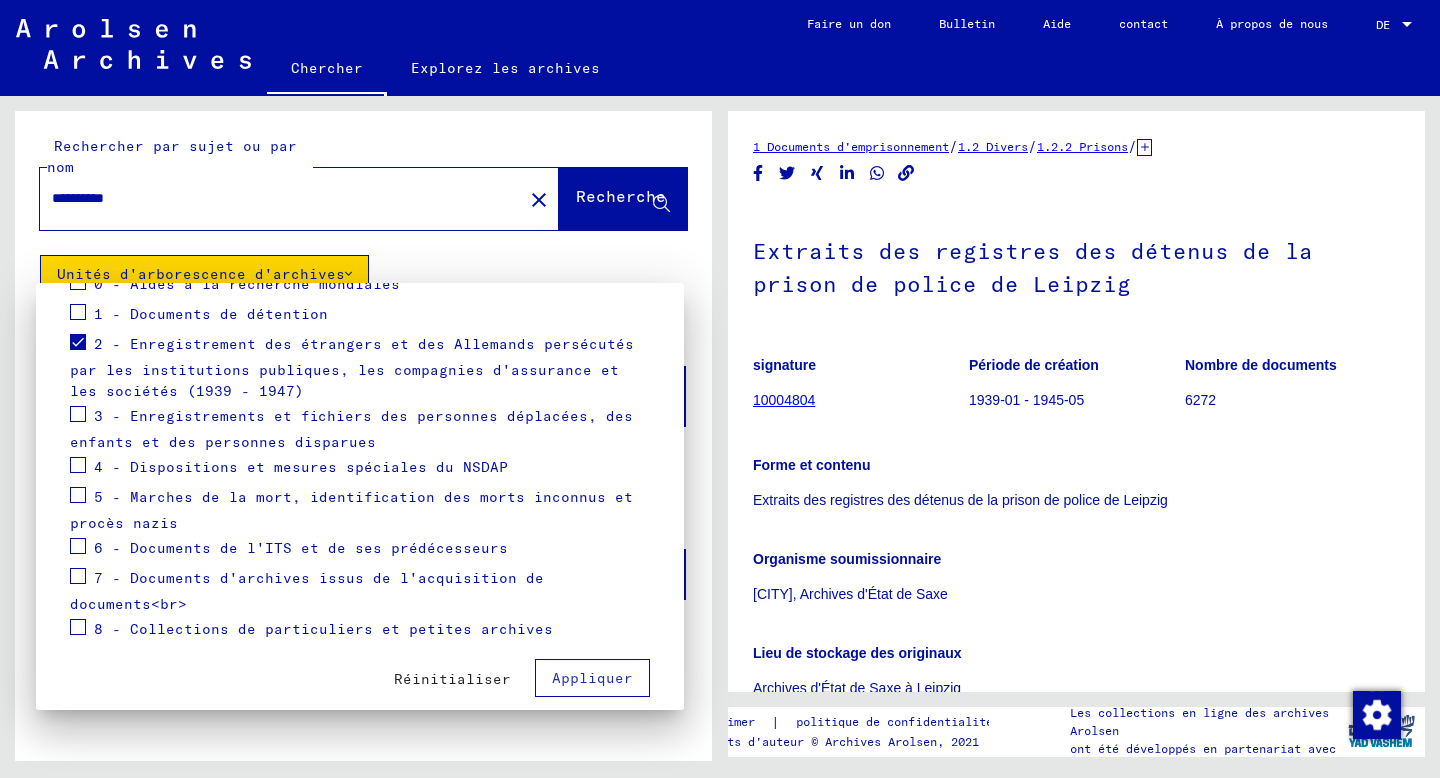 click at bounding box center [78, 342] 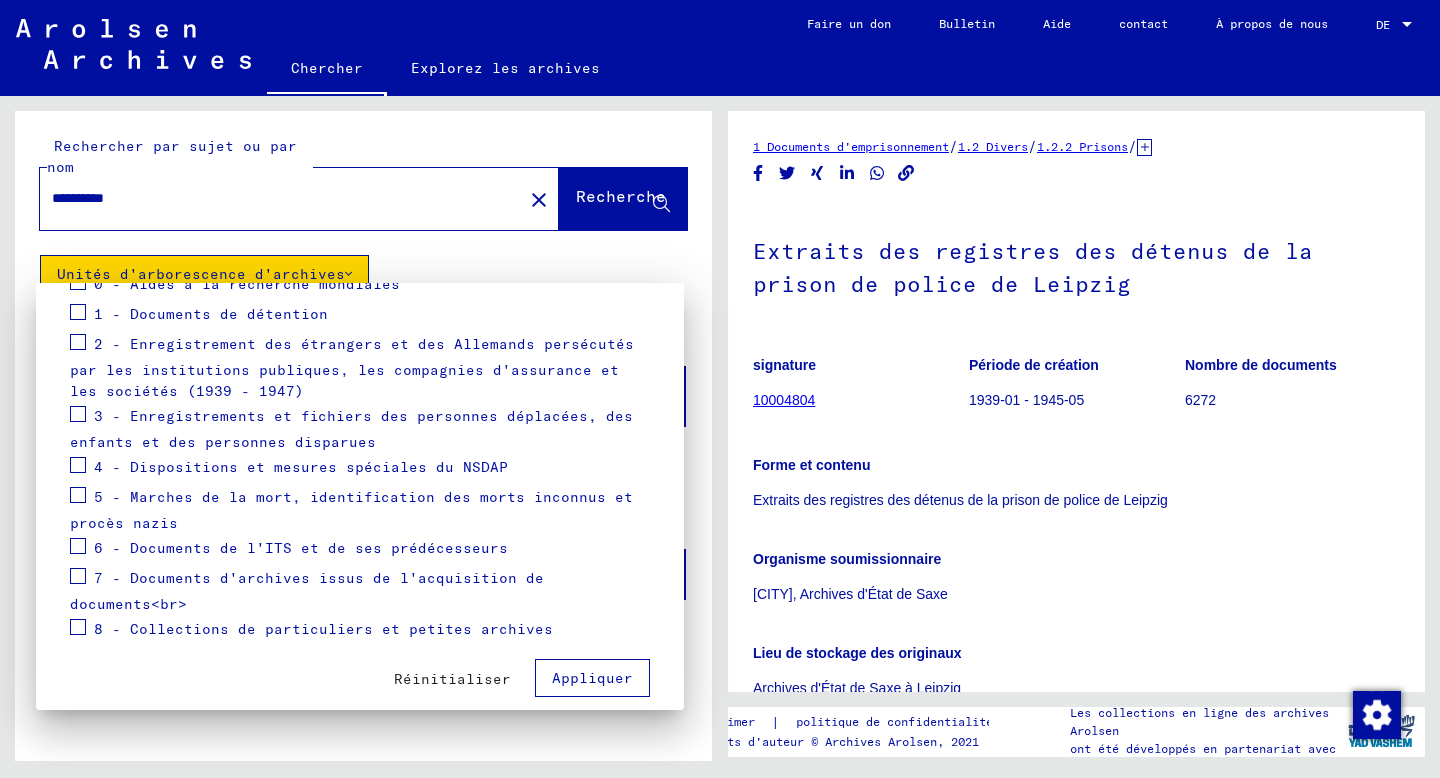 click at bounding box center [78, 465] 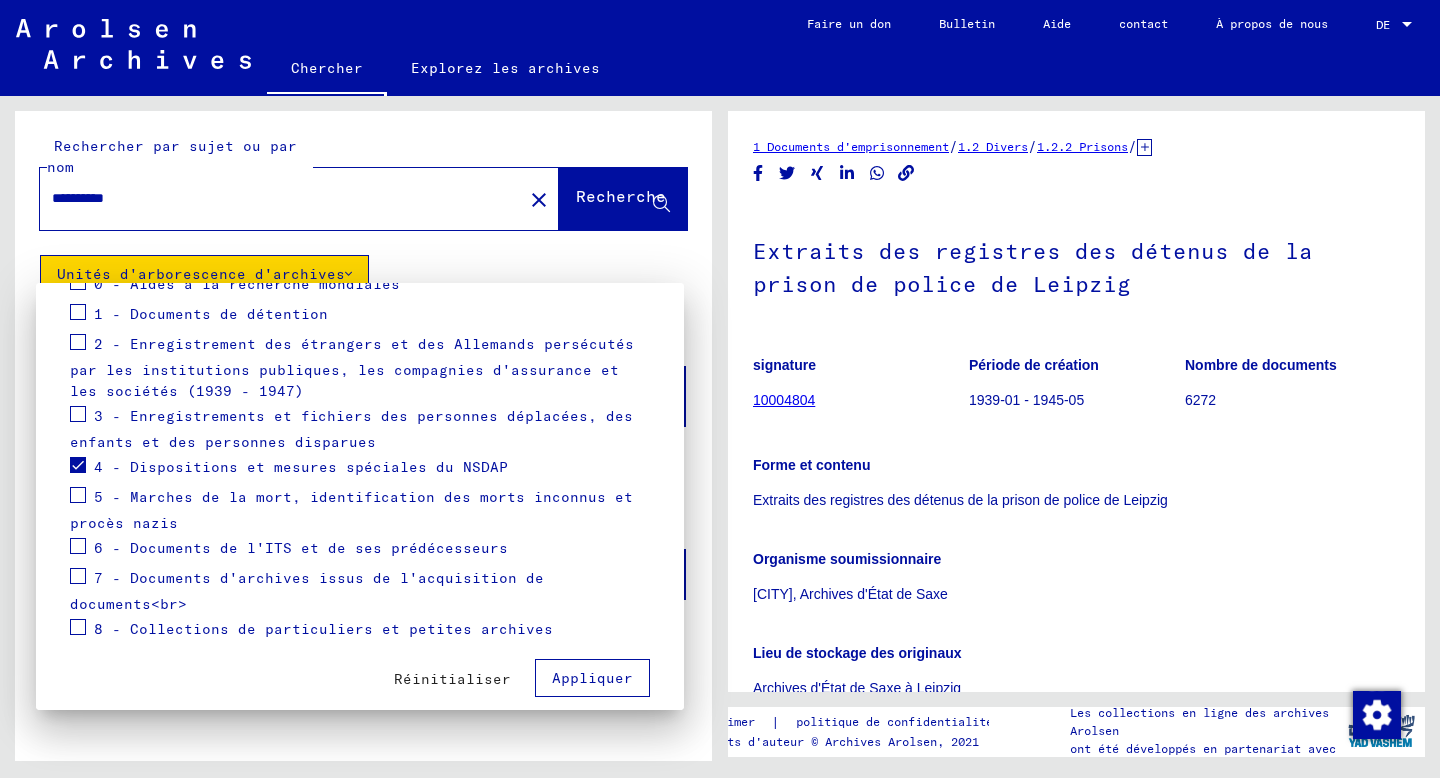click on "Appliquer" at bounding box center (592, 678) 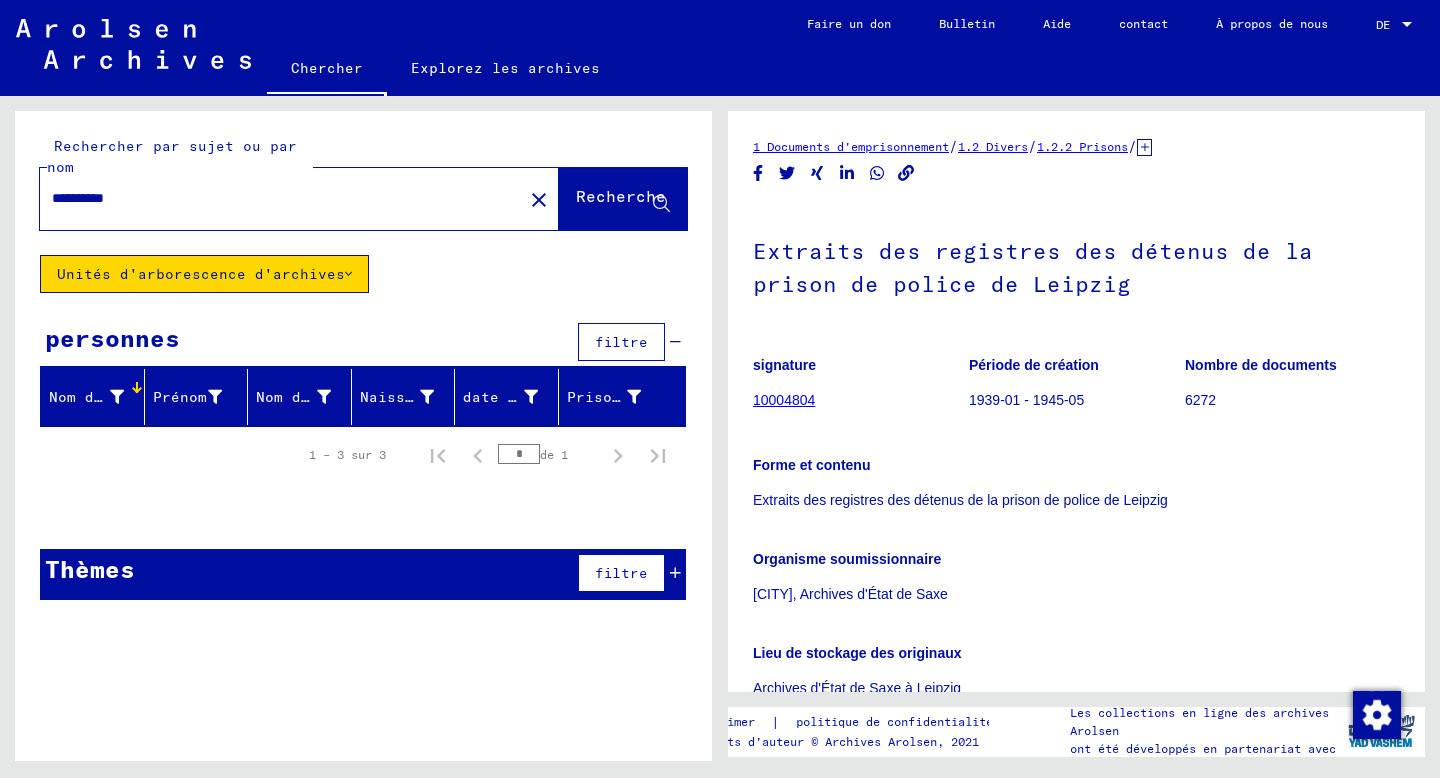 click on "Recherche" 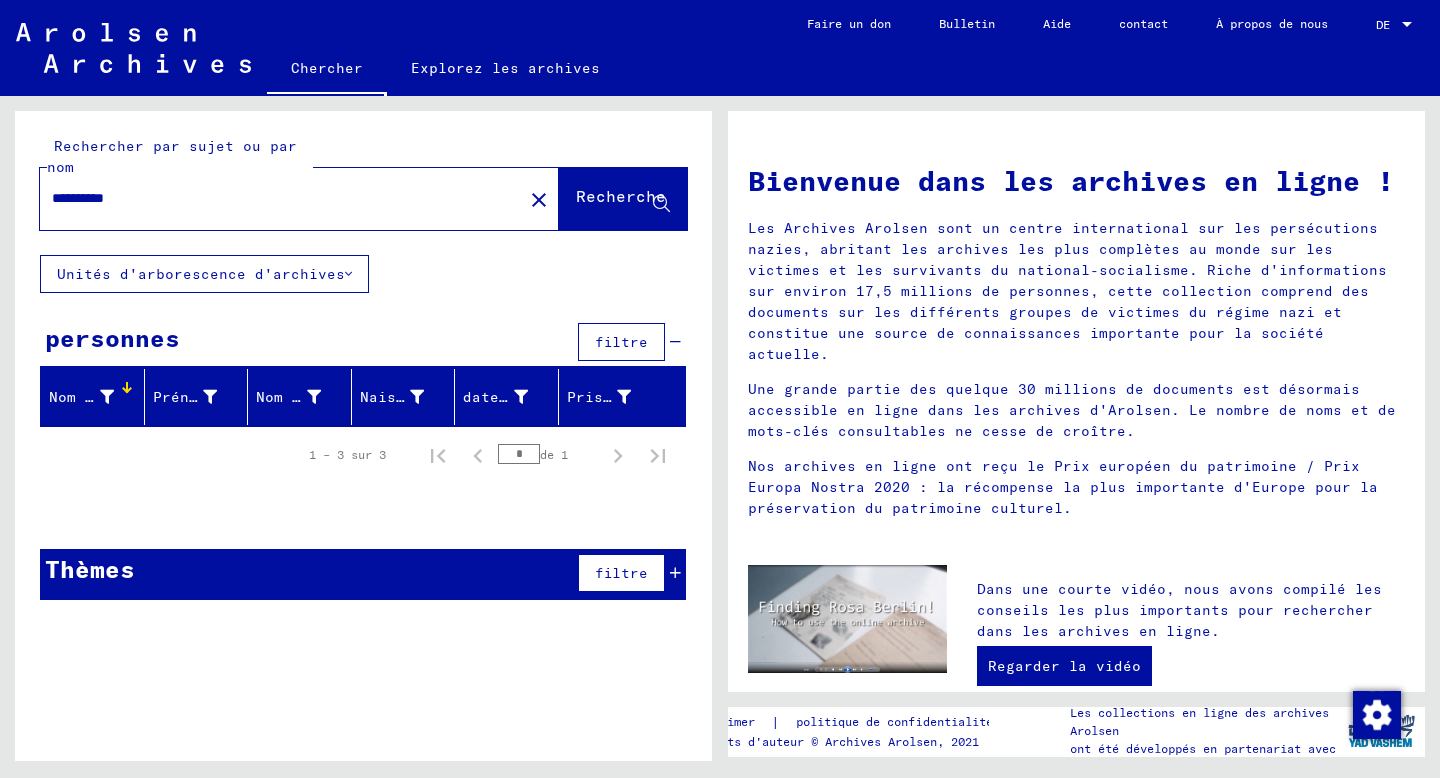 click on "Nom de famille" at bounding box center [96, 397] 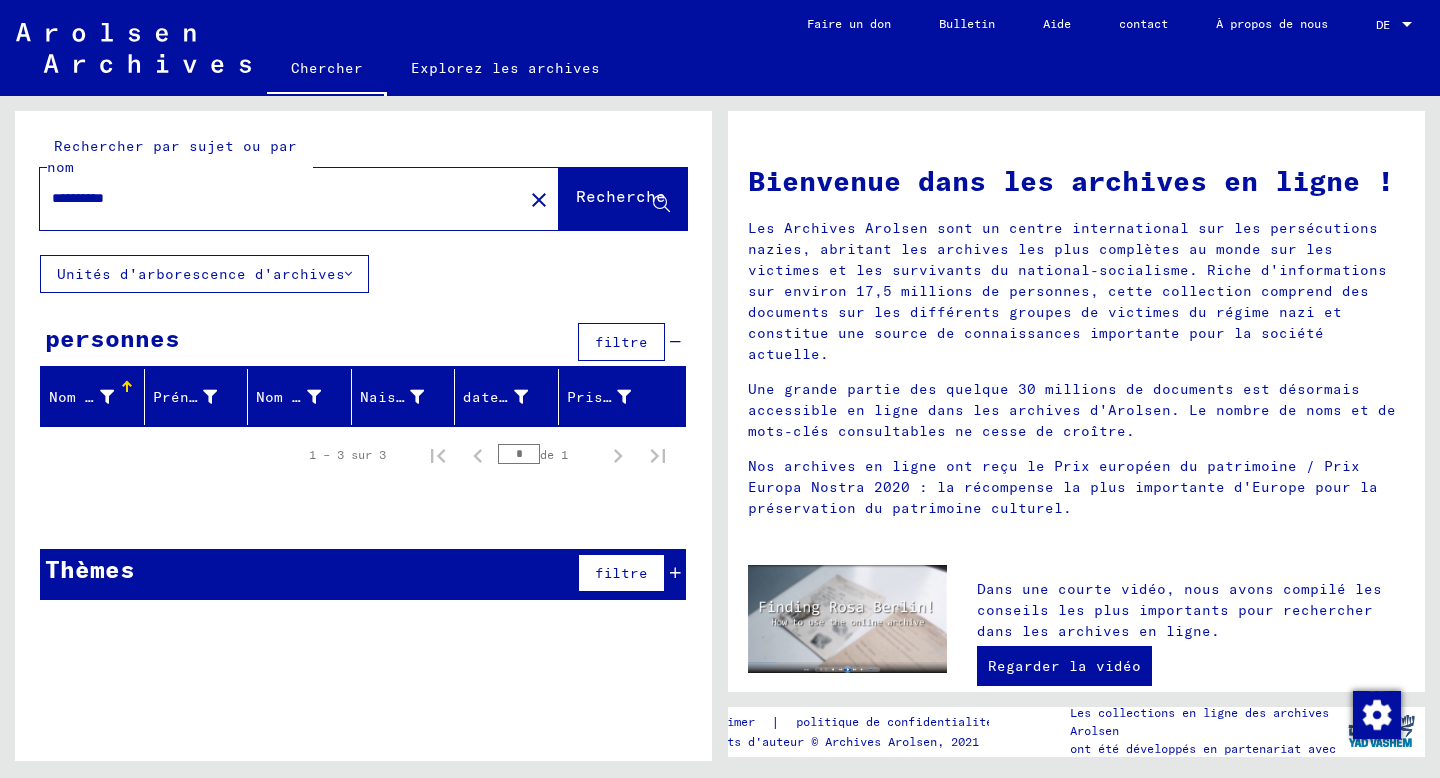 click on "**********" at bounding box center (275, 198) 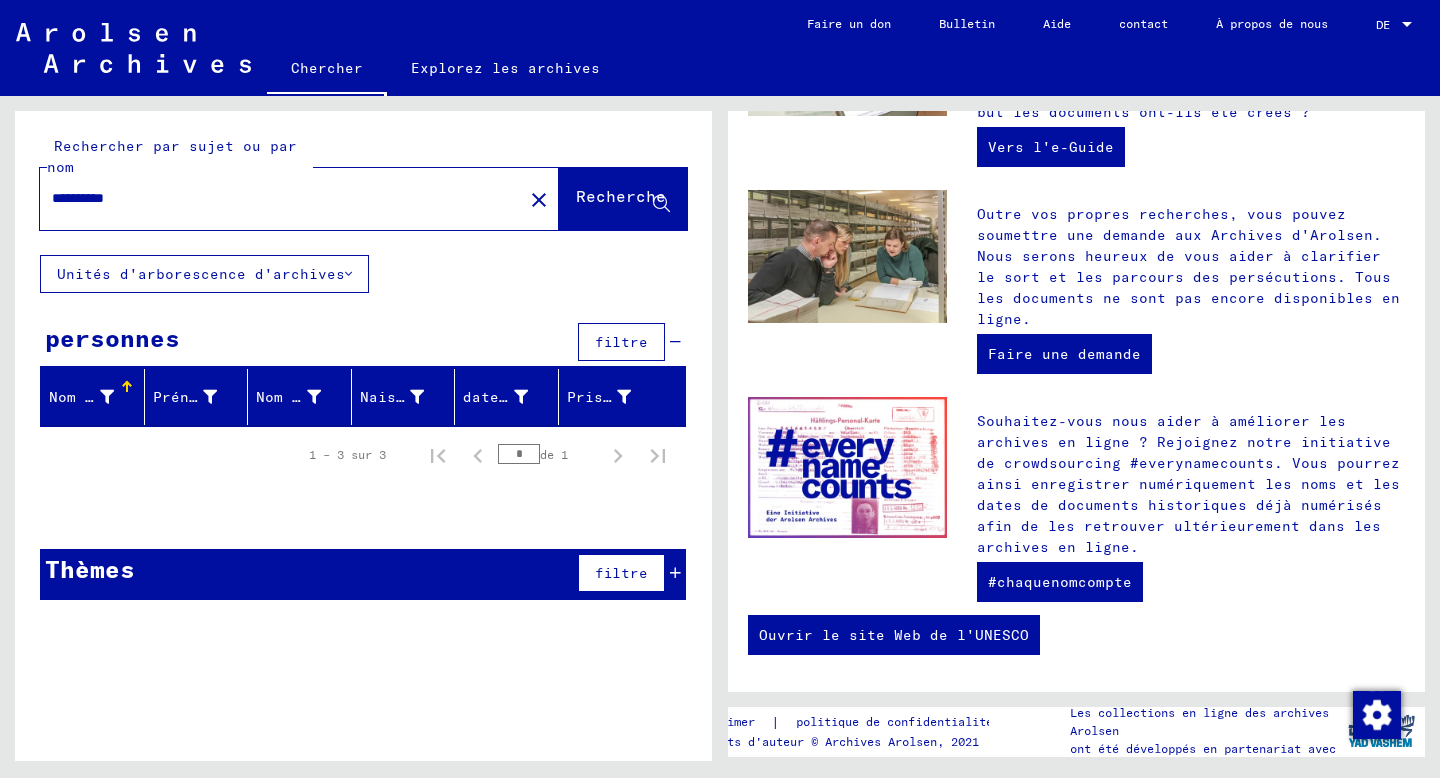 scroll, scrollTop: 753, scrollLeft: 0, axis: vertical 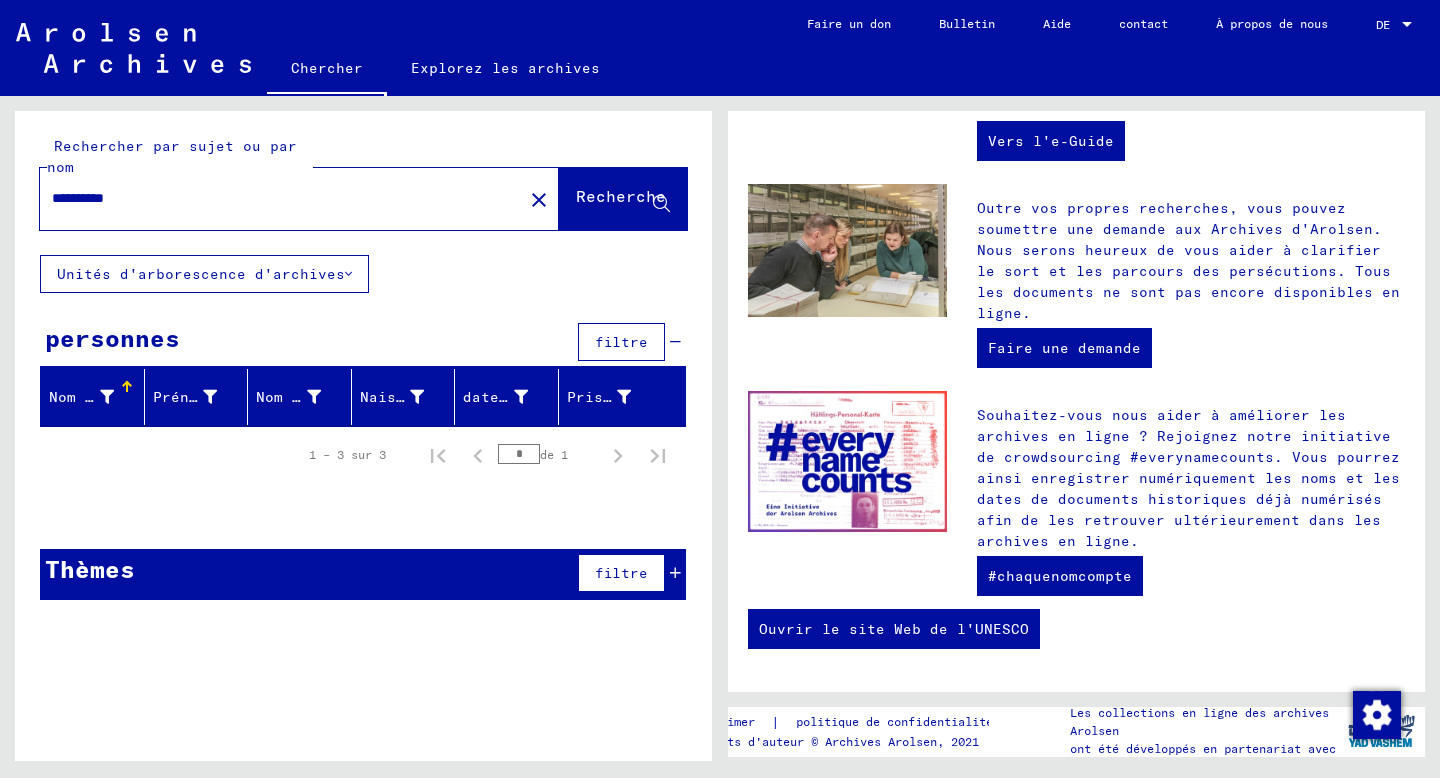 click on "Explorez les archives" 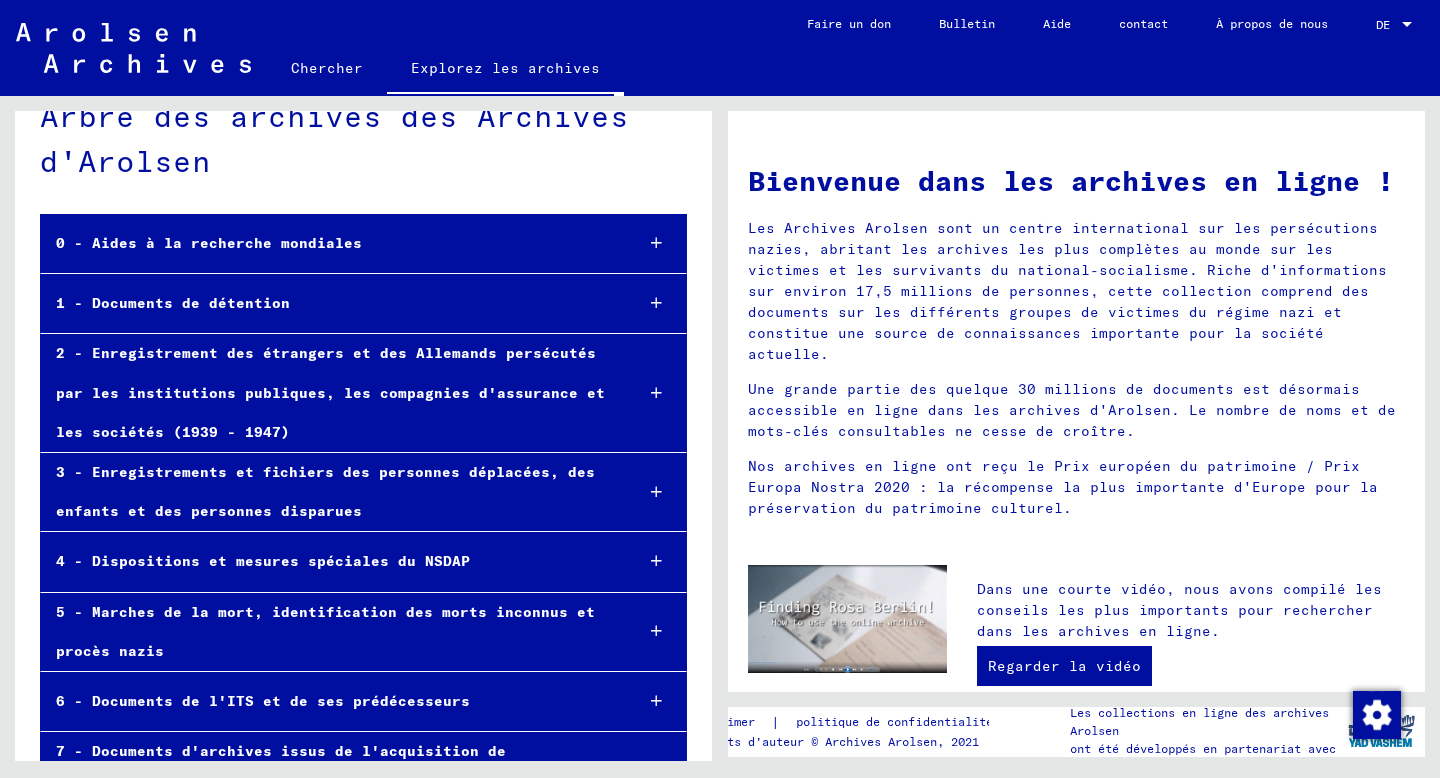 scroll, scrollTop: 0, scrollLeft: 0, axis: both 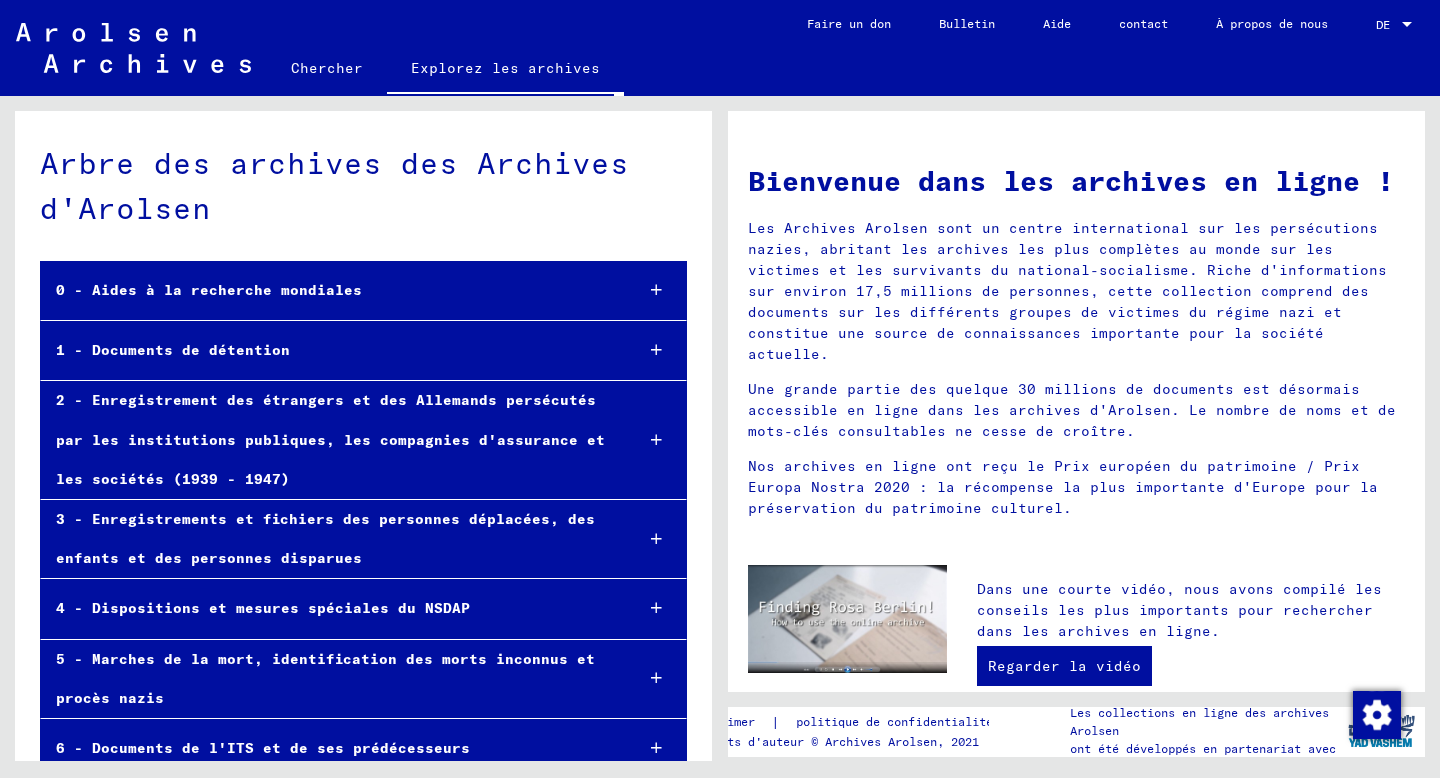 click on "Chercher" 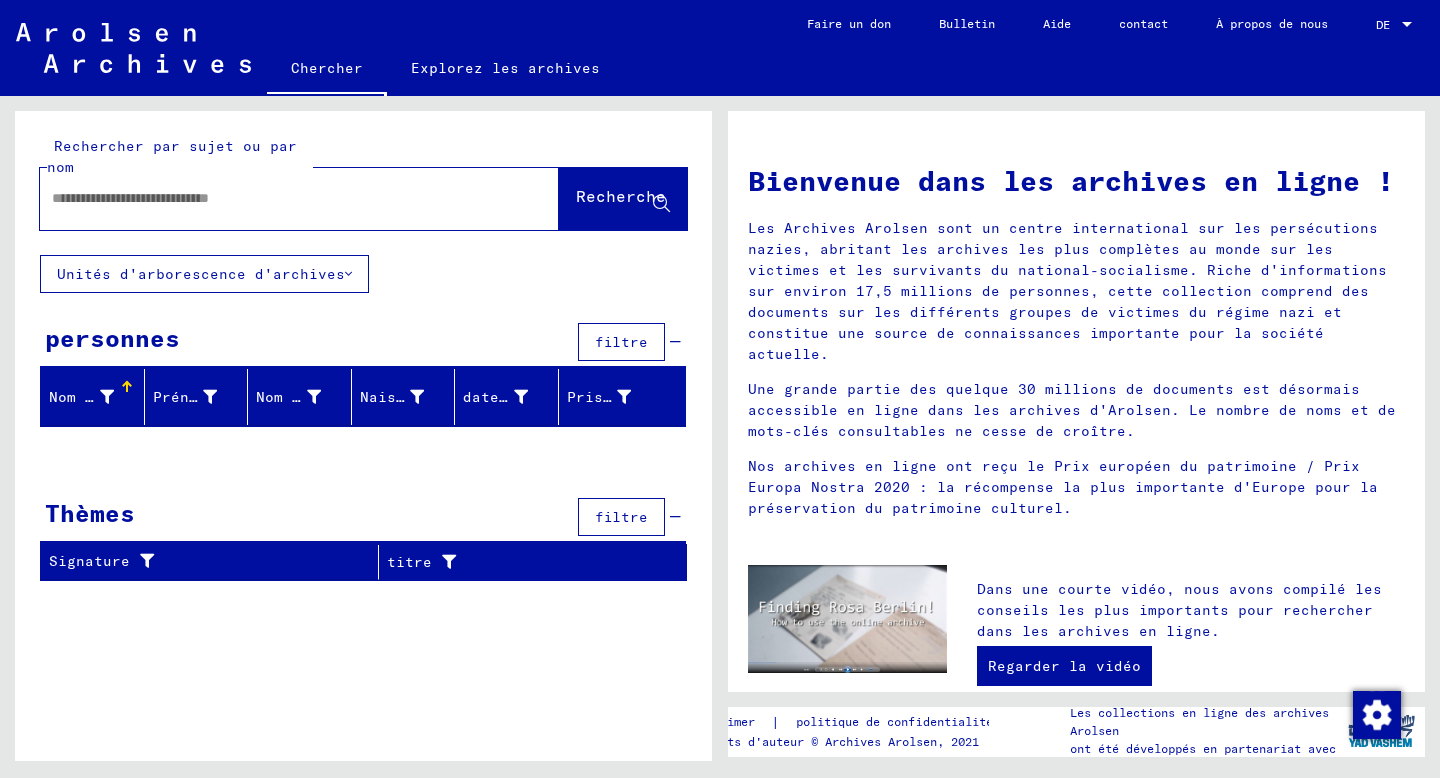 click 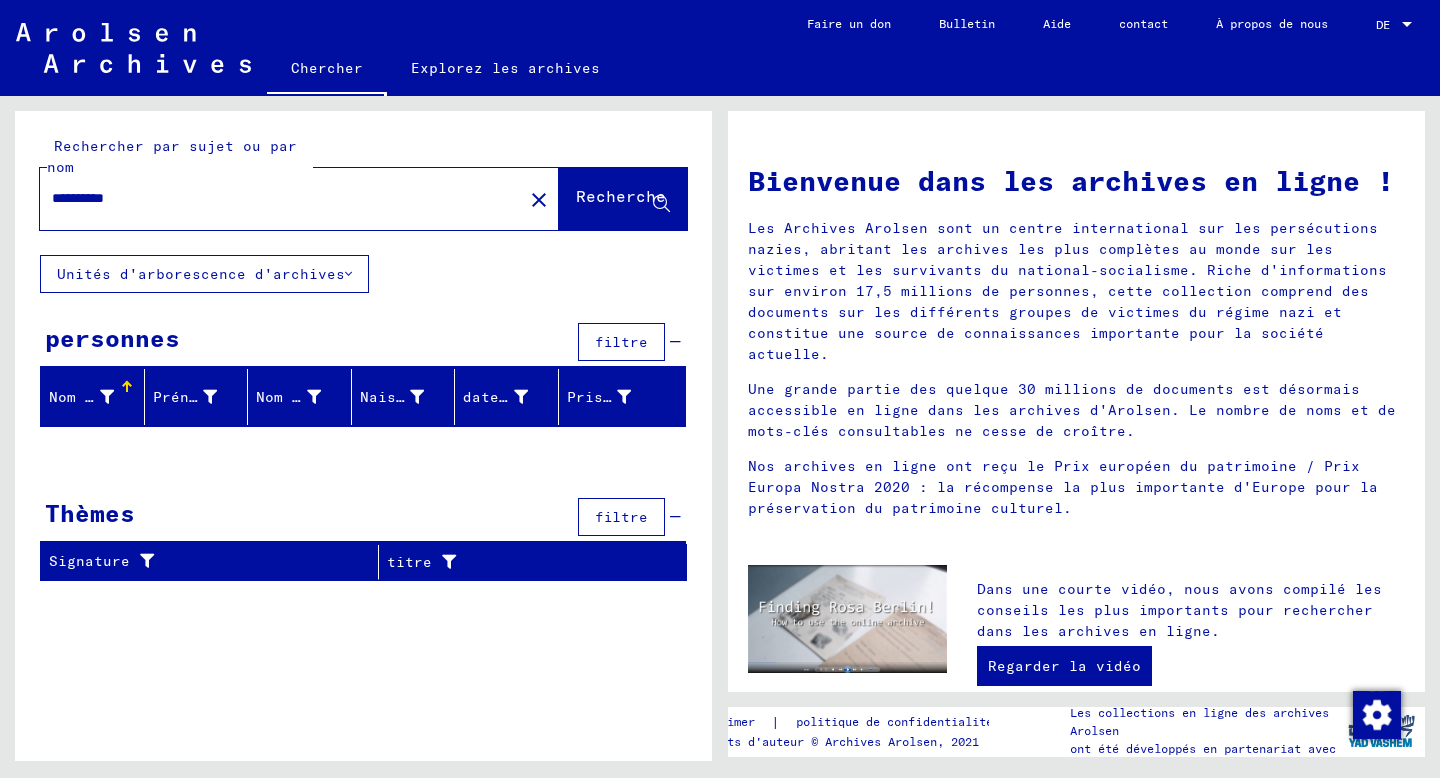 type on "**********" 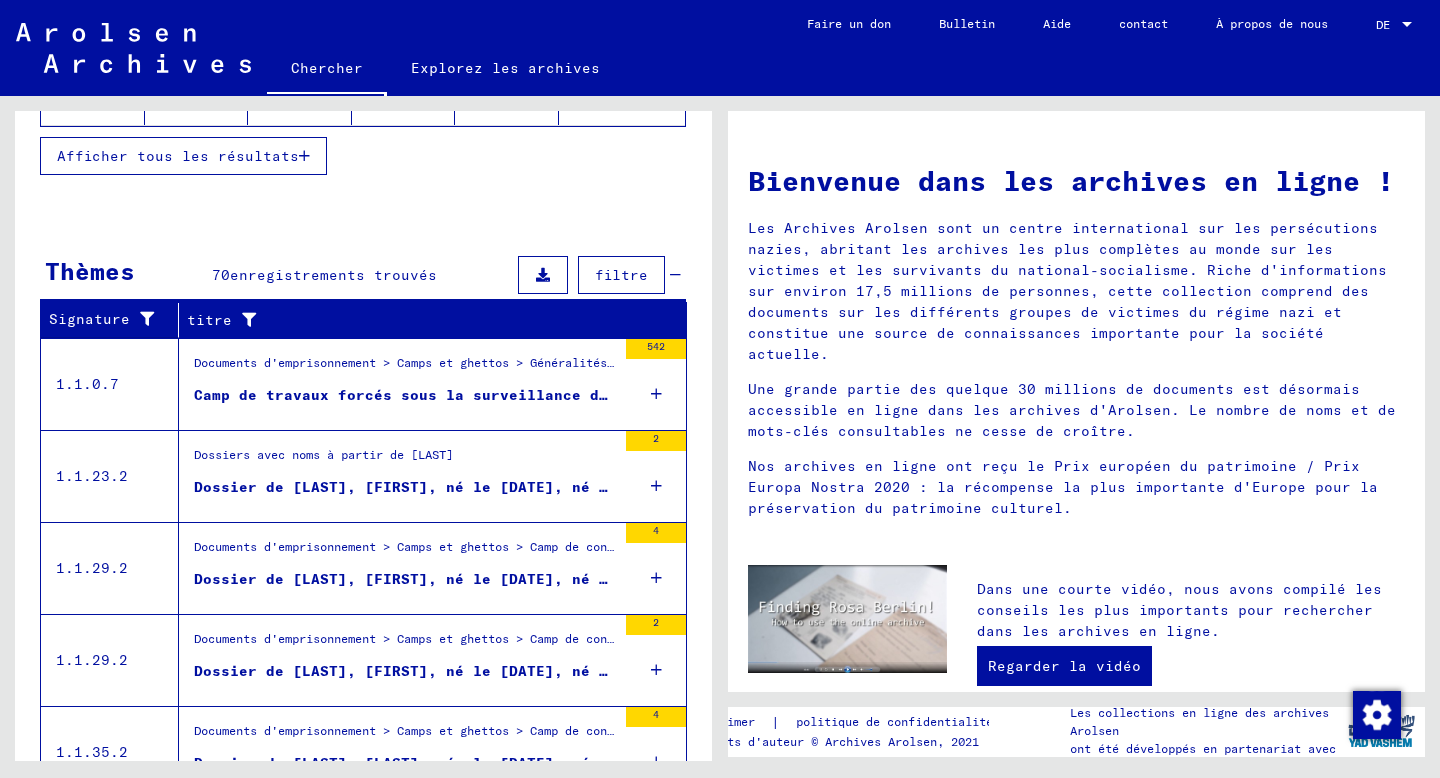 scroll, scrollTop: 552, scrollLeft: 0, axis: vertical 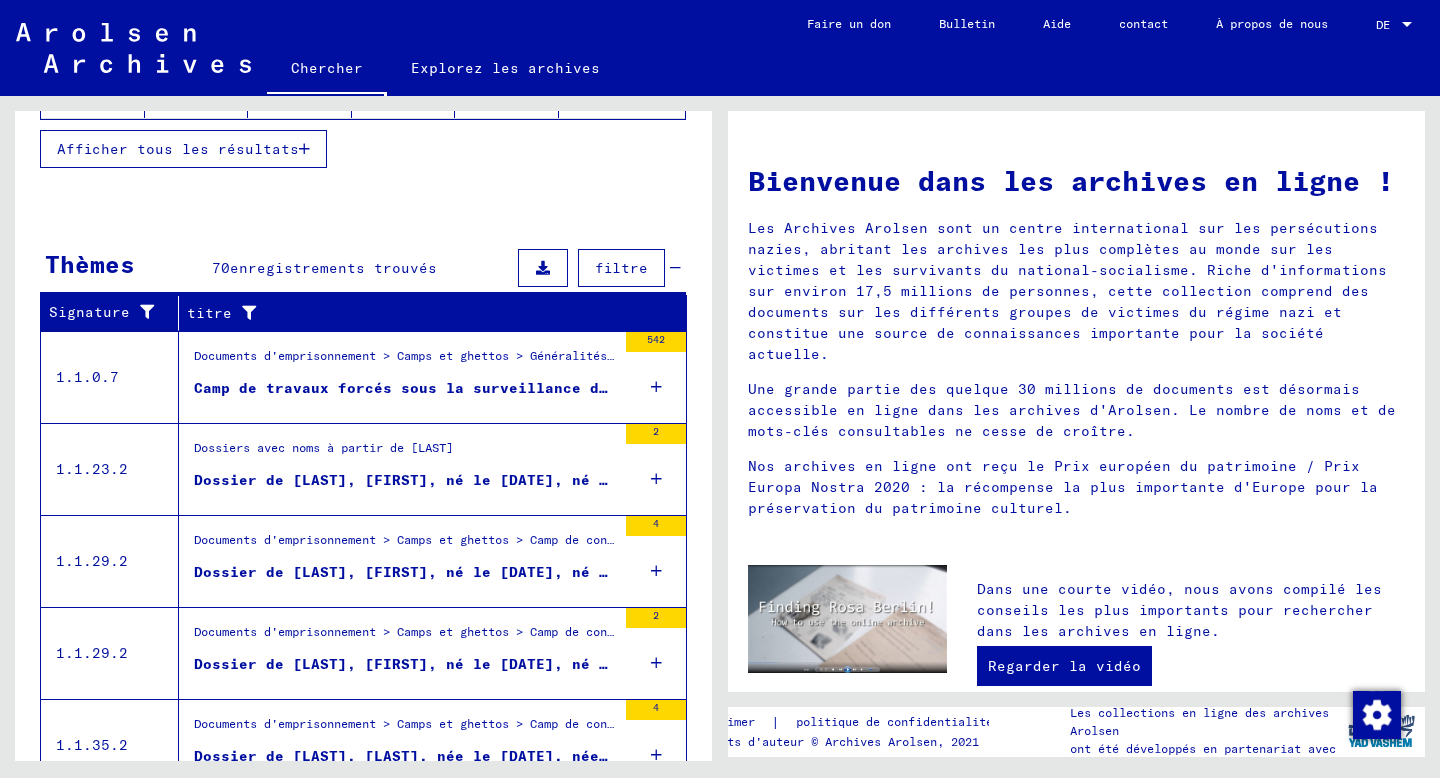 click on "Documents d'emprisonnement > Camps et ghettos > Généralités > Collecte d'informations de l'ITS sur divers sites et camps de détention" at bounding box center (405, 361) 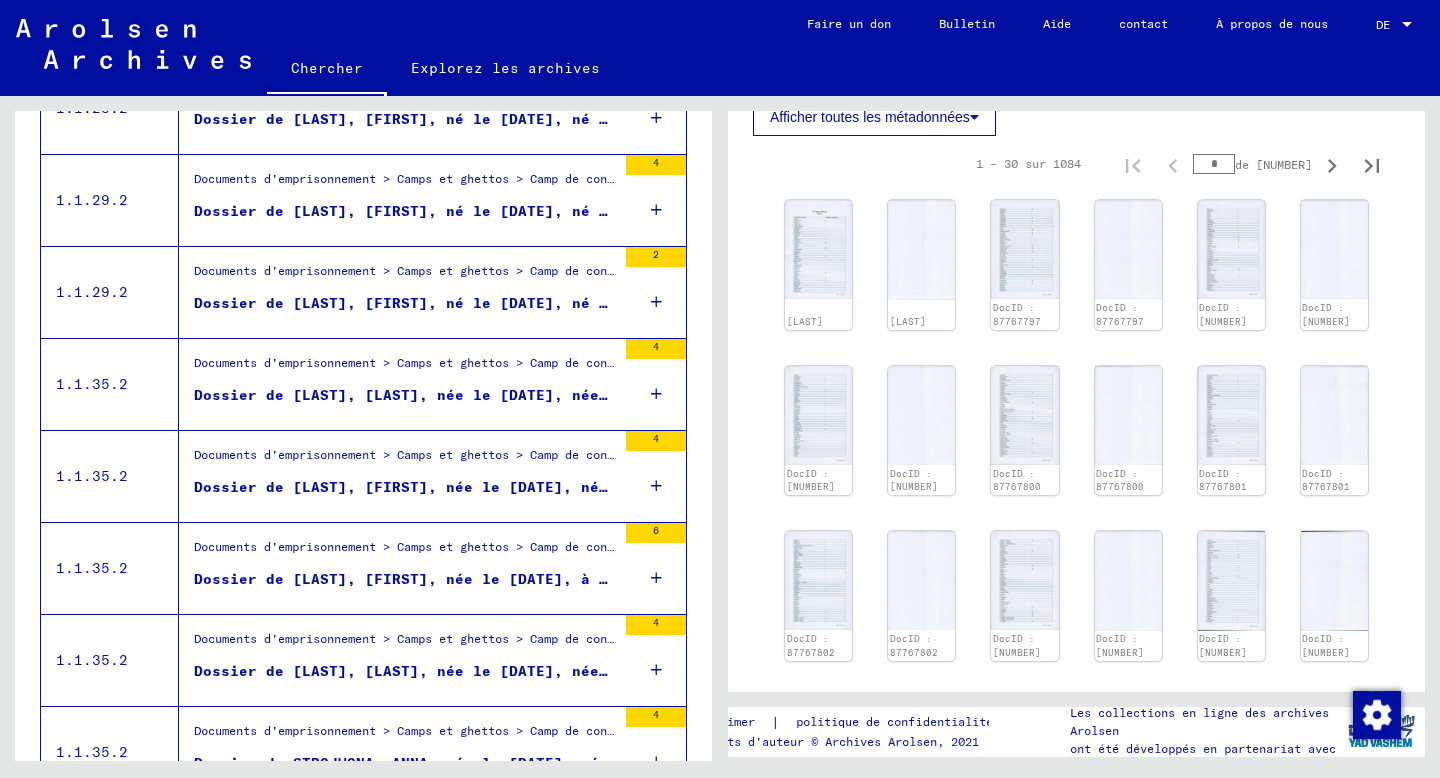 scroll, scrollTop: 1028, scrollLeft: 0, axis: vertical 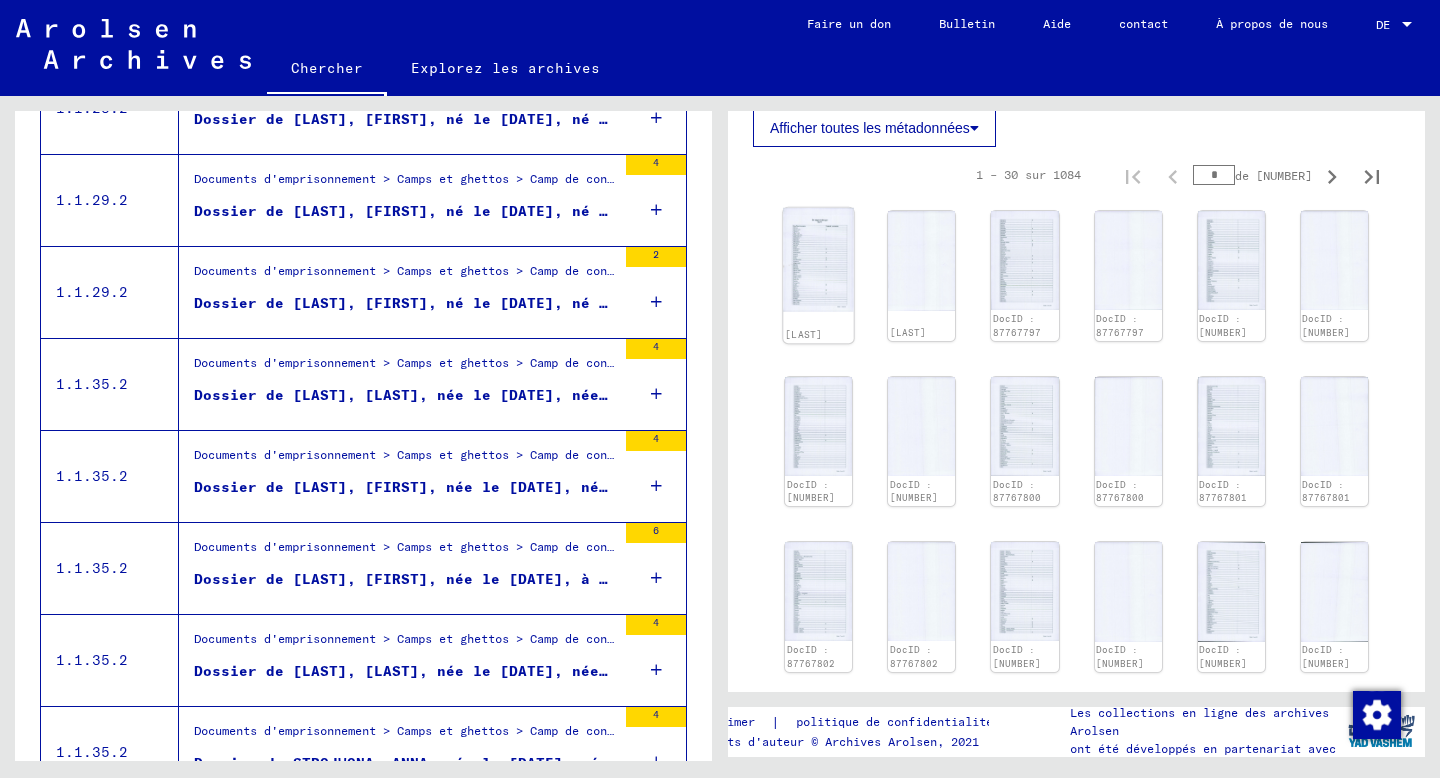 click 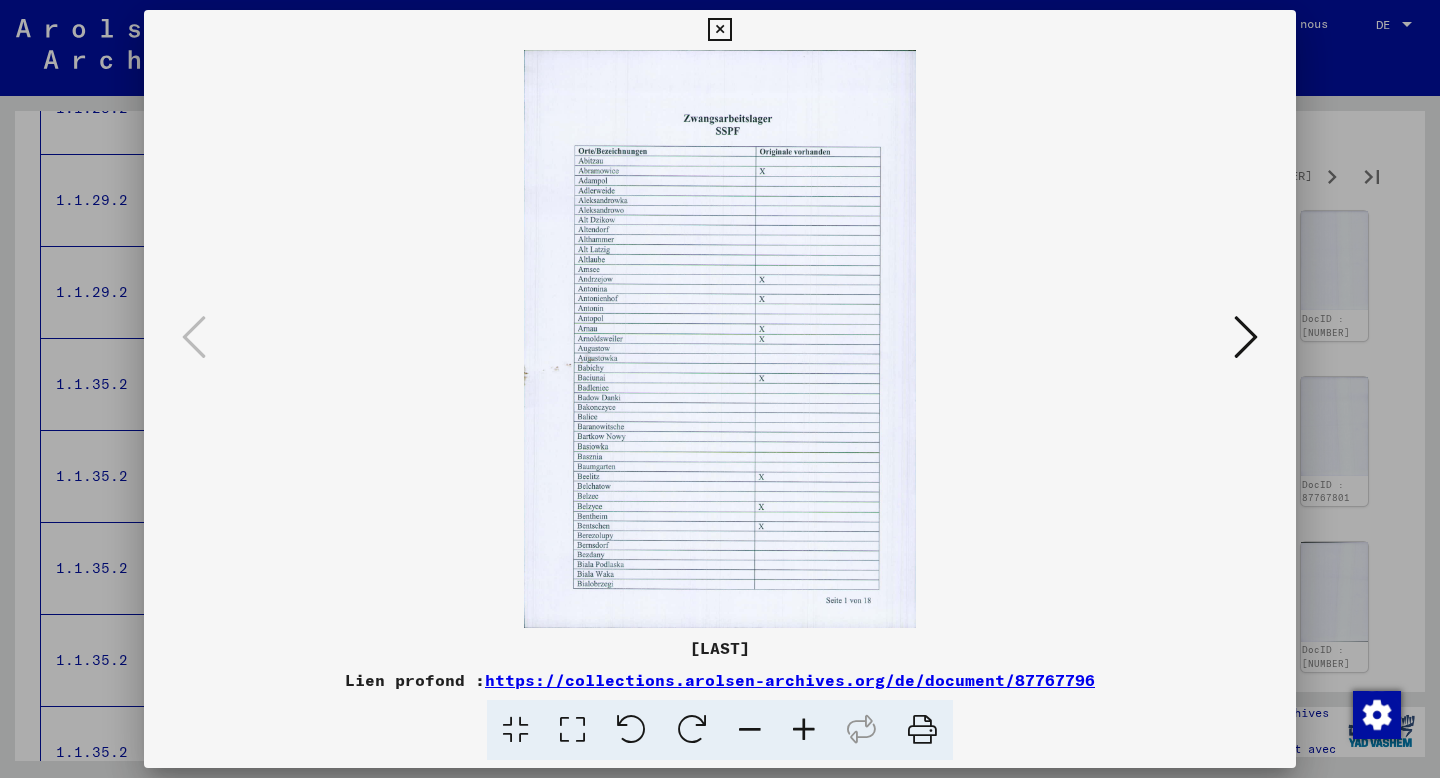 click at bounding box center (1246, 337) 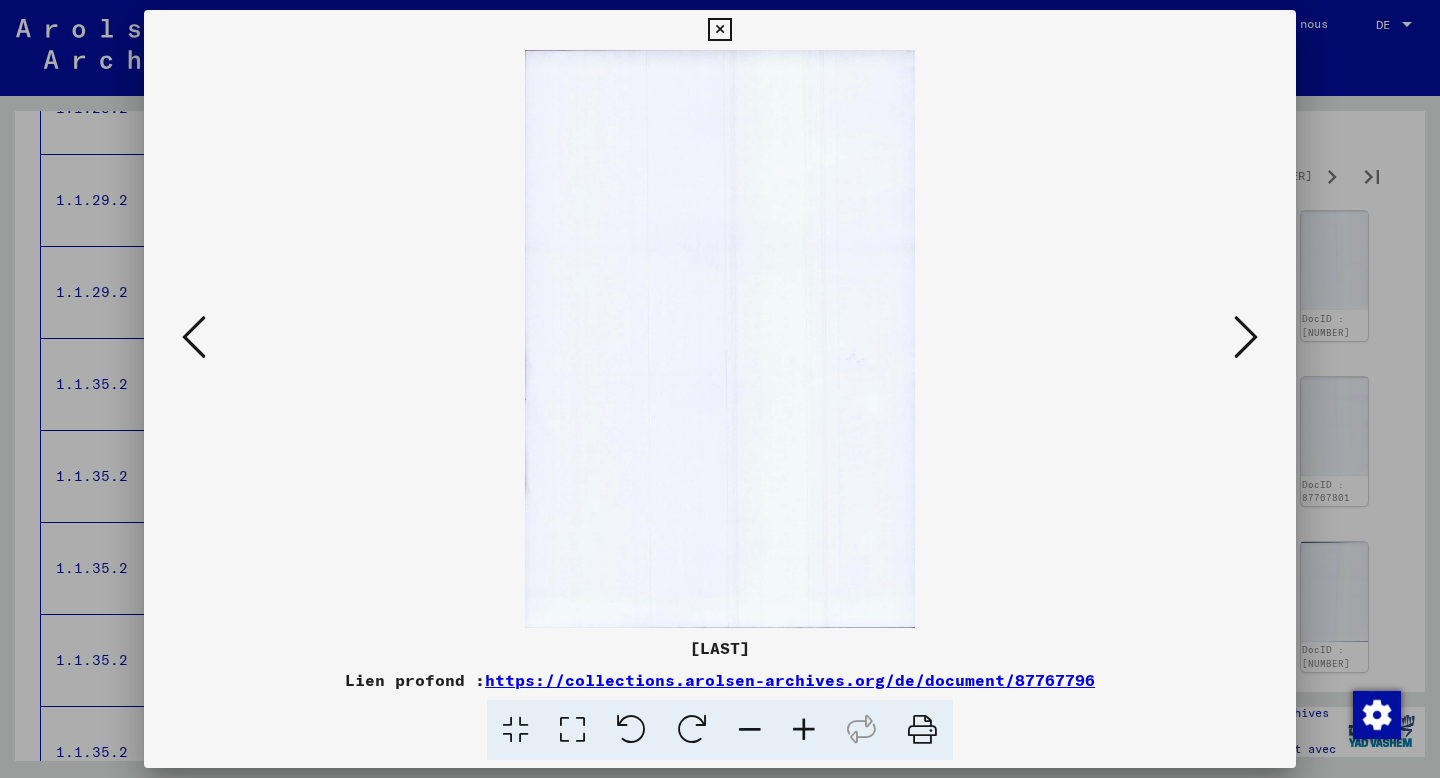 click at bounding box center [1246, 337] 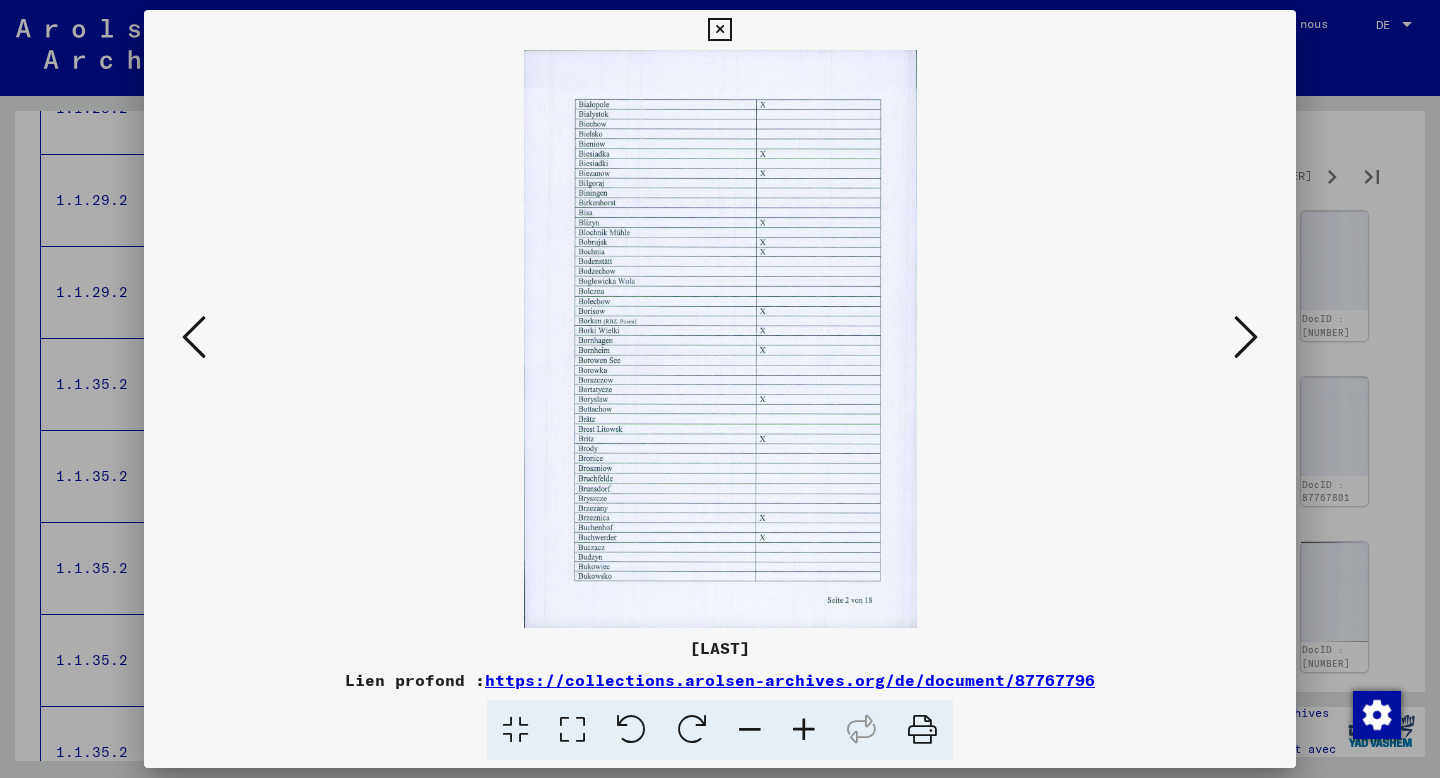 click at bounding box center (1246, 337) 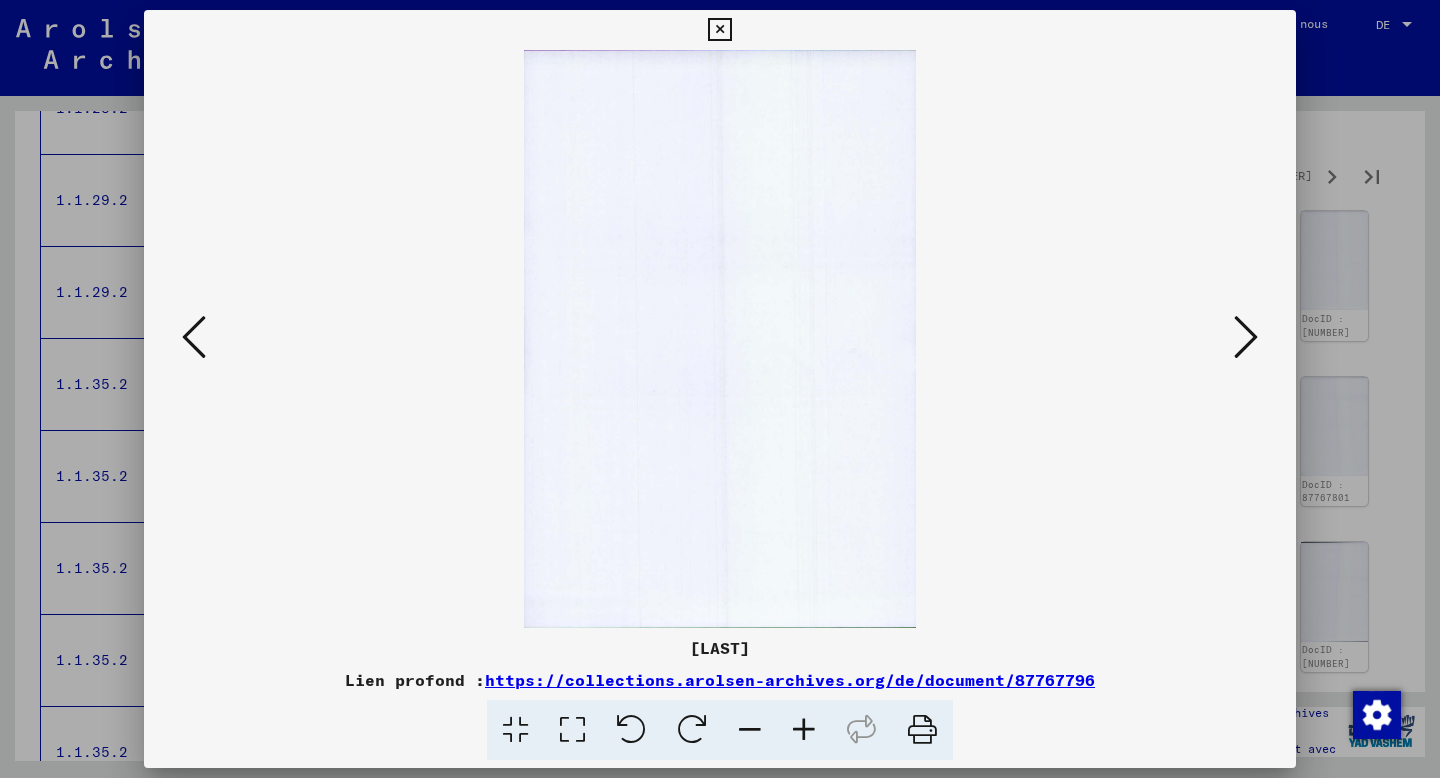click at bounding box center (1246, 337) 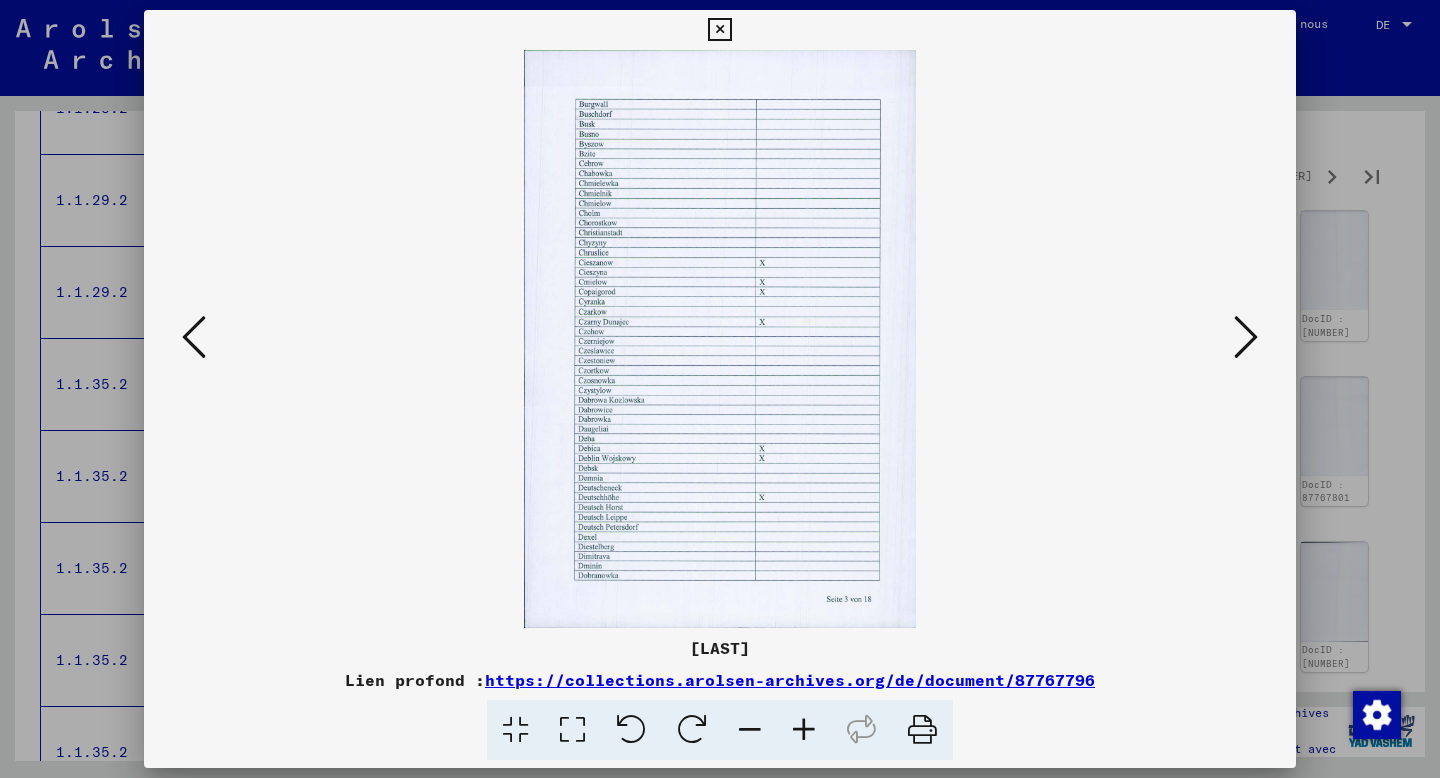 click at bounding box center (719, 30) 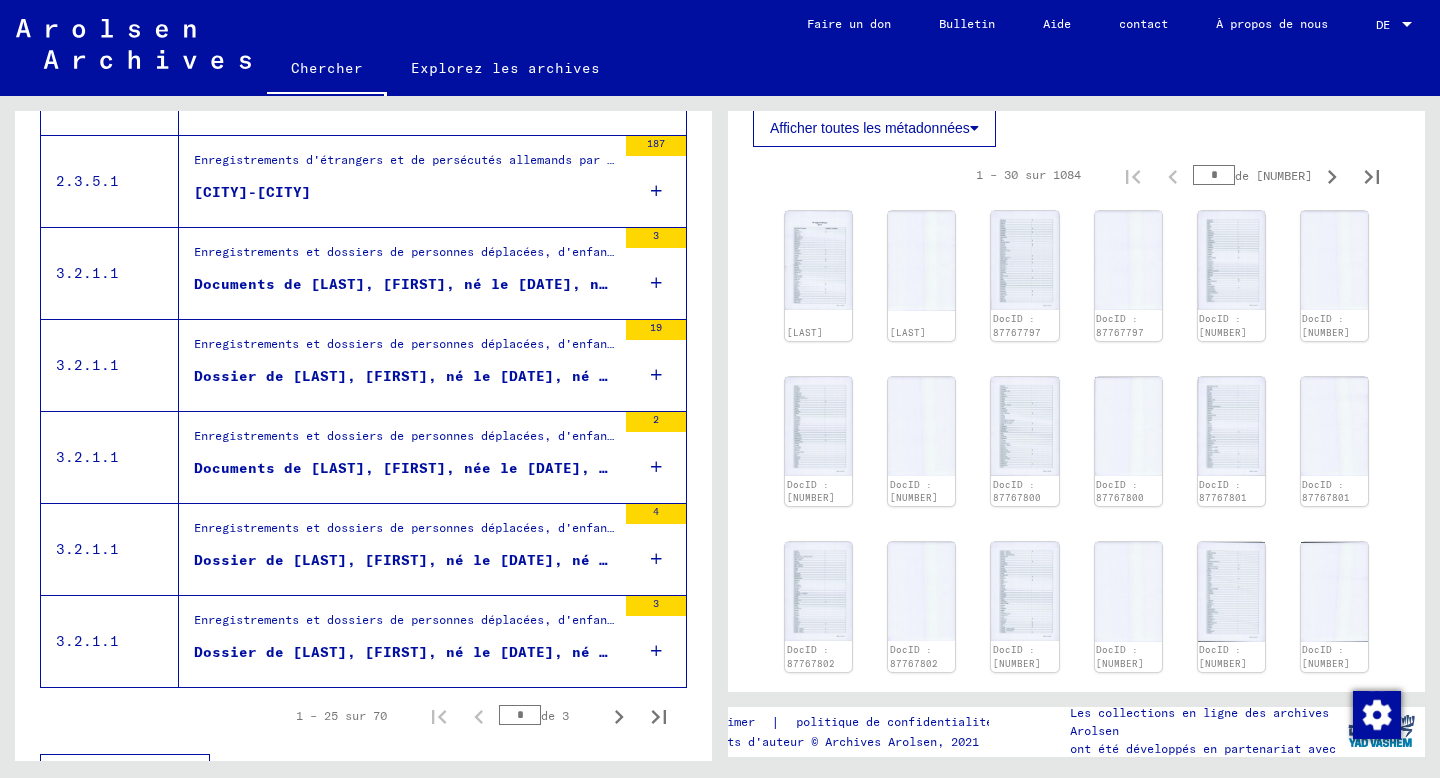 scroll, scrollTop: 2177, scrollLeft: 0, axis: vertical 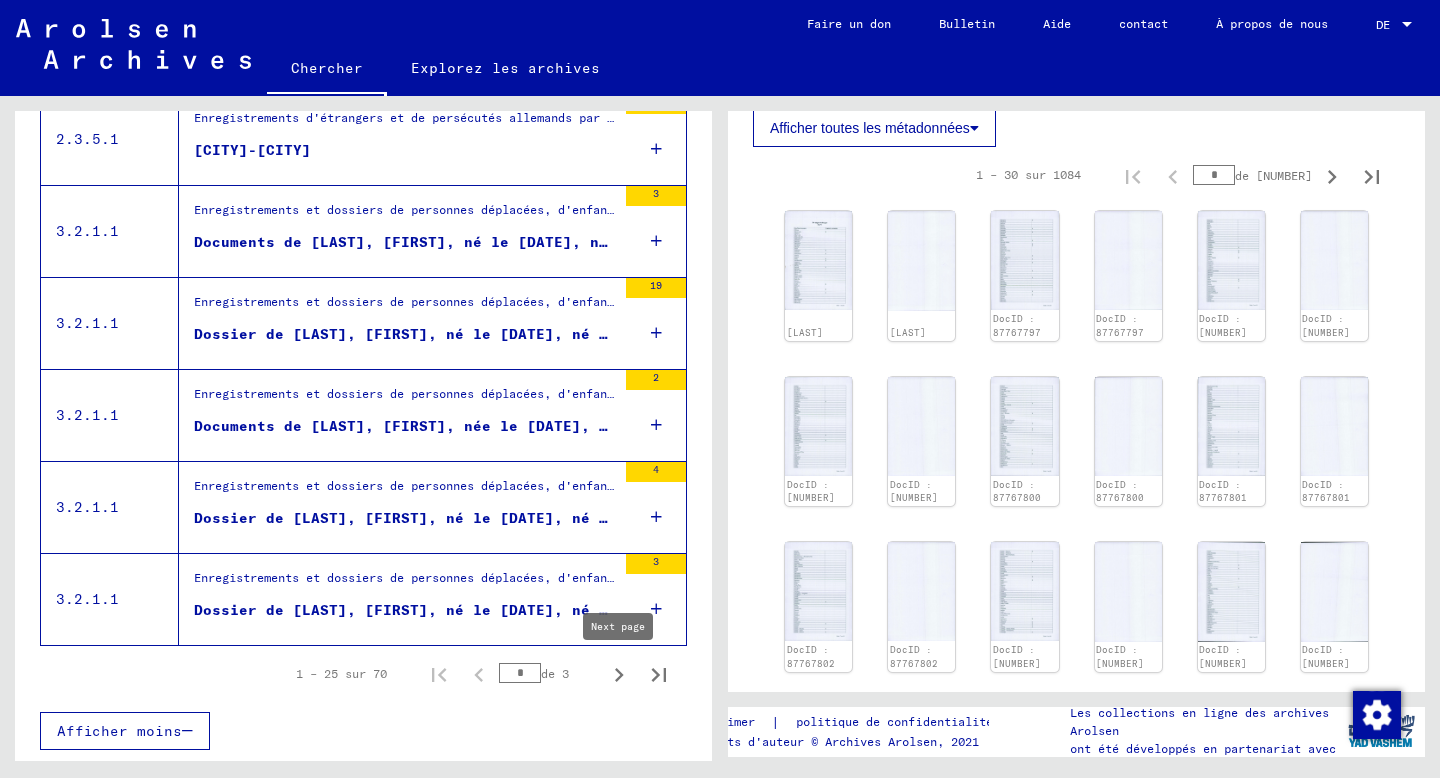 click 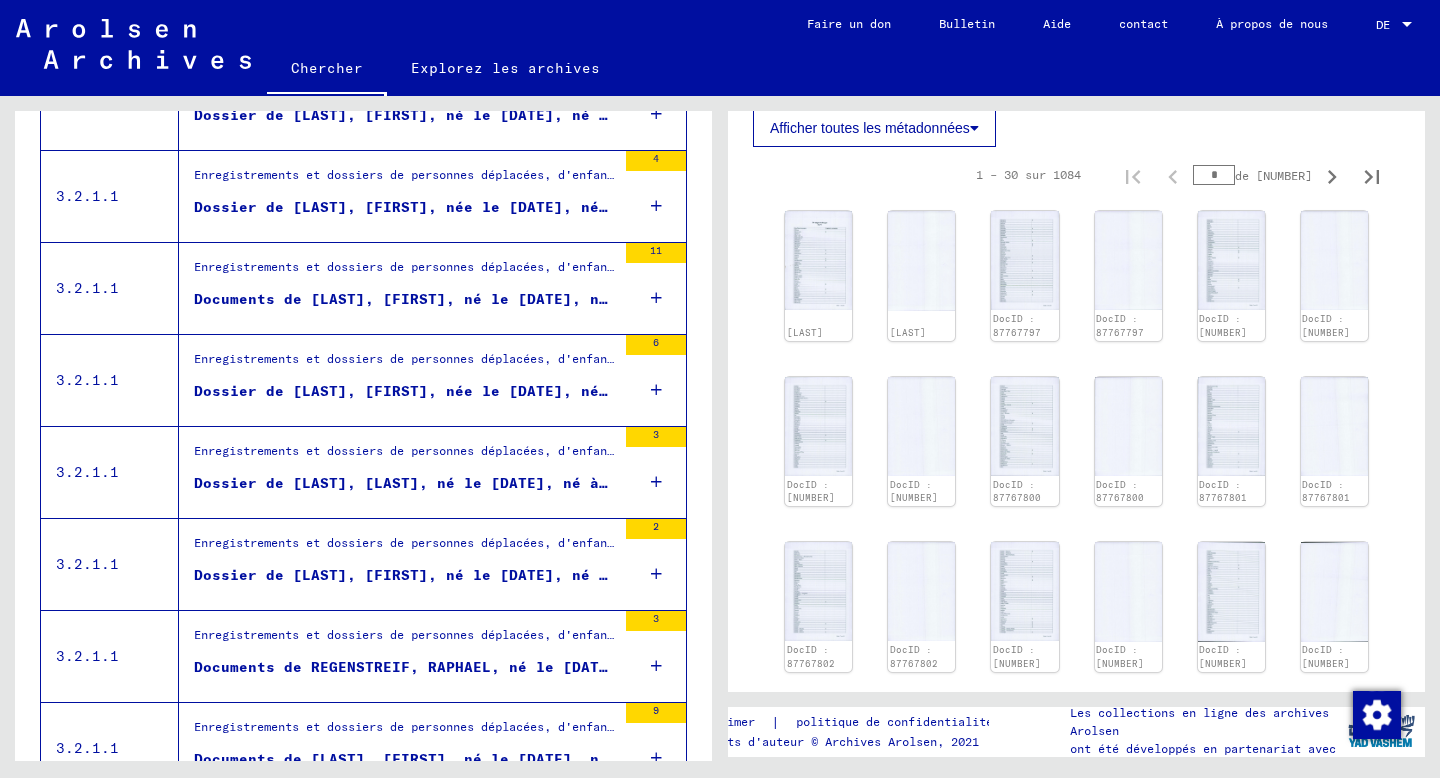 scroll, scrollTop: 2177, scrollLeft: 0, axis: vertical 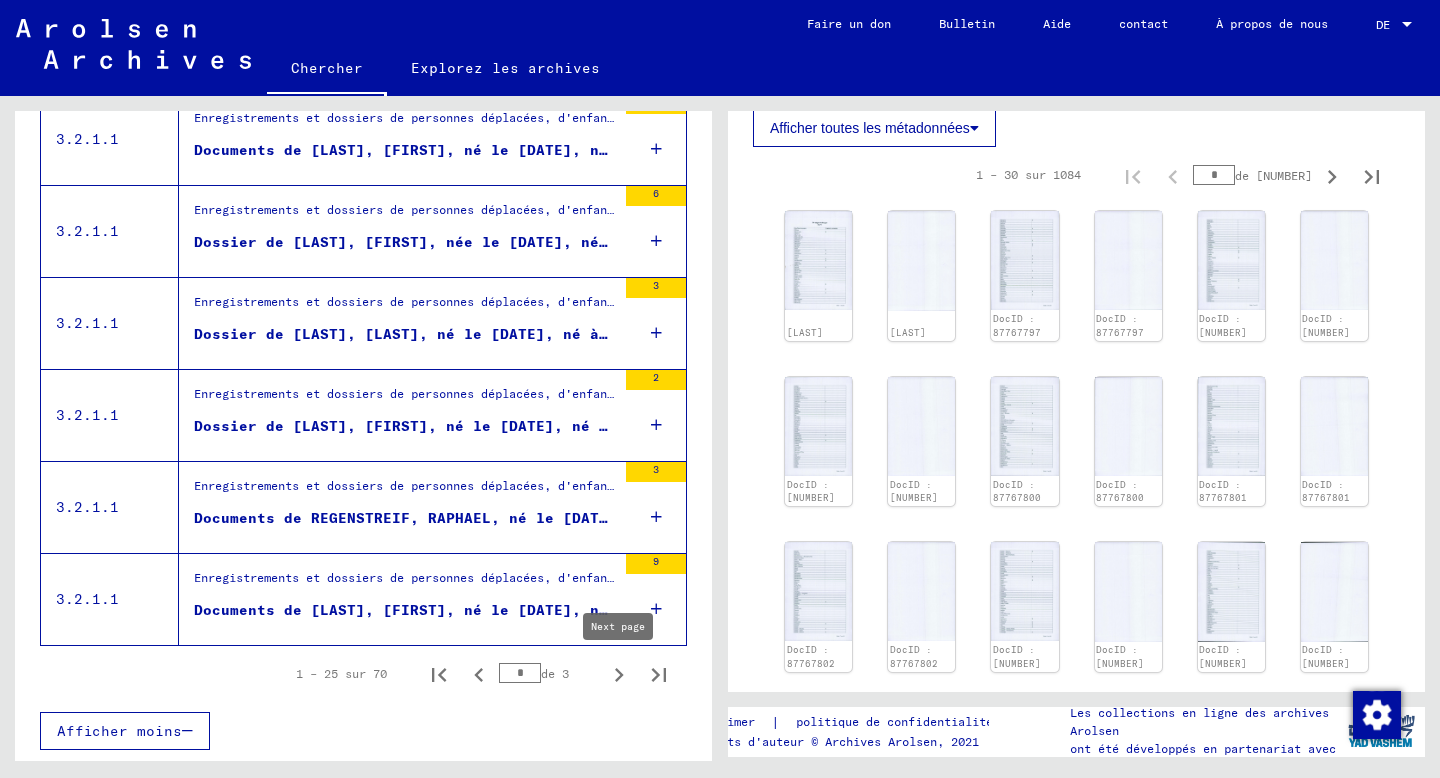 click 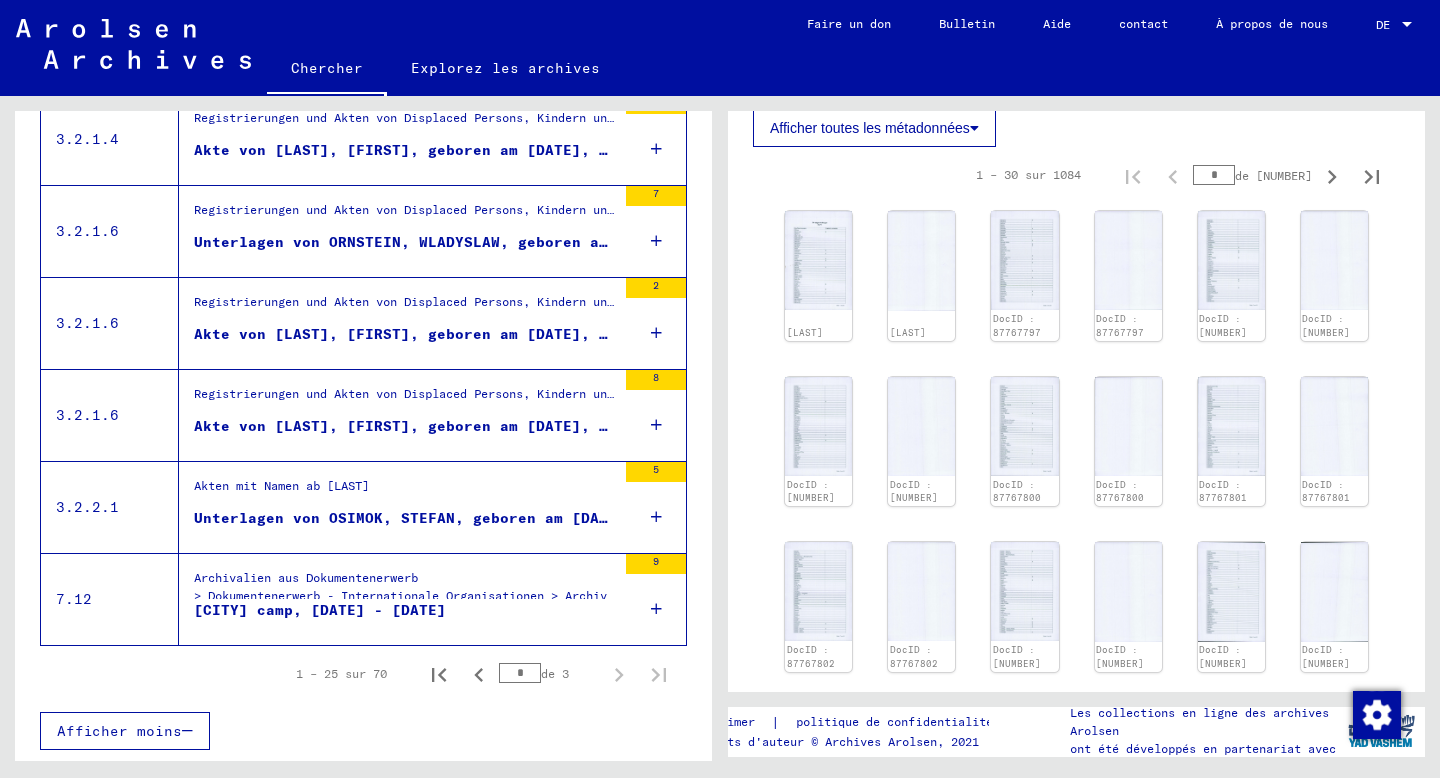 scroll, scrollTop: 1717, scrollLeft: 0, axis: vertical 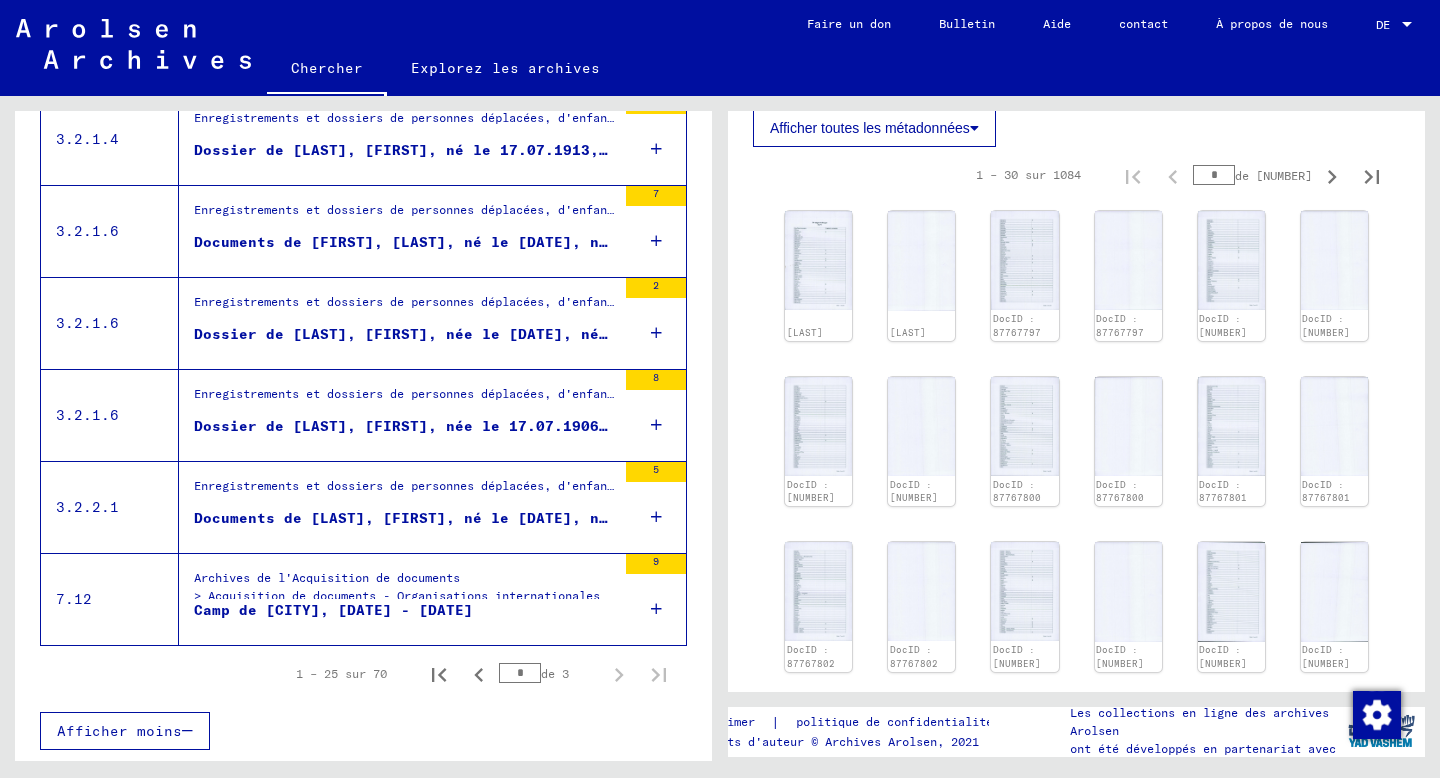 click on "Enregistrements et dossiers de personnes déplacées, d'enfants et de personnes disparues > Programmes de soutien de diverses organisations > Programme « Soins et entretien » de l'IRO > Dossiers CM/1 d'Angleterre > Formulaires CM/1 et pièces justificatives des personnes déplacées en Angleterre > Dossiers nominatifs de [LAST]" at bounding box center [405, 399] 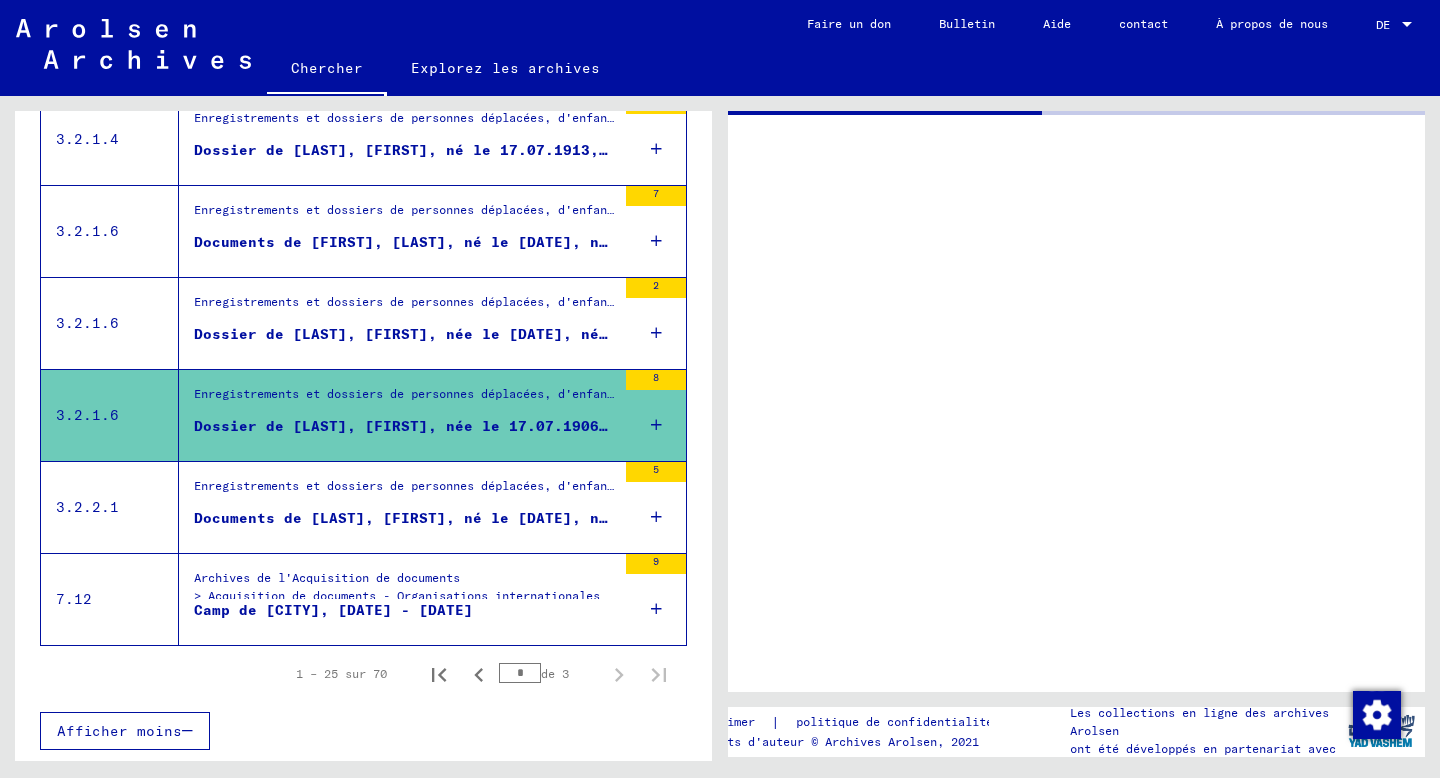 scroll, scrollTop: 0, scrollLeft: 0, axis: both 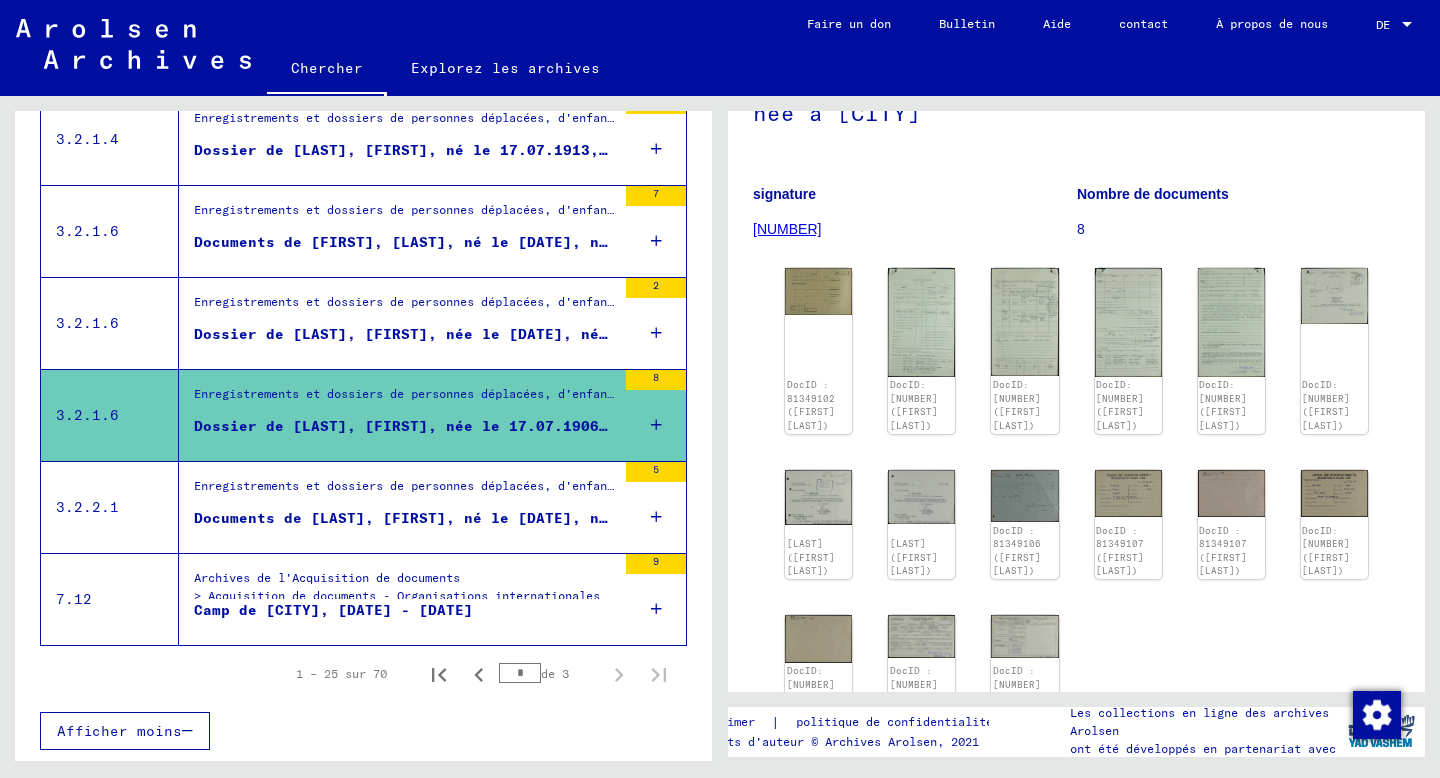 click on "Enregistrements et dossiers de personnes déplacées, d'enfants et de personnes disparues > Programmes de soutien de diverses organisations > Programme « Soins et entretien » de l'IRO > Dossiers CM/1 d'Angleterre > Formulaires CM/1 et pièces justificatives des personnes déplacées en Angleterre > Dossiers nominatifs de [LAST]" at bounding box center [1328, 301] 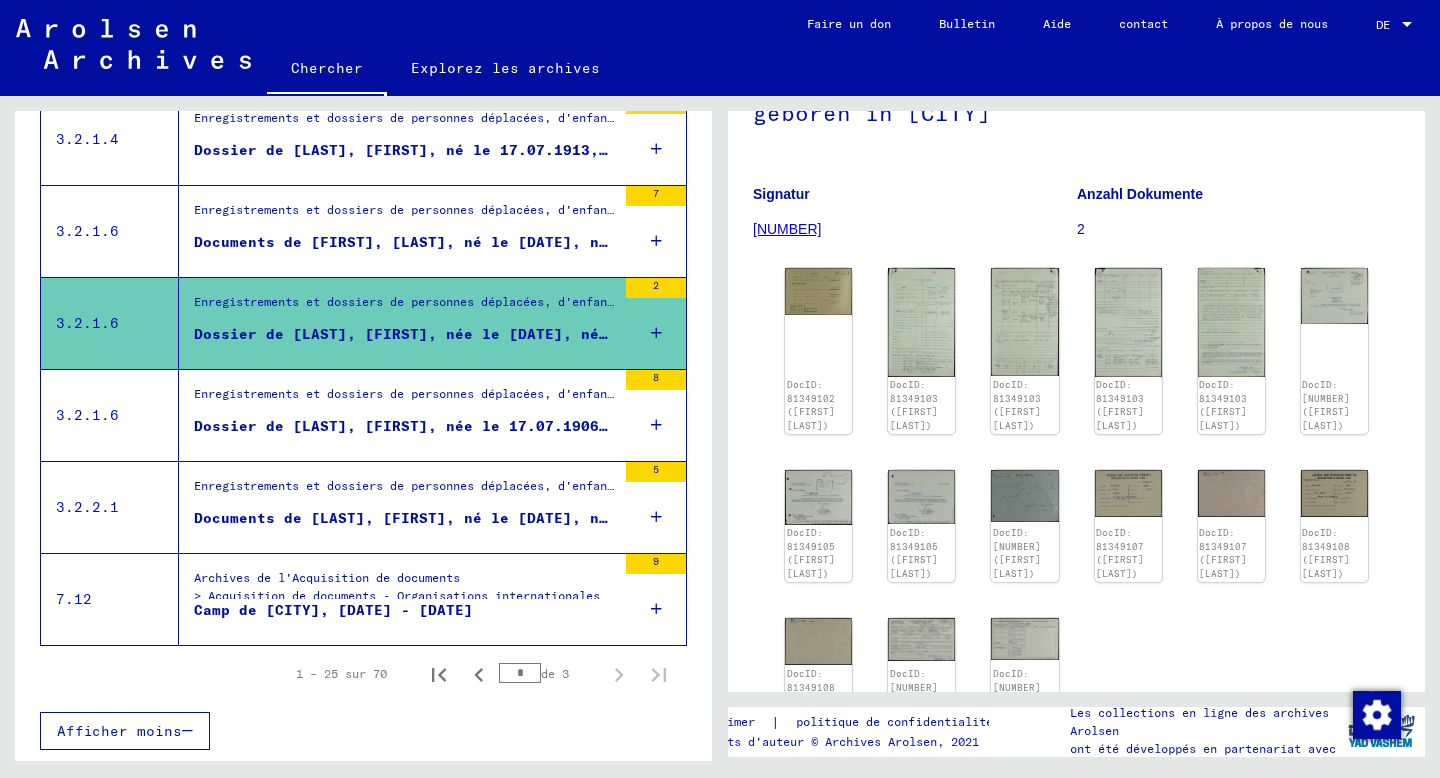 scroll, scrollTop: 0, scrollLeft: 0, axis: both 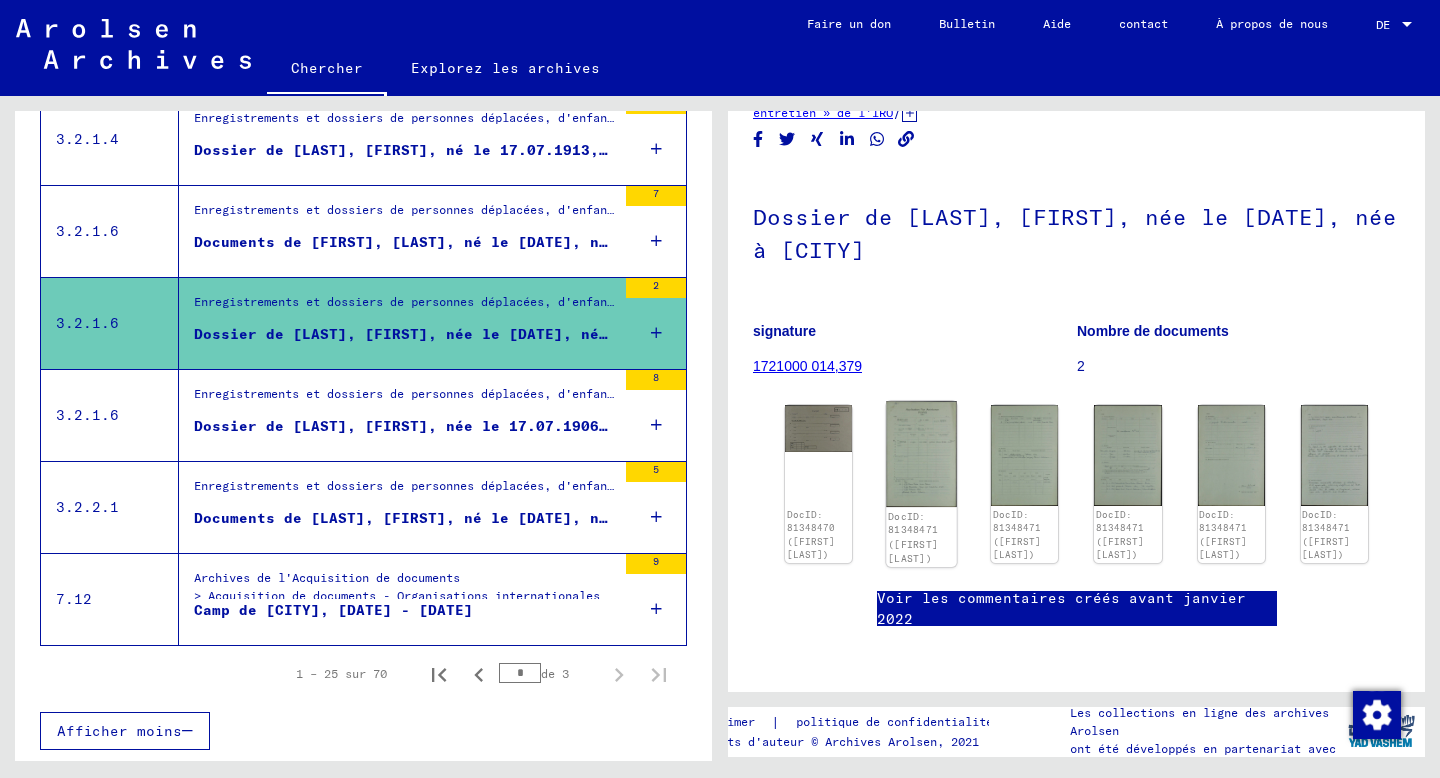 click 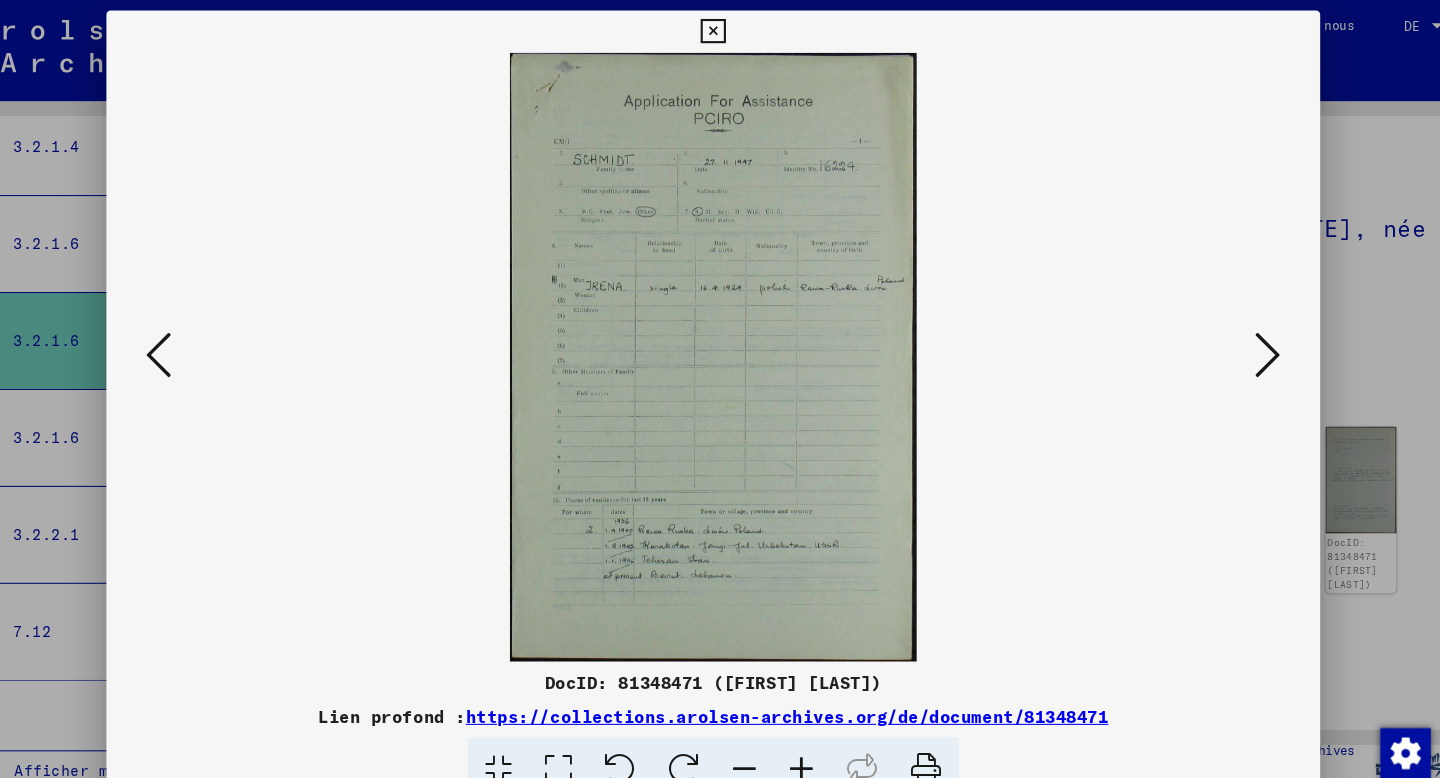 click at bounding box center [1246, 337] 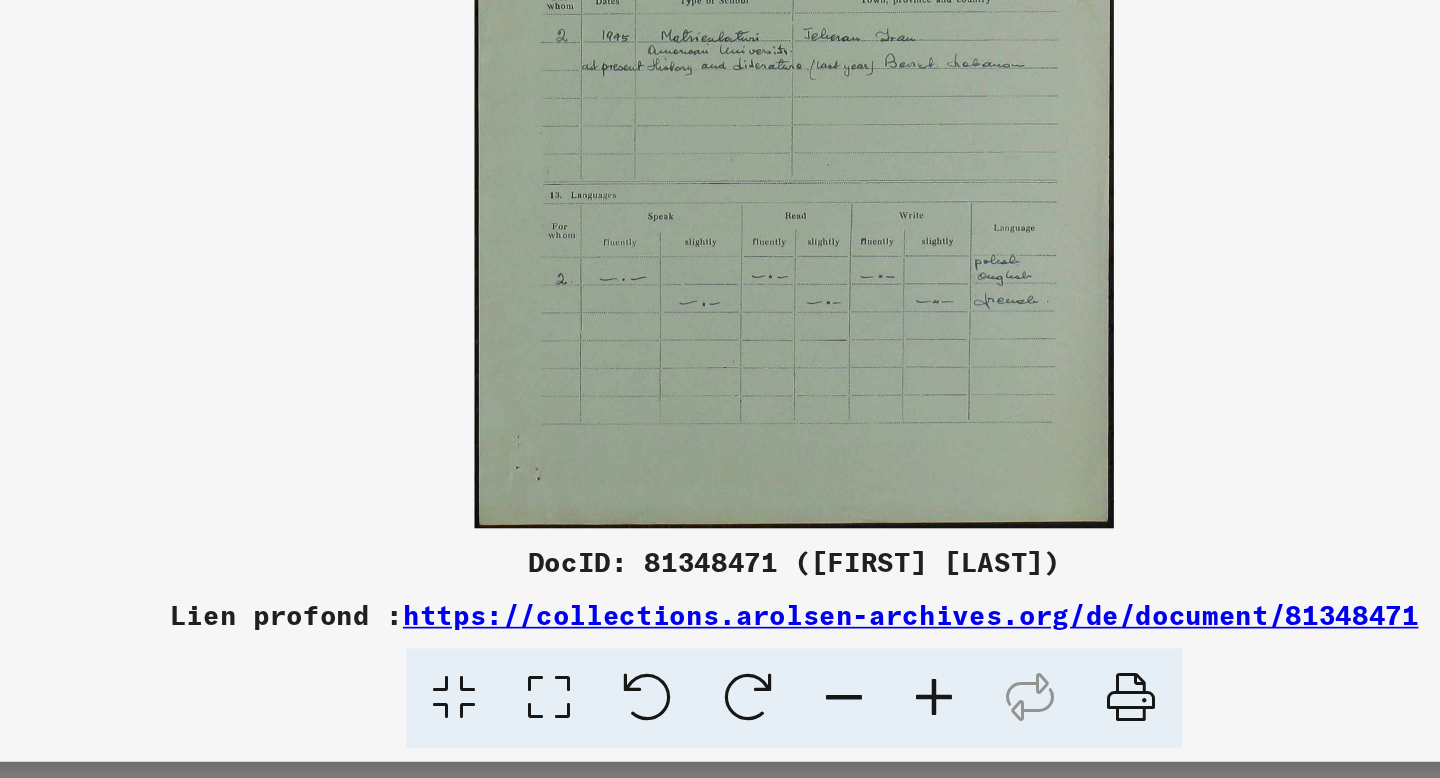 scroll, scrollTop: 0, scrollLeft: 0, axis: both 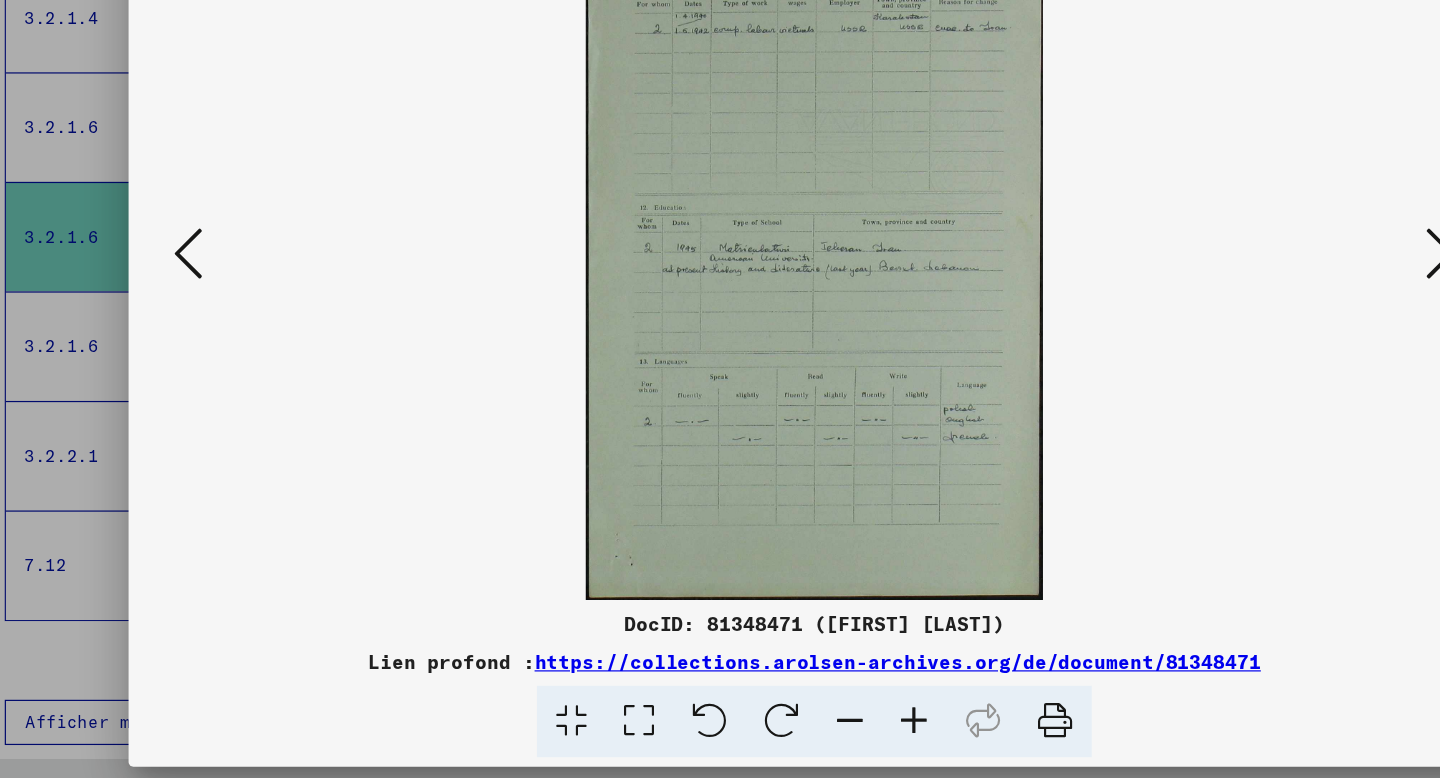 click at bounding box center [1246, 337] 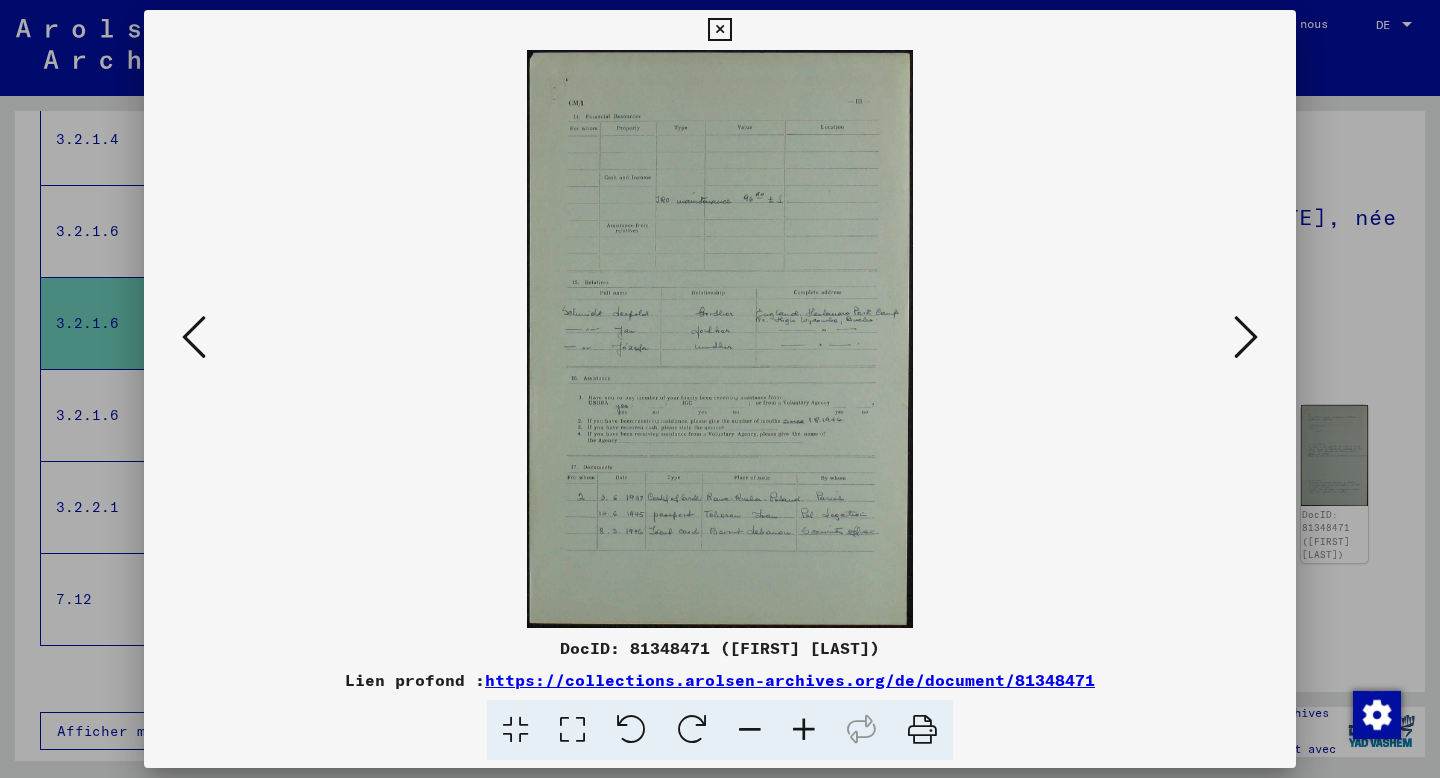 click at bounding box center [719, 30] 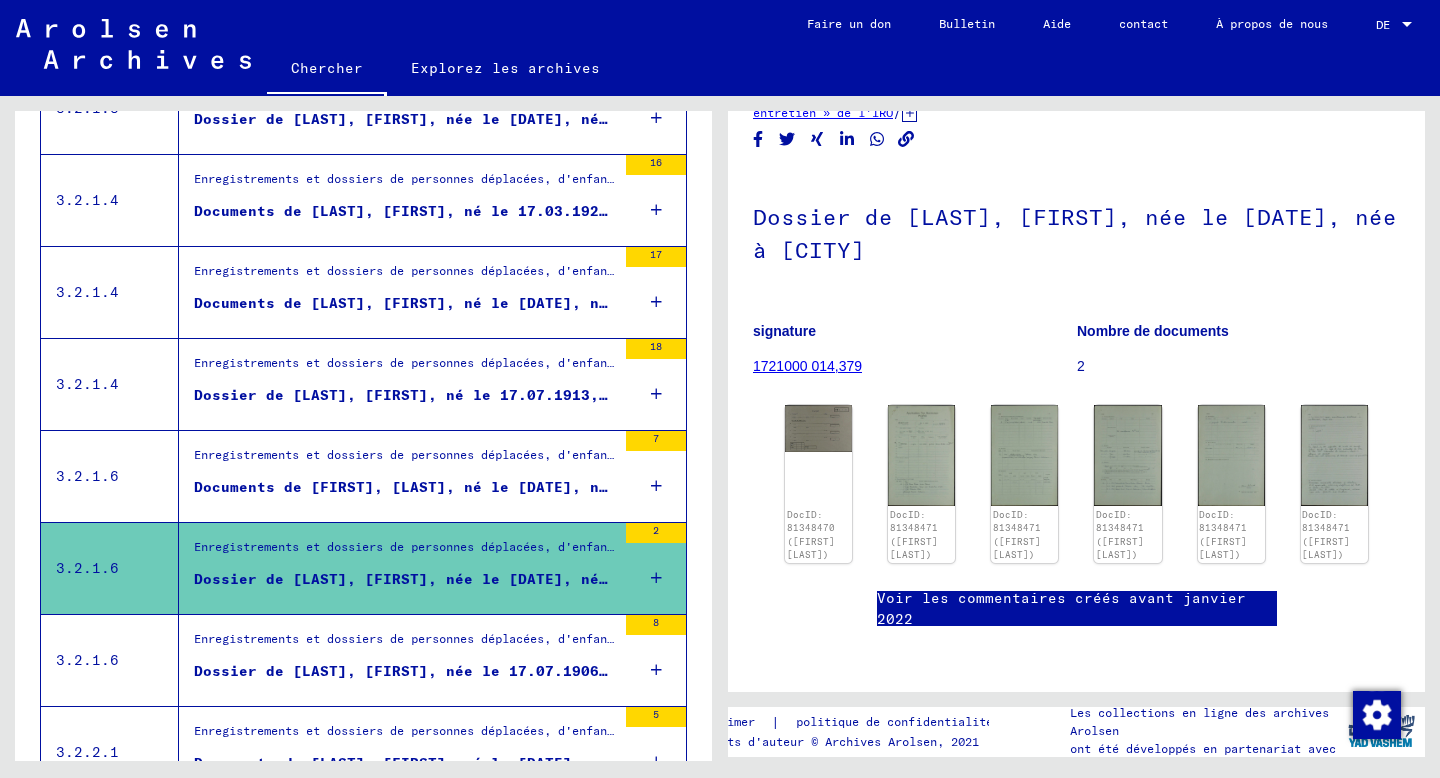 scroll, scrollTop: 1717, scrollLeft: 0, axis: vertical 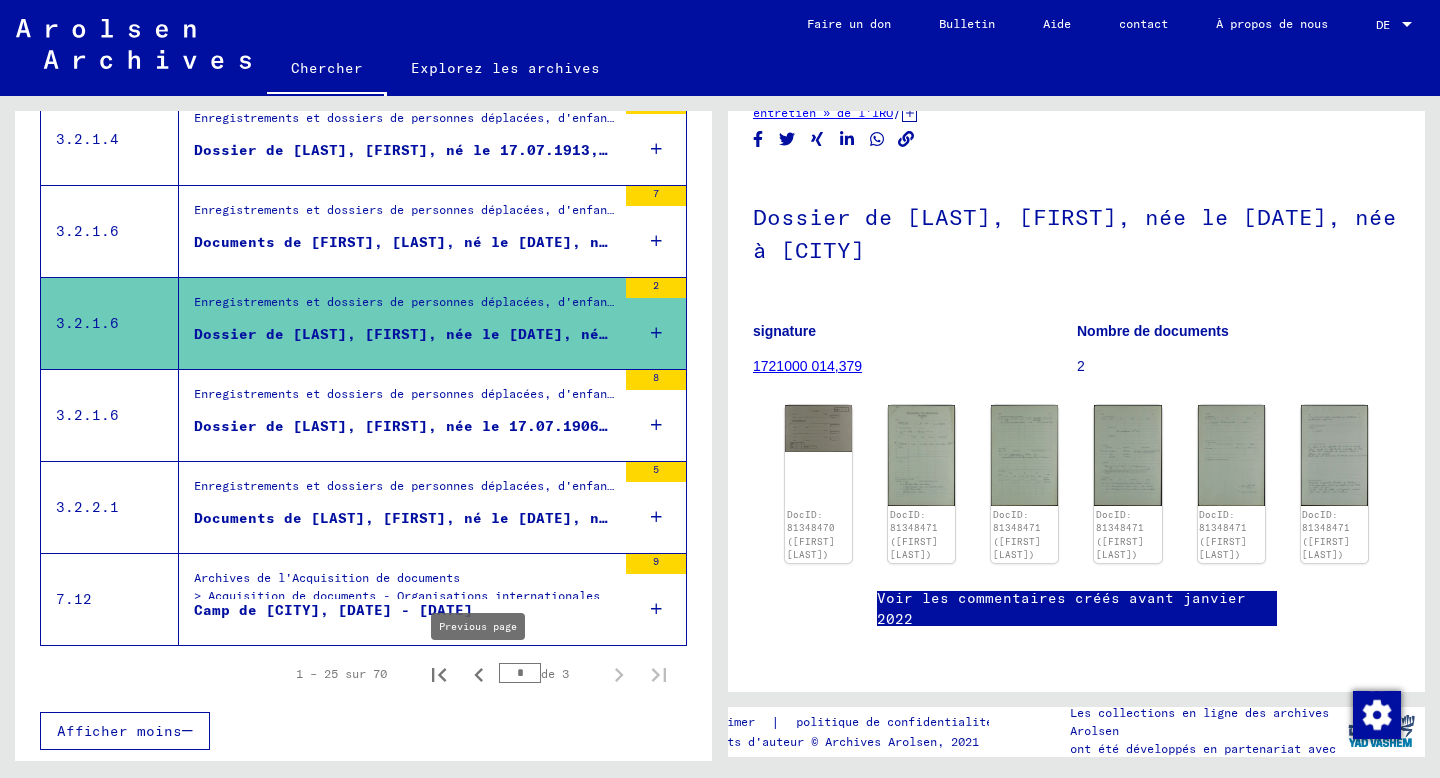 click 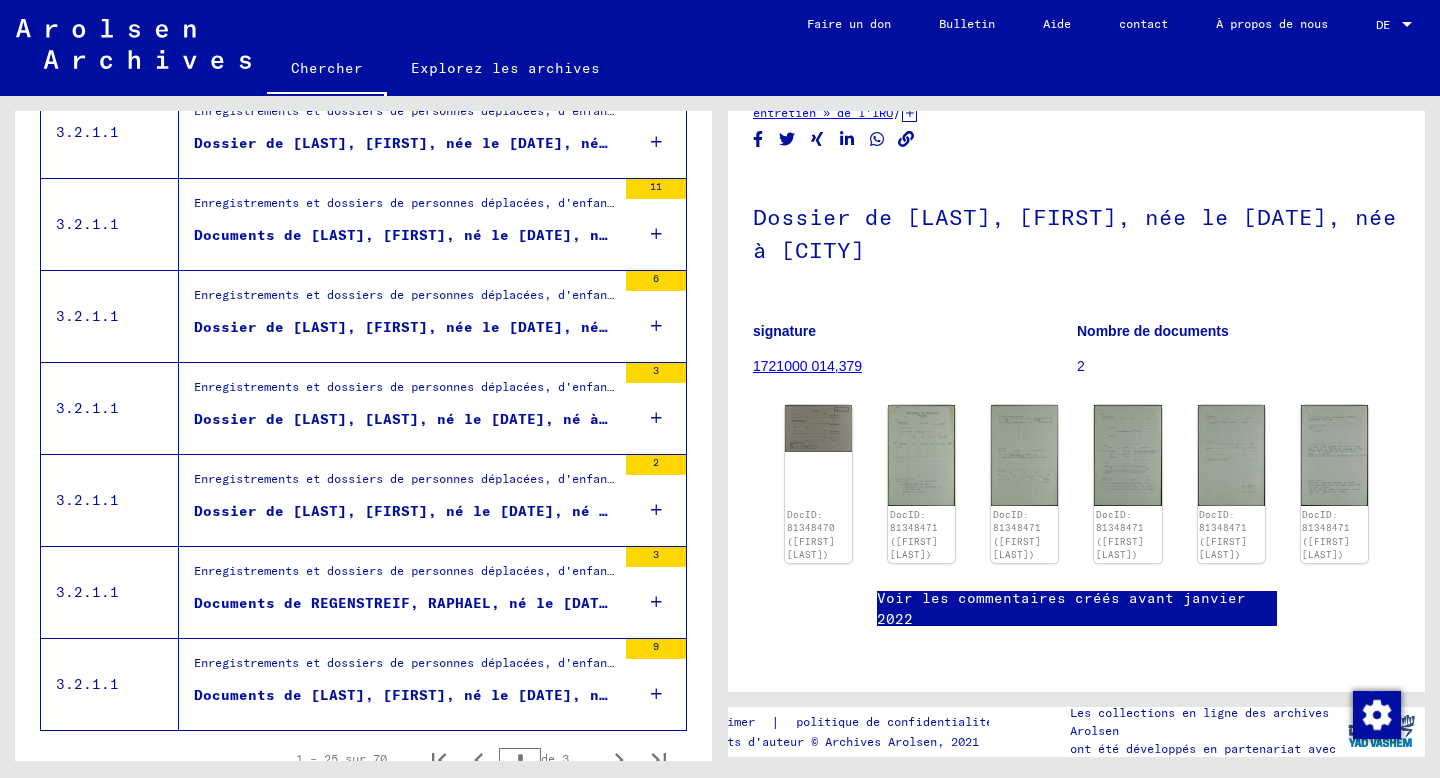 scroll, scrollTop: 2177, scrollLeft: 0, axis: vertical 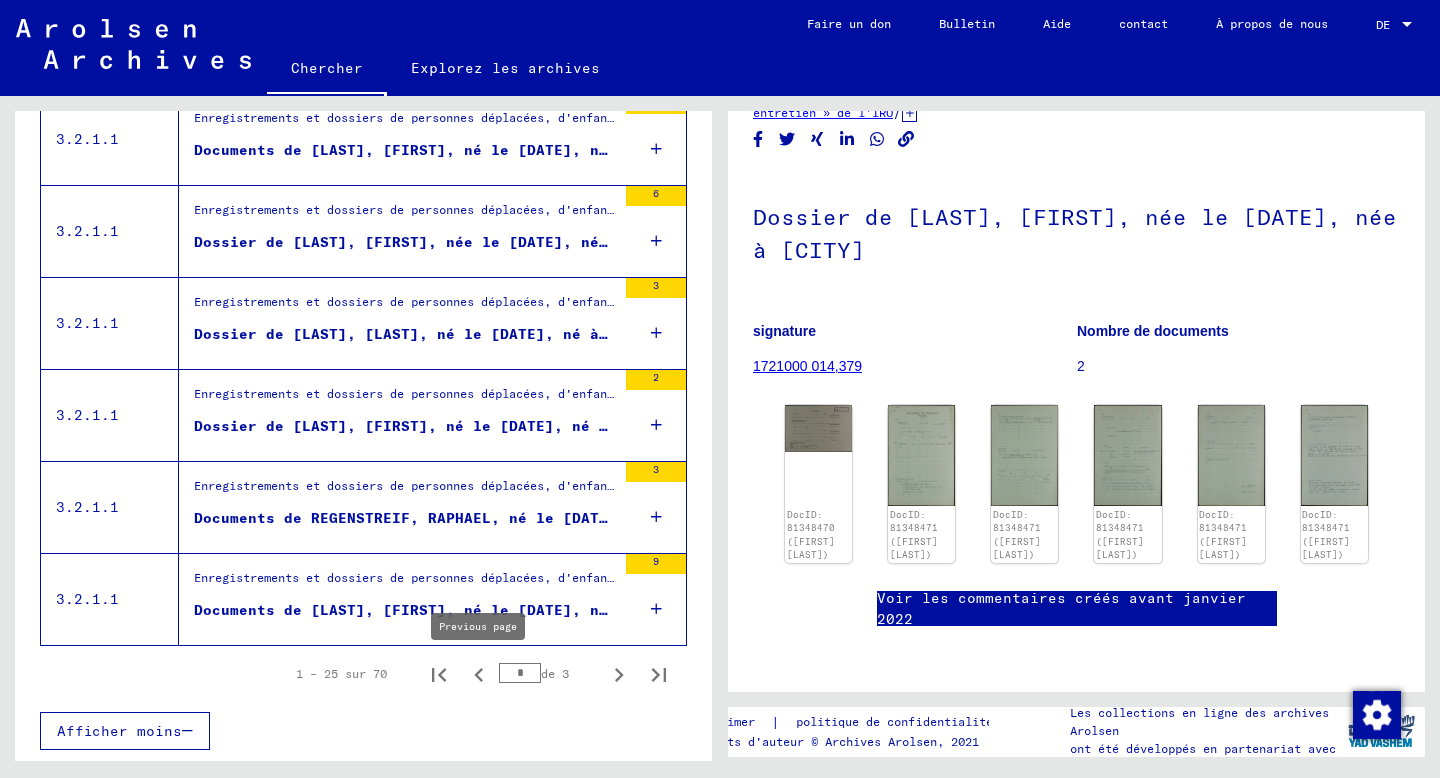 click 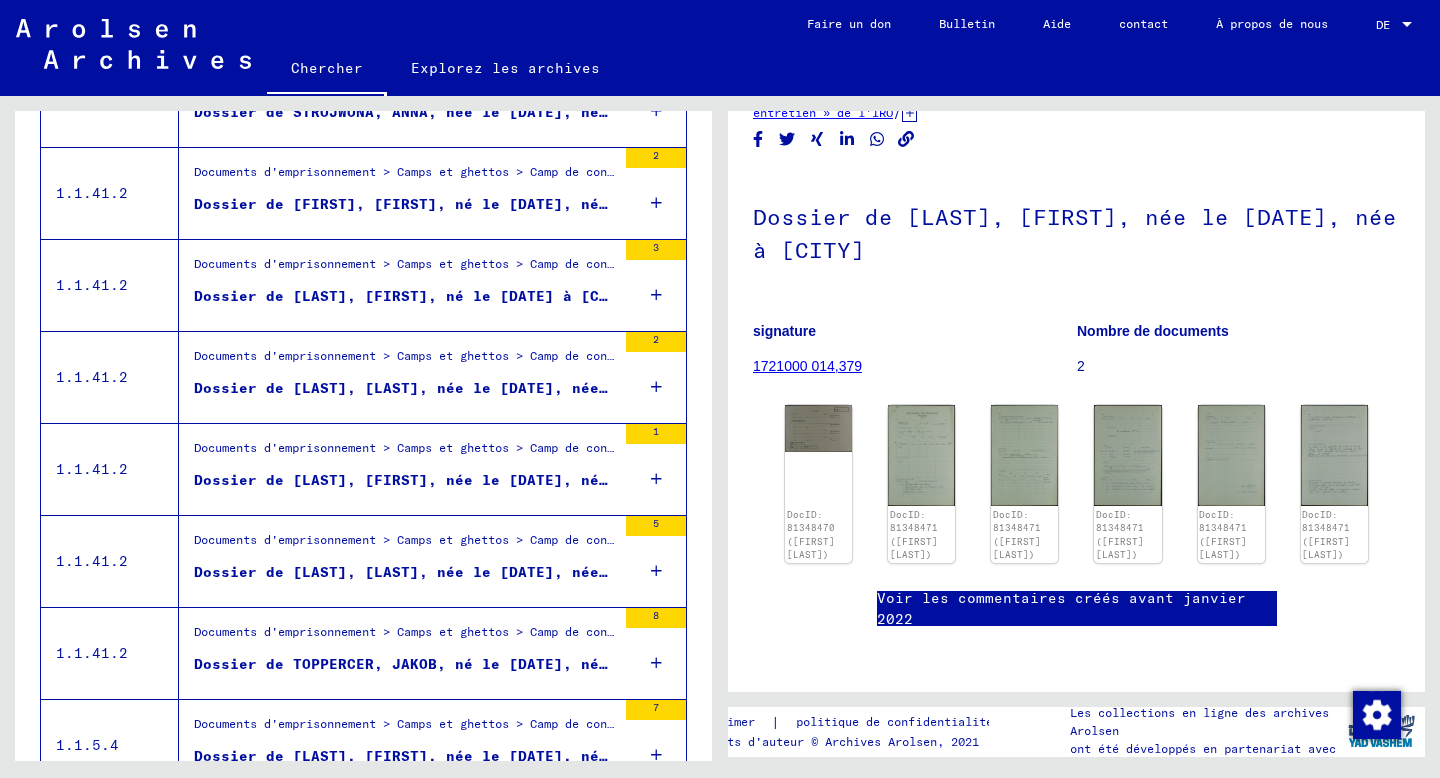 scroll, scrollTop: 1202, scrollLeft: 0, axis: vertical 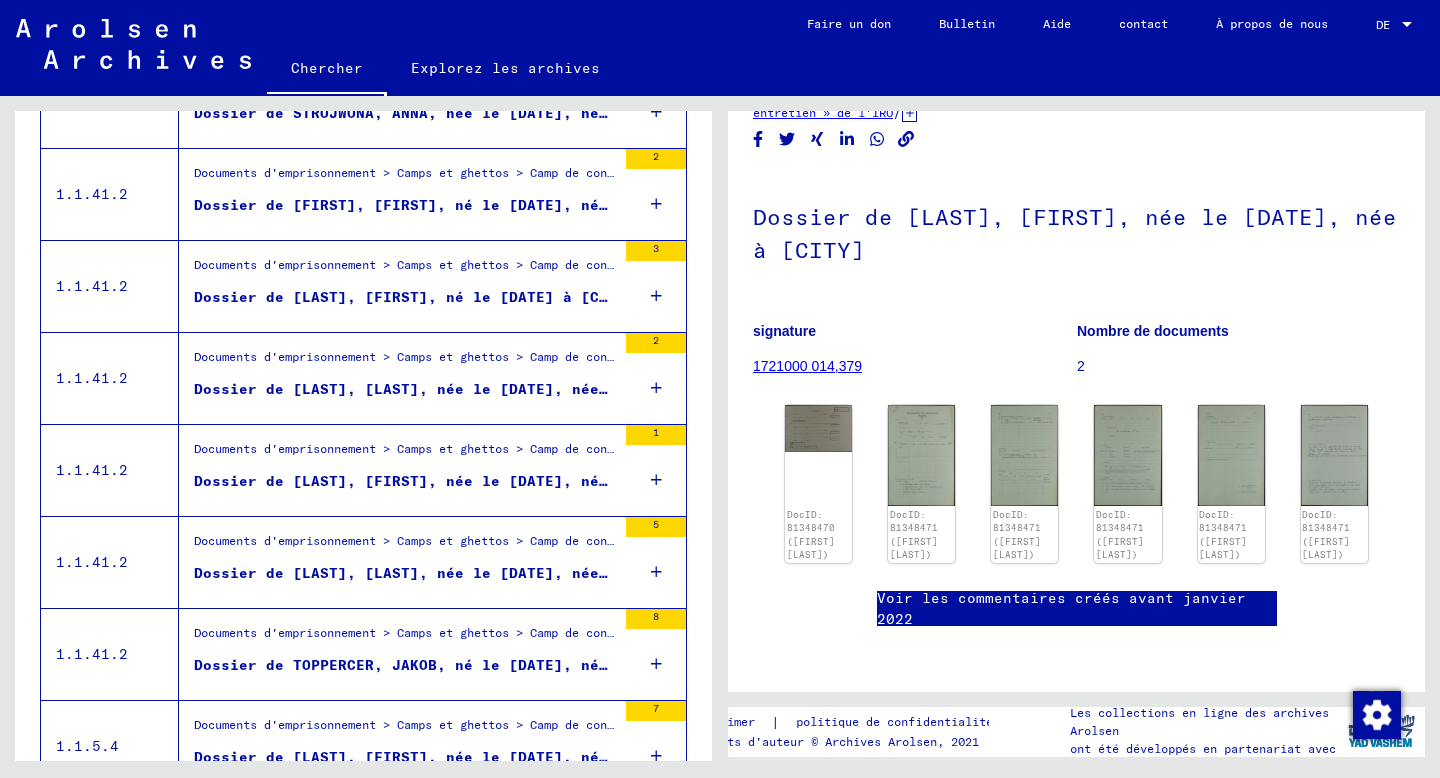 click on "Documents d'emprisonnement > Camps et ghettos > Camp de concentration de Stutthof > Documents individuels > Documents individuels des prisonniers - KL Stutthof > Dossiers avec noms de l'[LAST]" at bounding box center [405, 363] 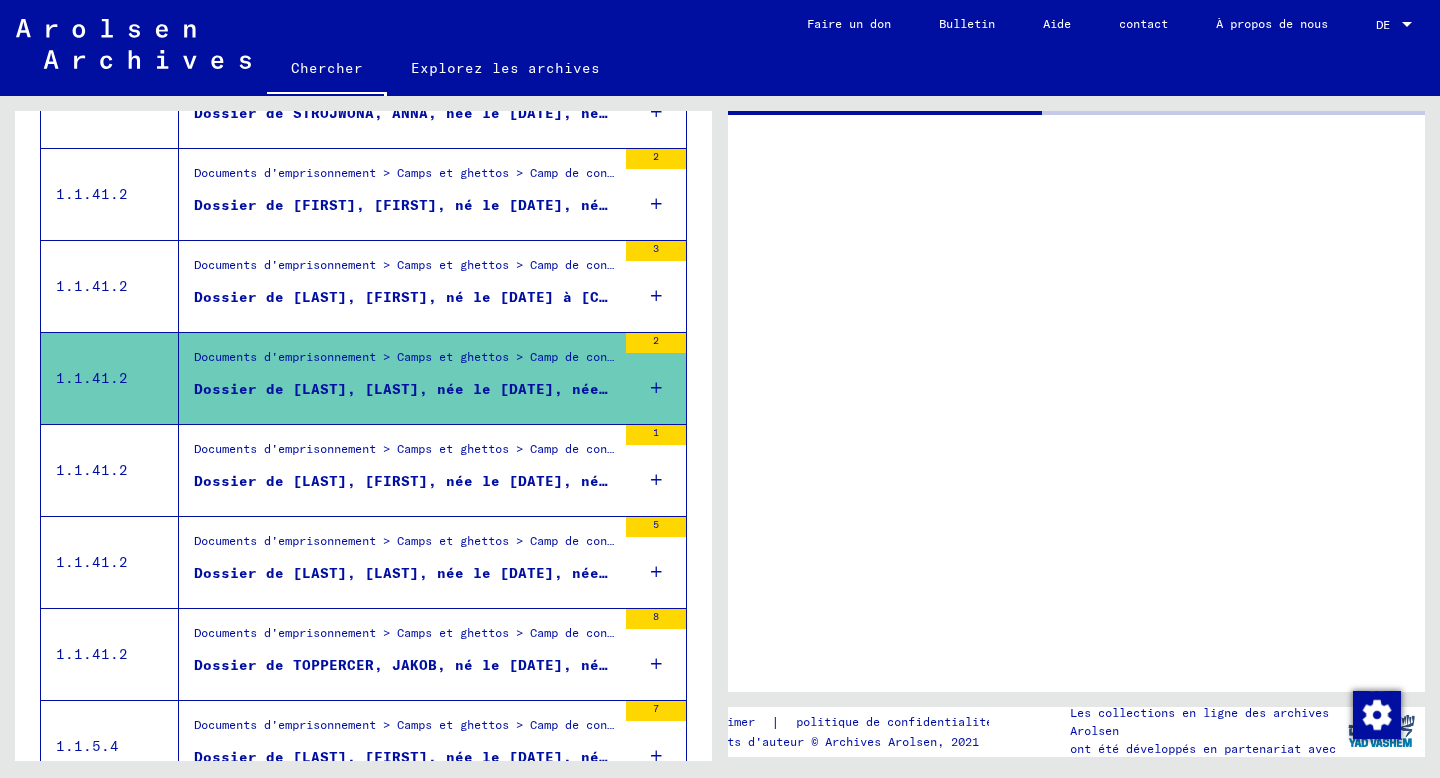 scroll, scrollTop: 0, scrollLeft: 0, axis: both 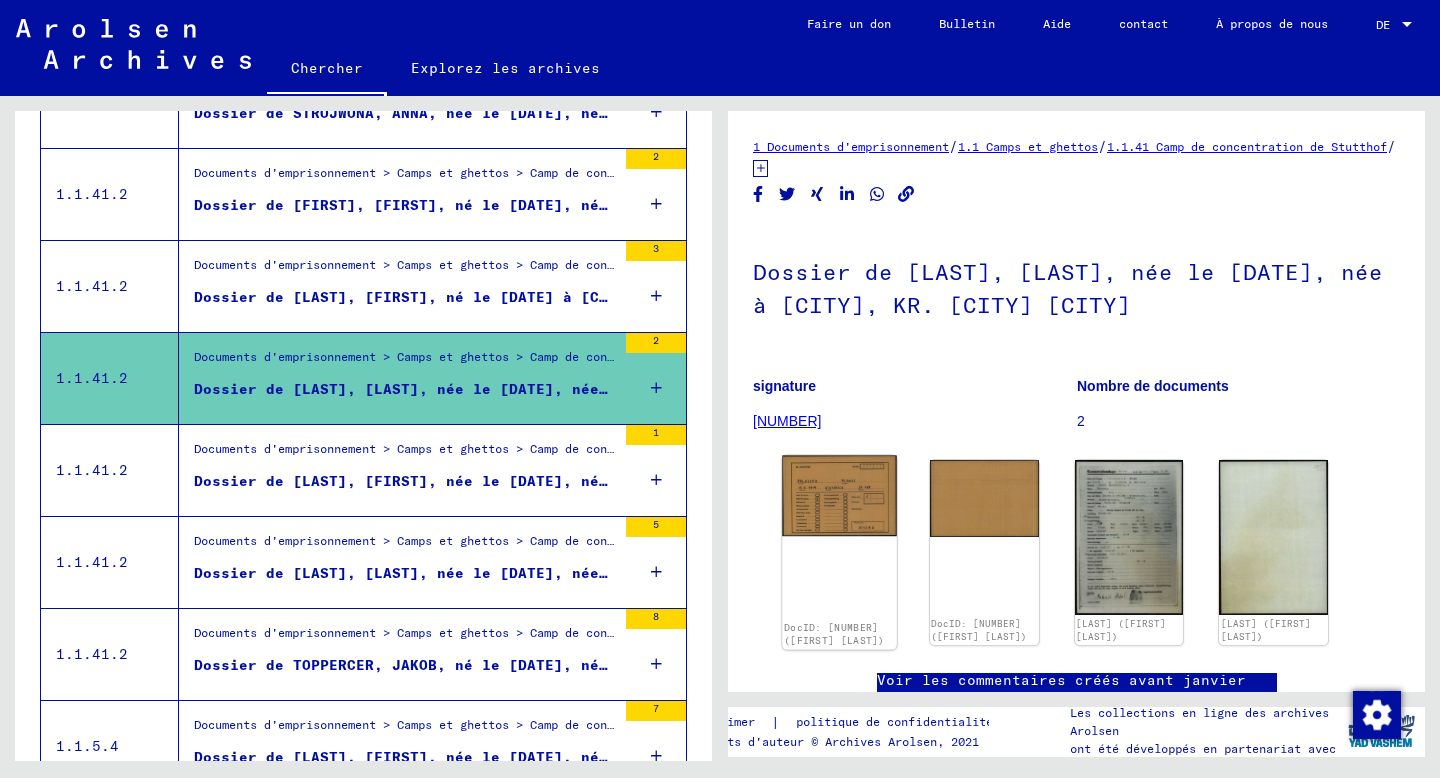 click 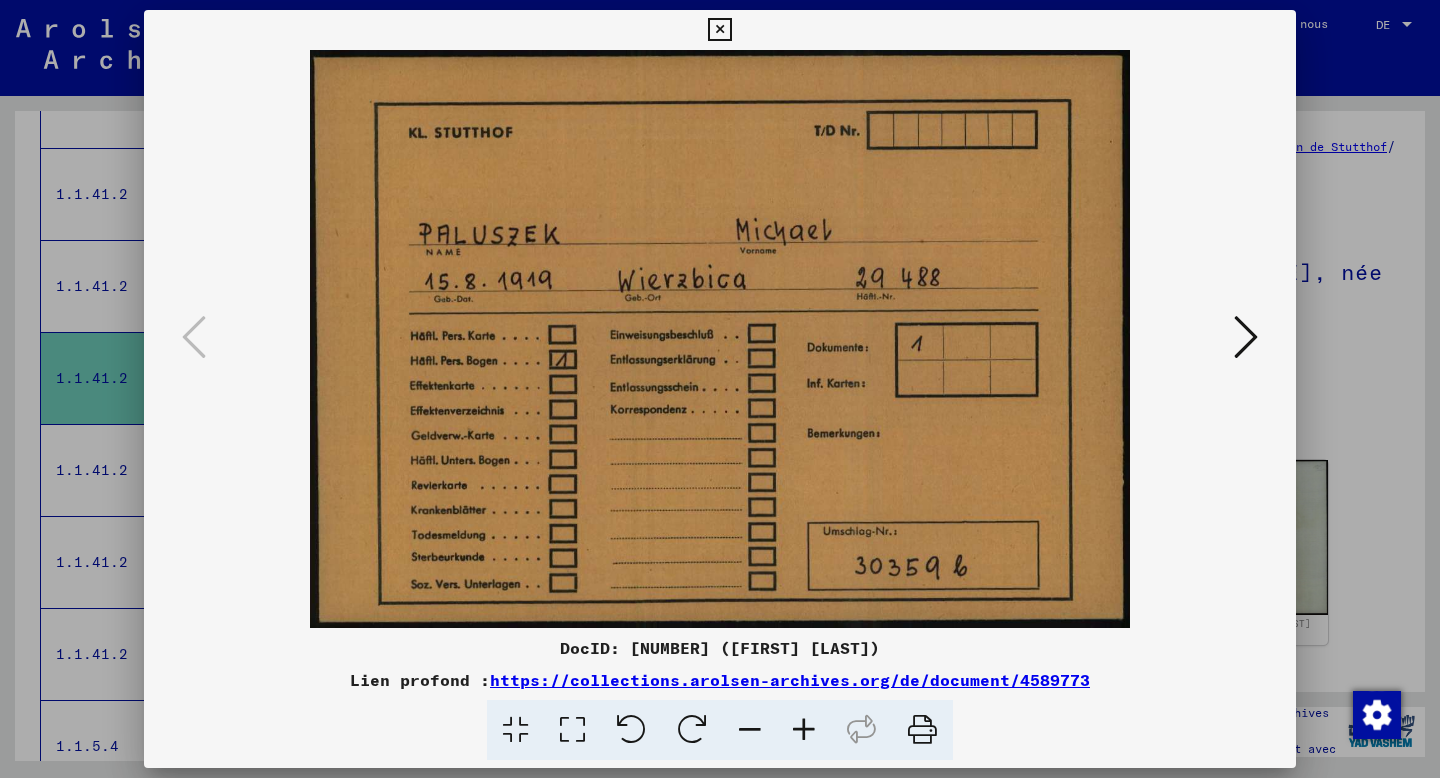 click at bounding box center (1246, 337) 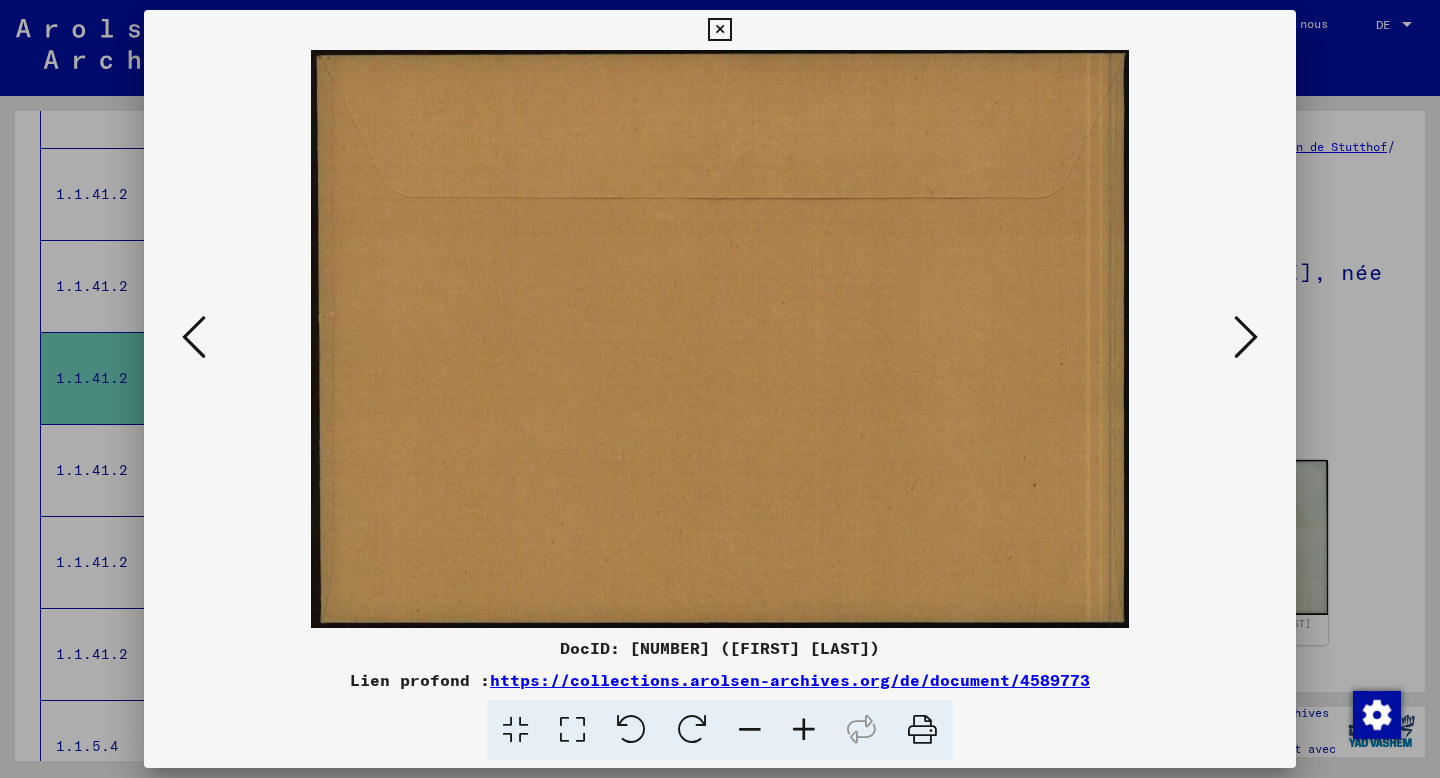 click at bounding box center (1246, 337) 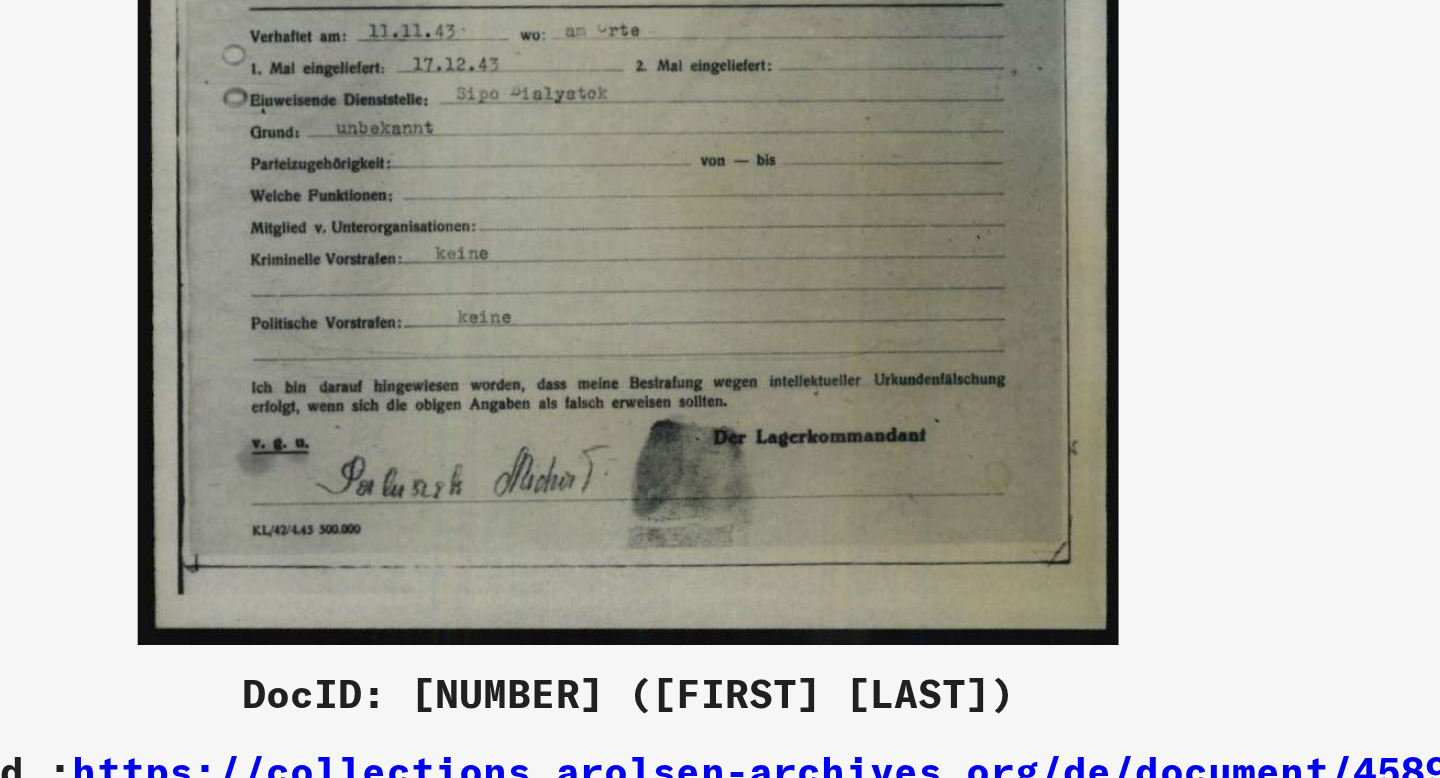 click at bounding box center [720, 339] 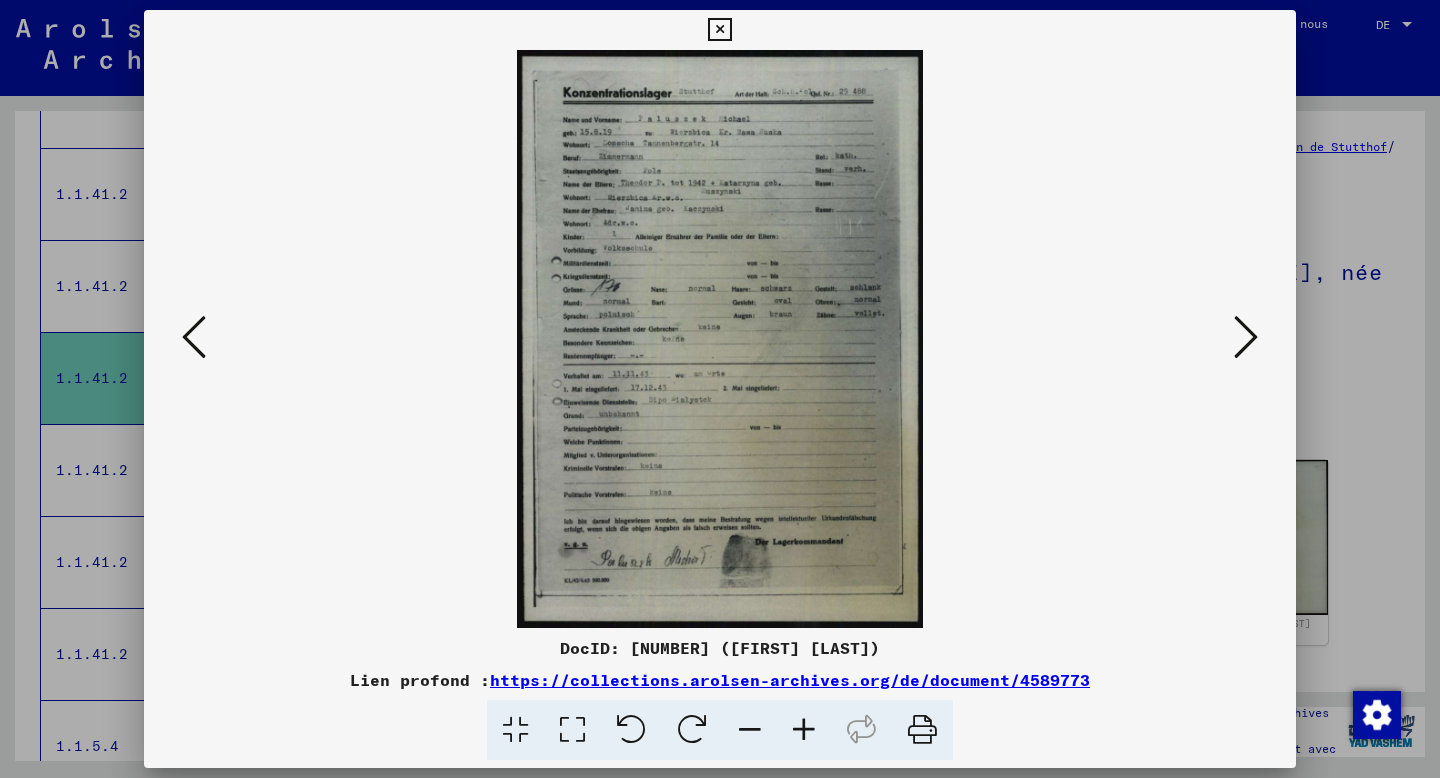 click at bounding box center [1246, 337] 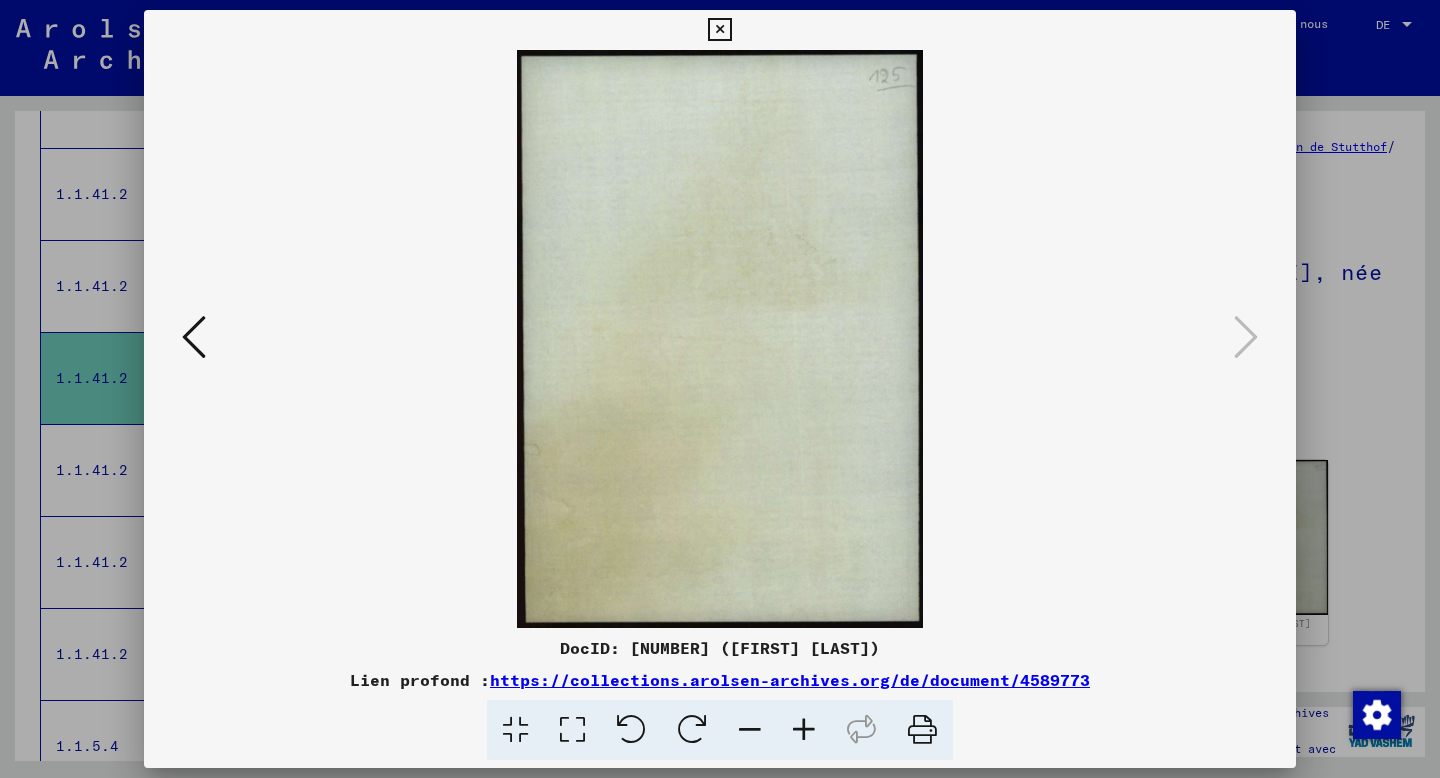 click at bounding box center [719, 30] 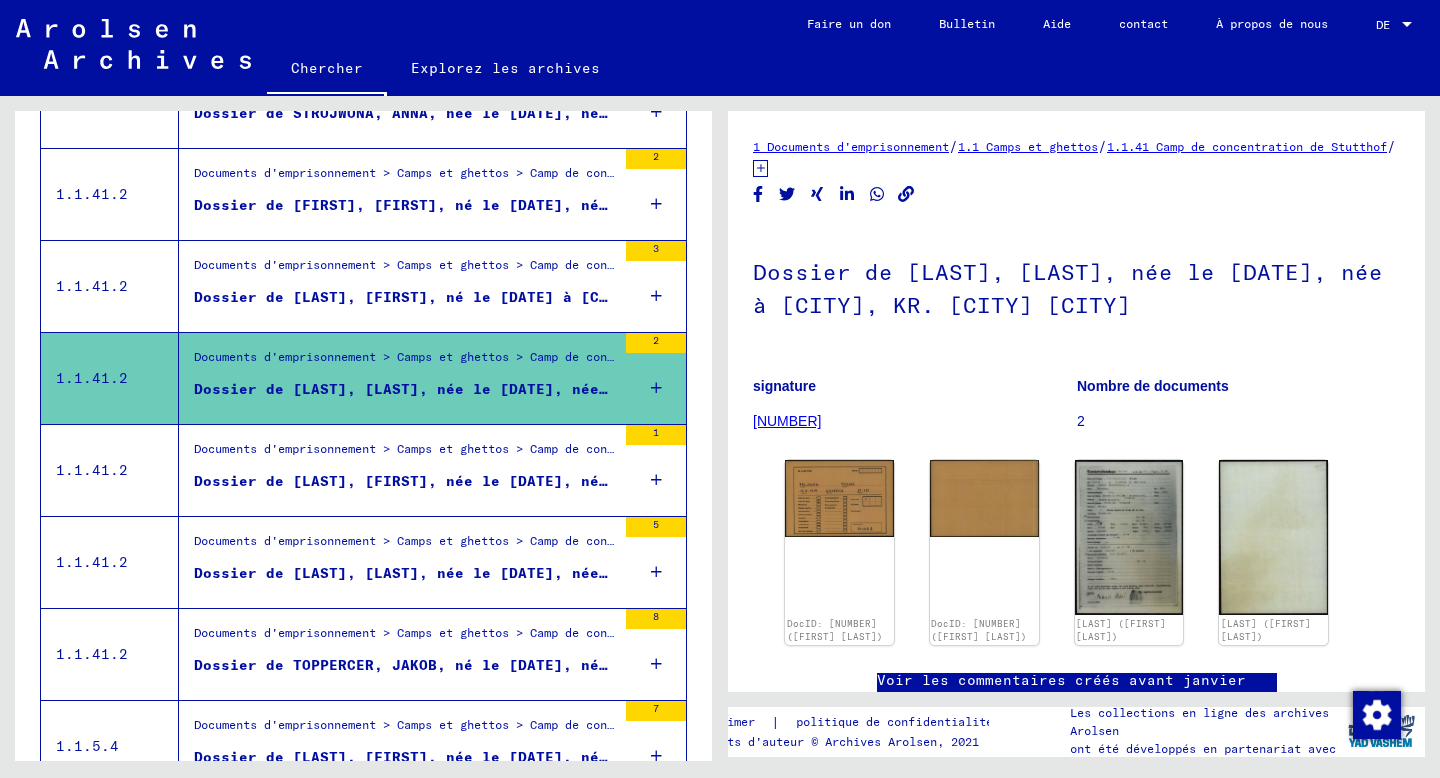 click on "Documents d'emprisonnement > Camps et ghettos > Camp de concentration de Stutthof > Documents individuels > Documents individuels des prisonniers - KL Stutthof > Dossiers dont les noms commencent par GLÜCKMANN" at bounding box center [405, 270] 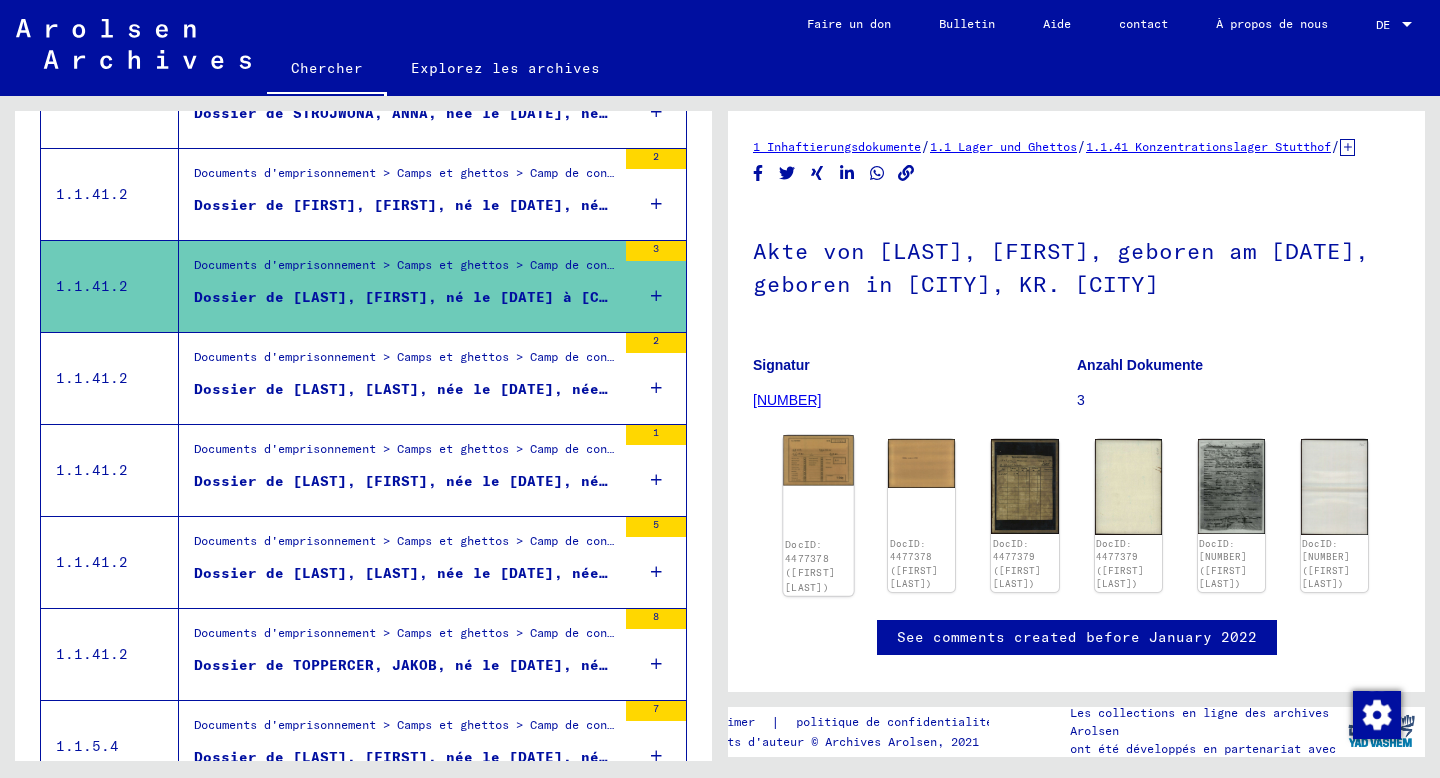 scroll, scrollTop: 0, scrollLeft: 0, axis: both 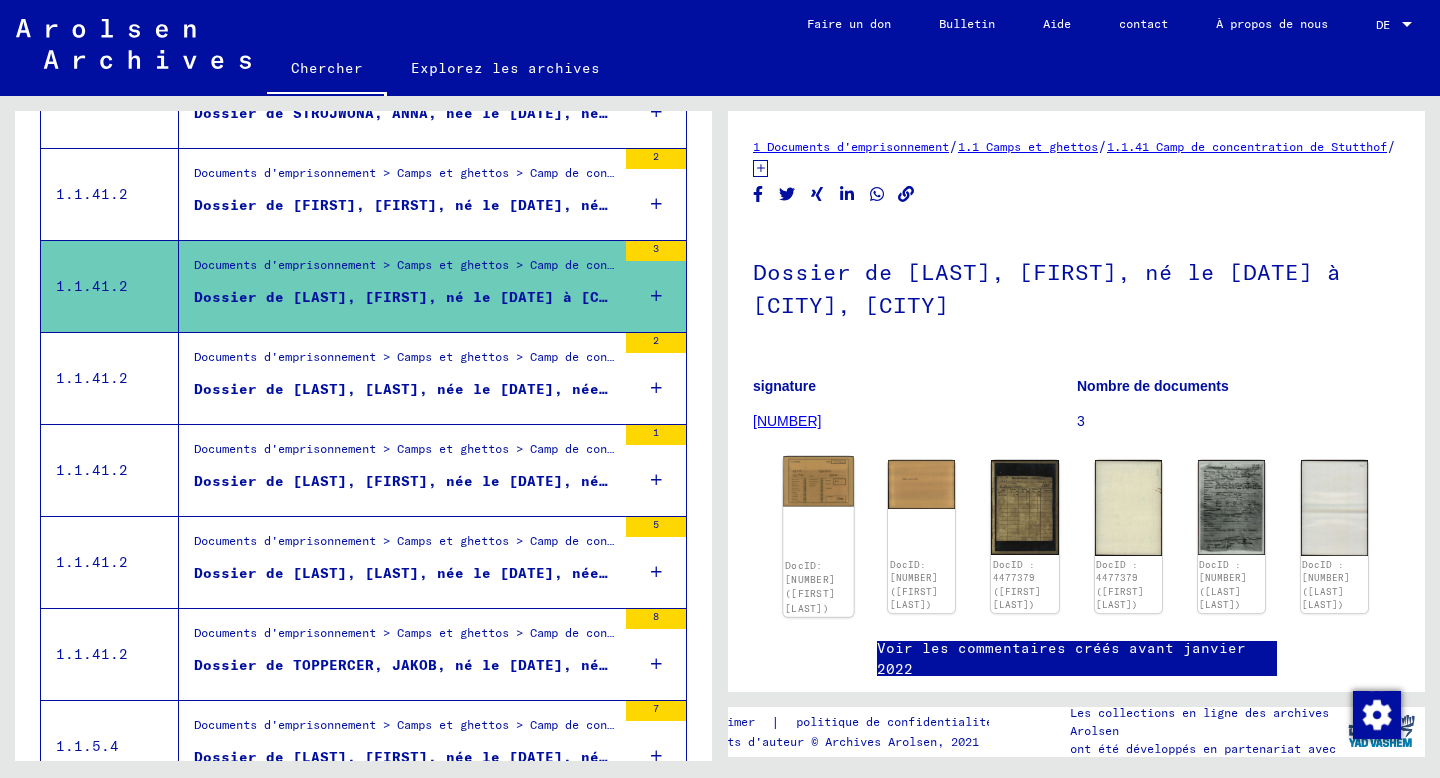 click on "DocID: [NUMBER] ([FIRST] [LAST])" 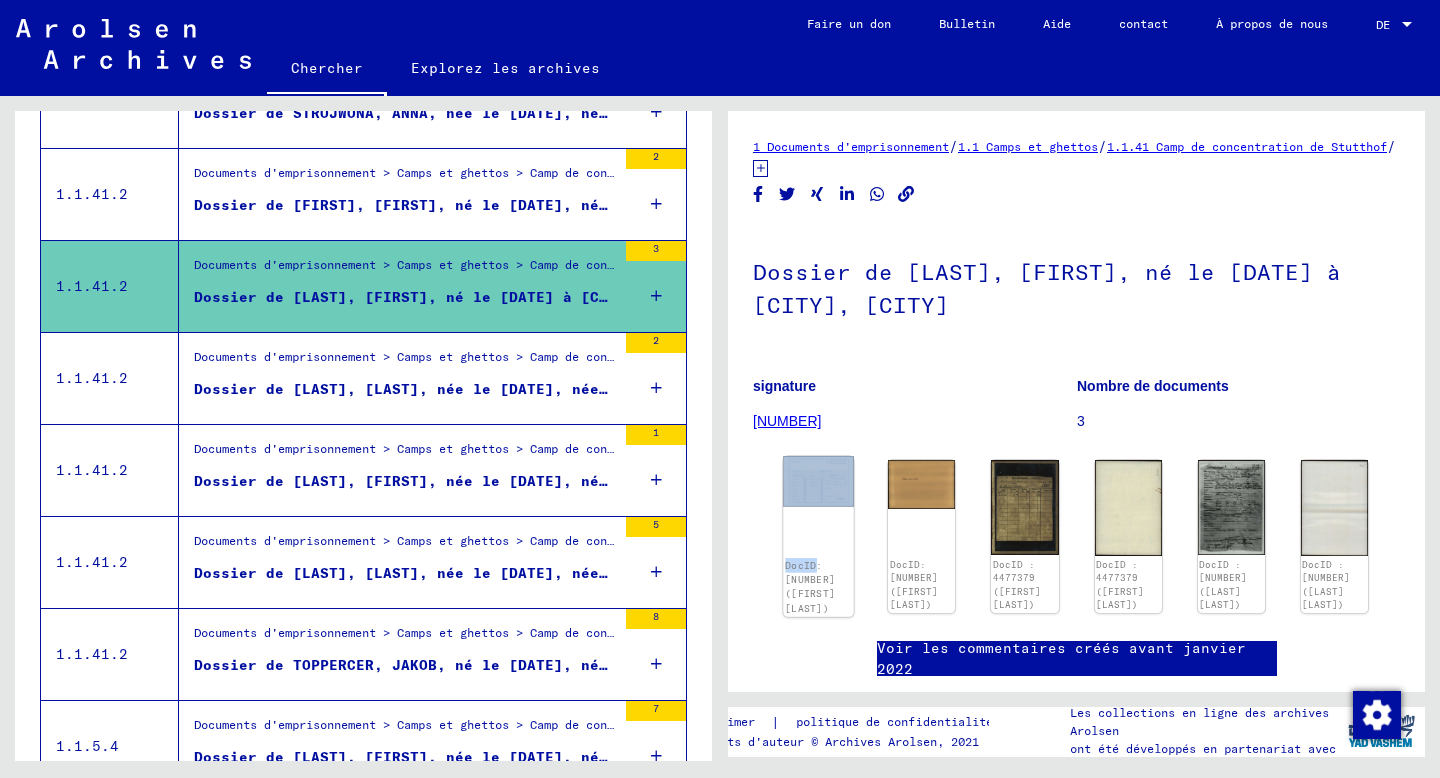 click 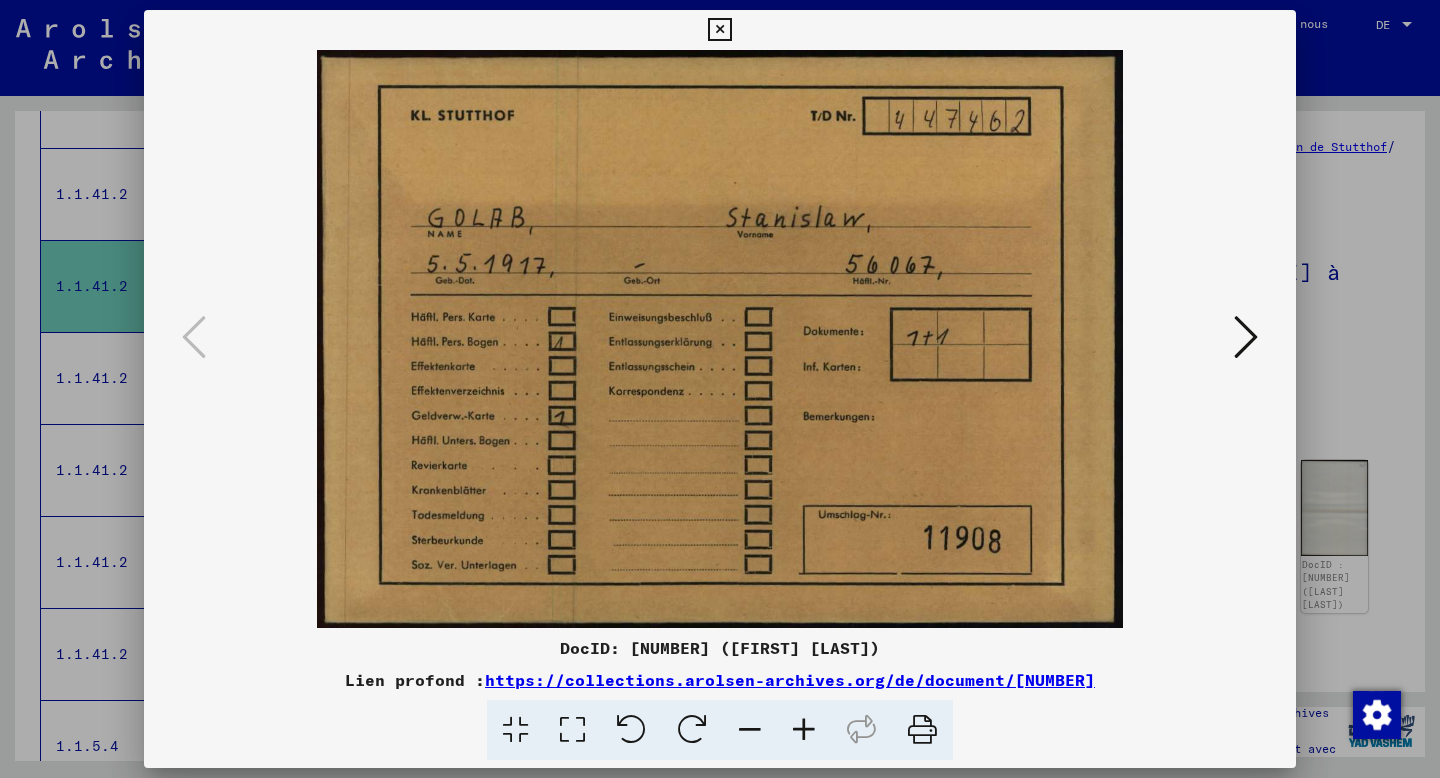 click at bounding box center (1246, 337) 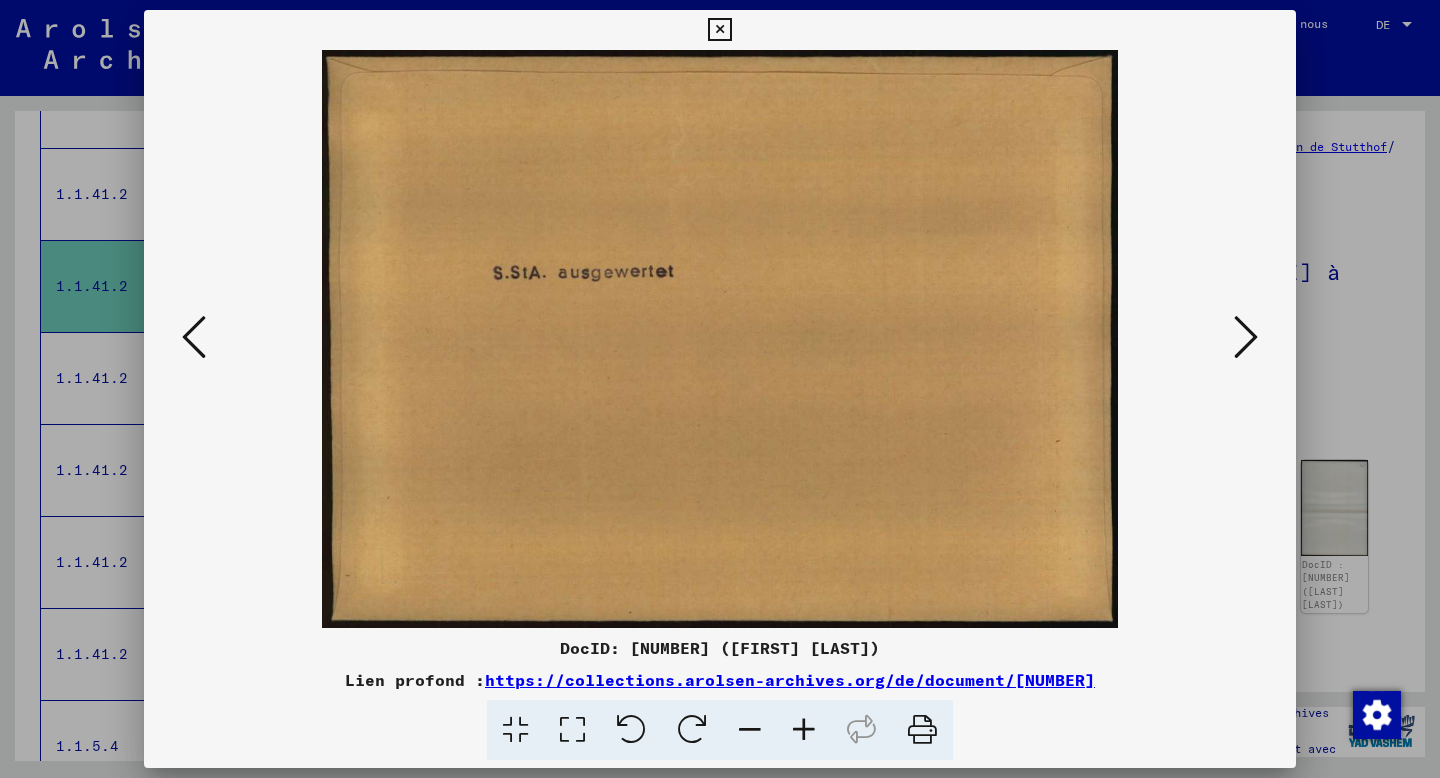 click at bounding box center (1246, 337) 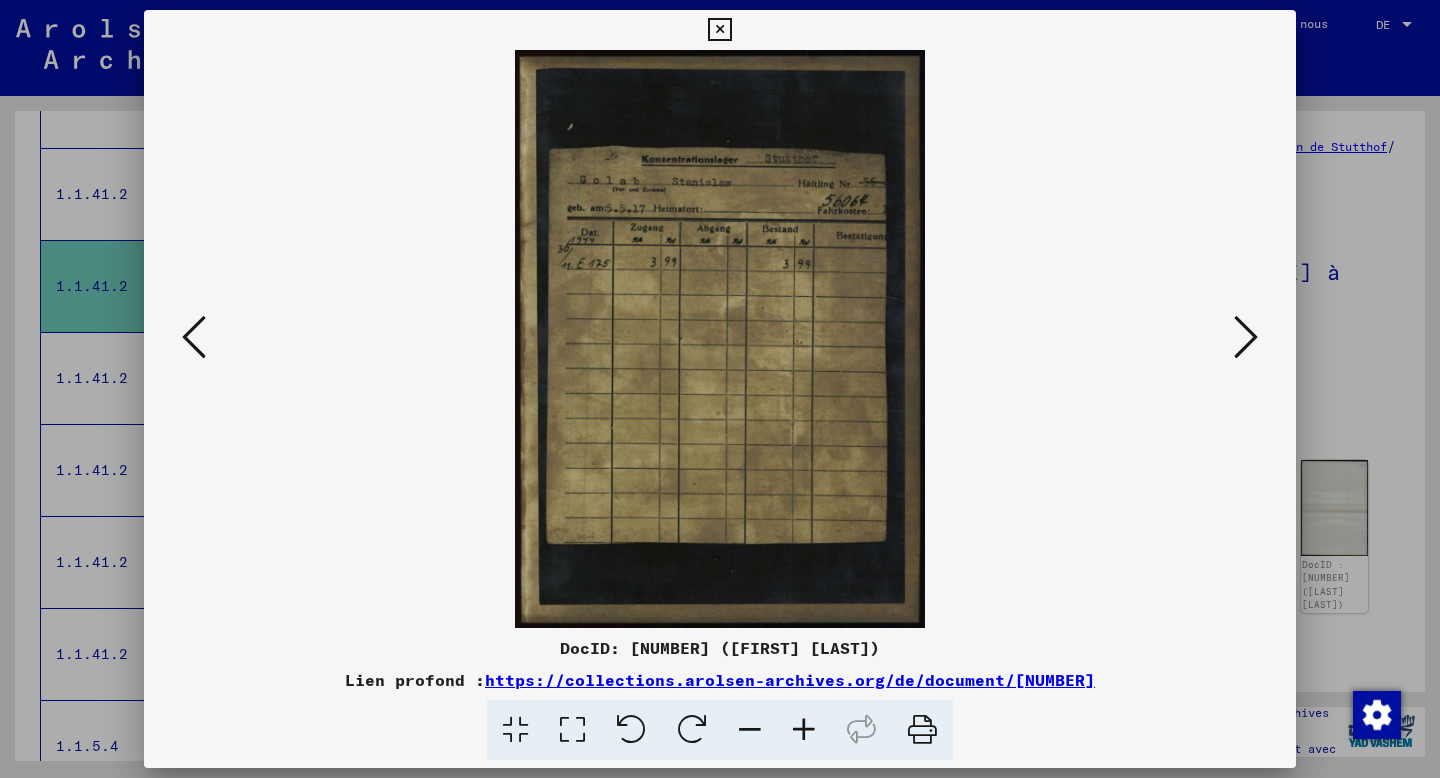 click at bounding box center [1246, 337] 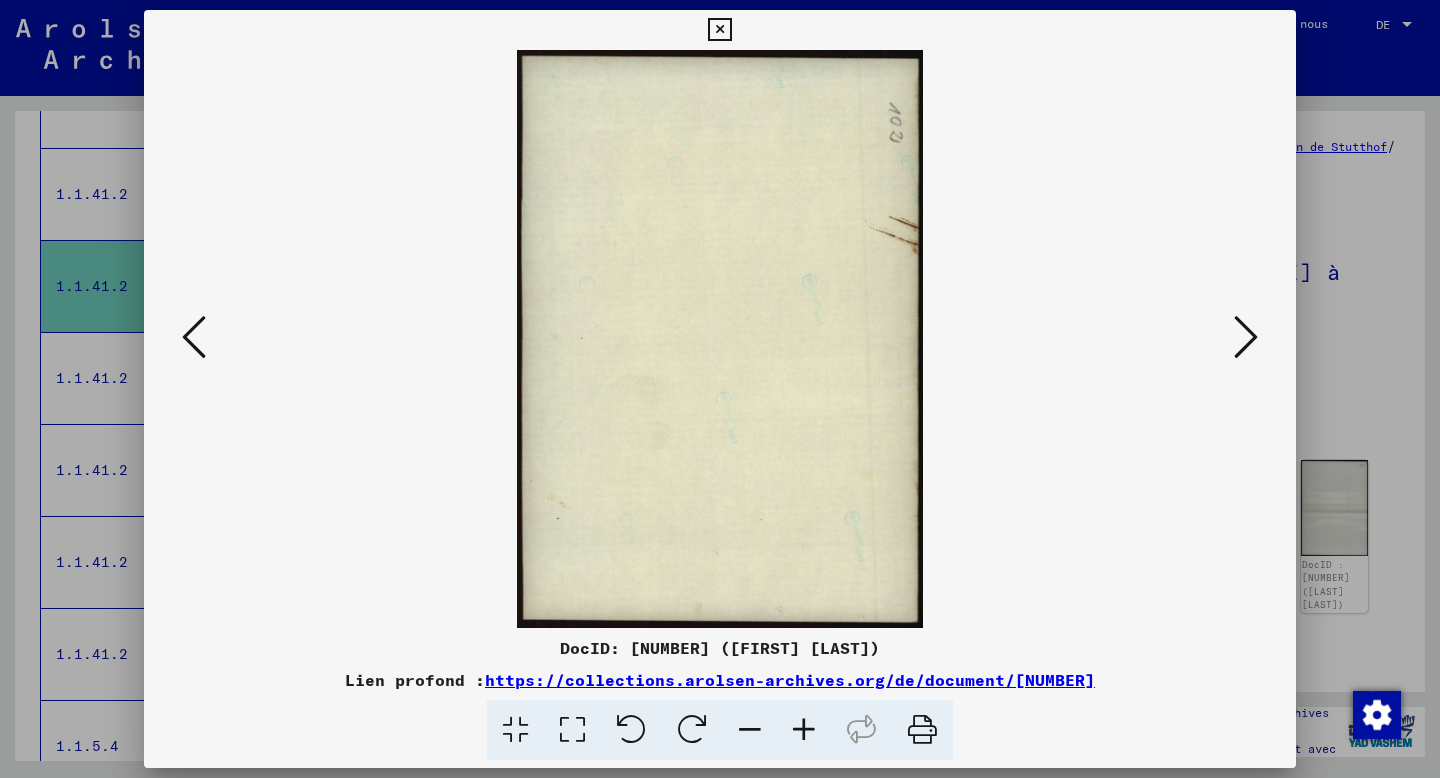 click at bounding box center [1246, 337] 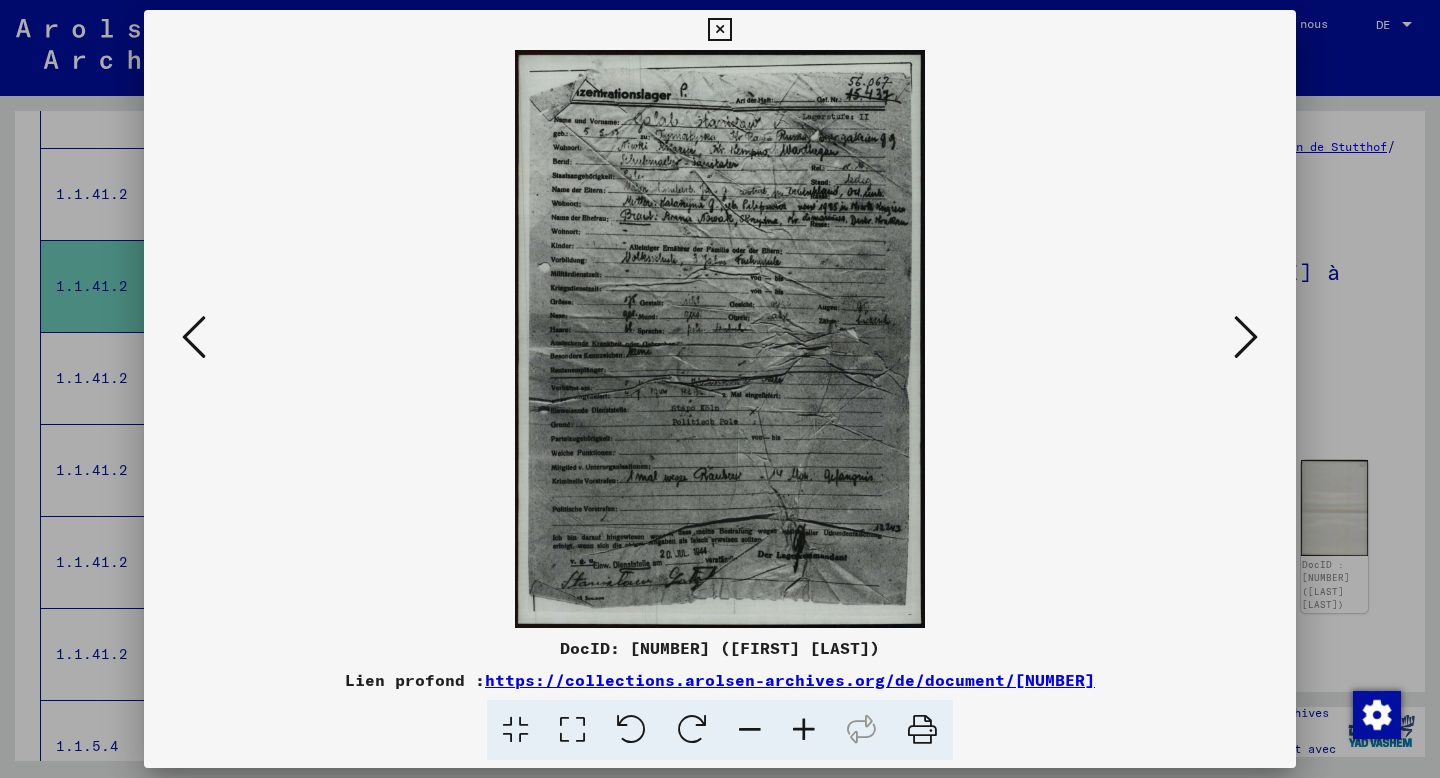 click at bounding box center [719, 30] 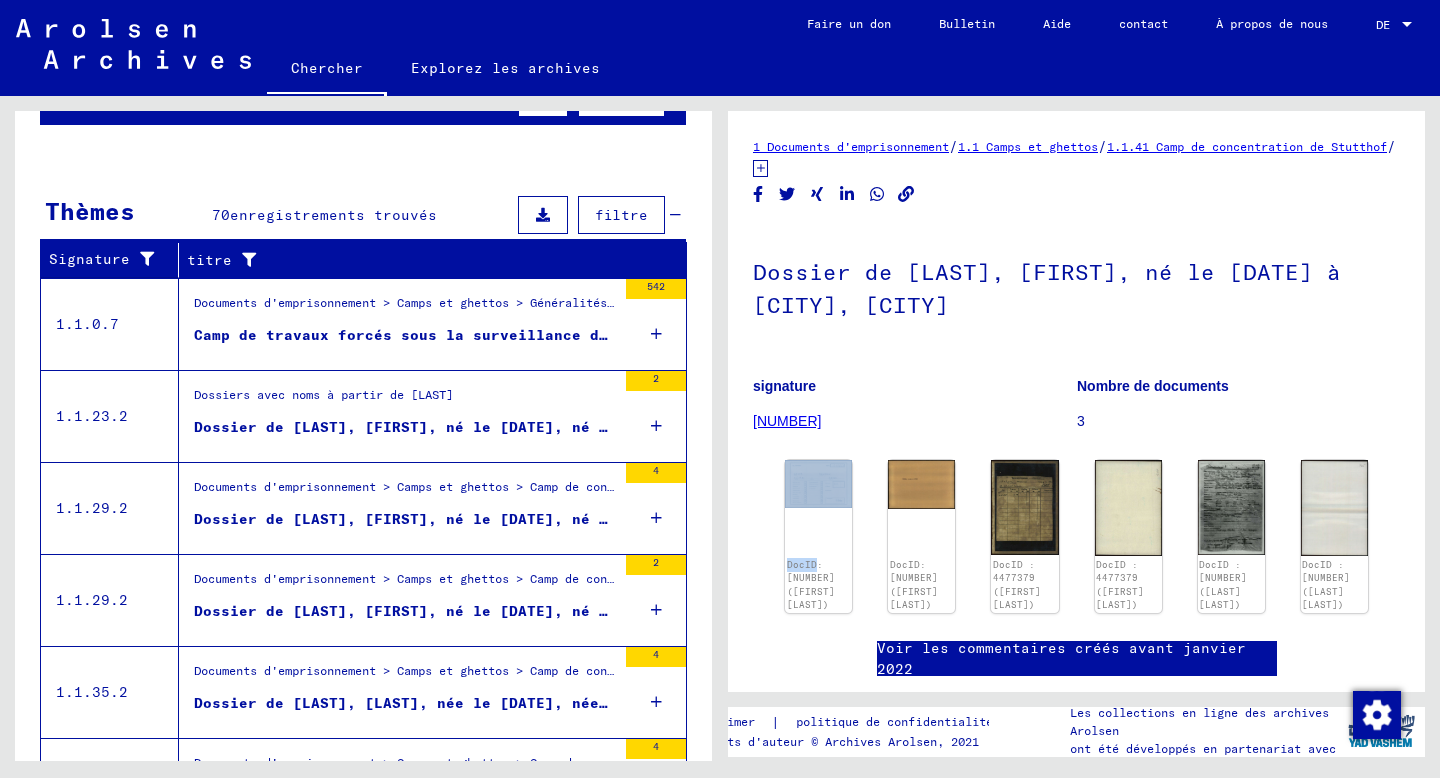 scroll, scrollTop: 0, scrollLeft: 0, axis: both 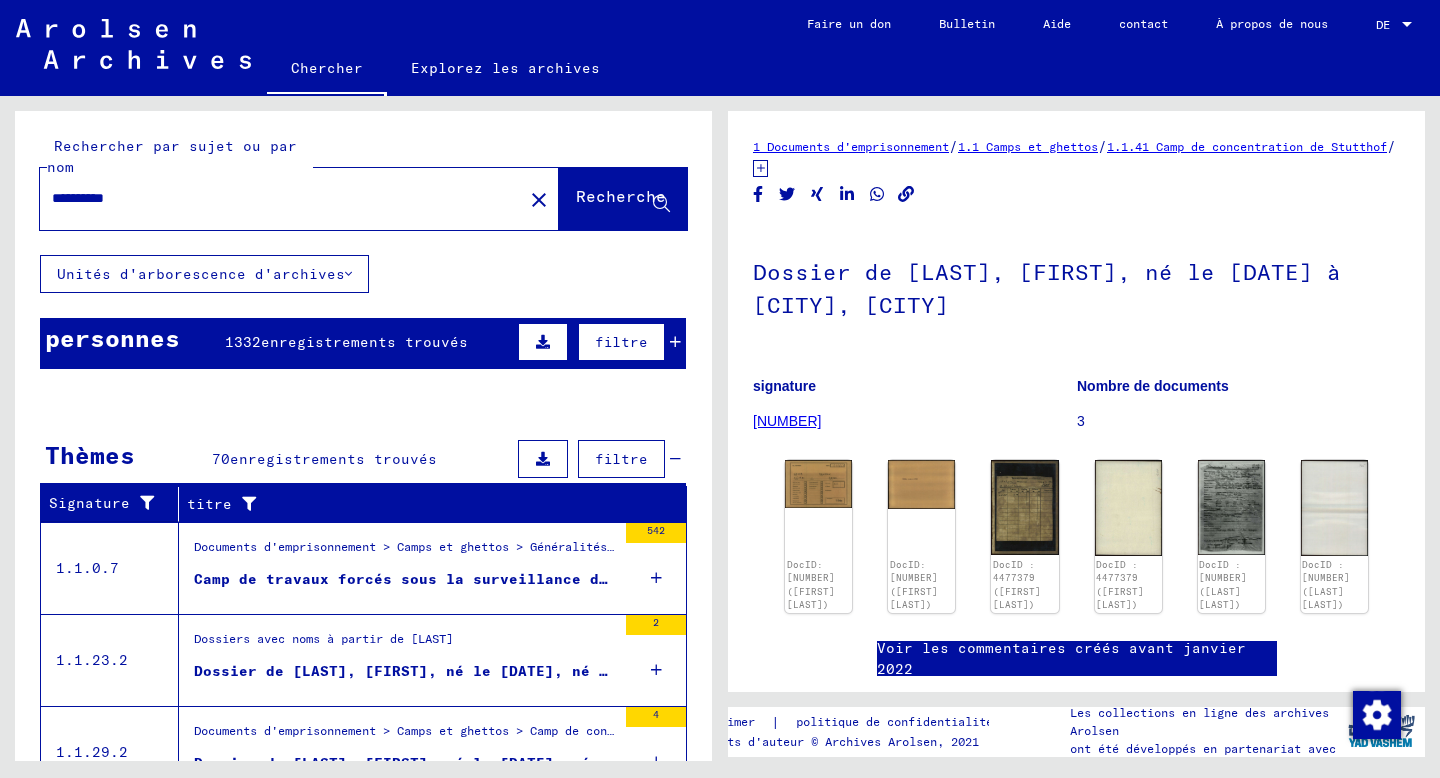 click on "**********" at bounding box center [281, 198] 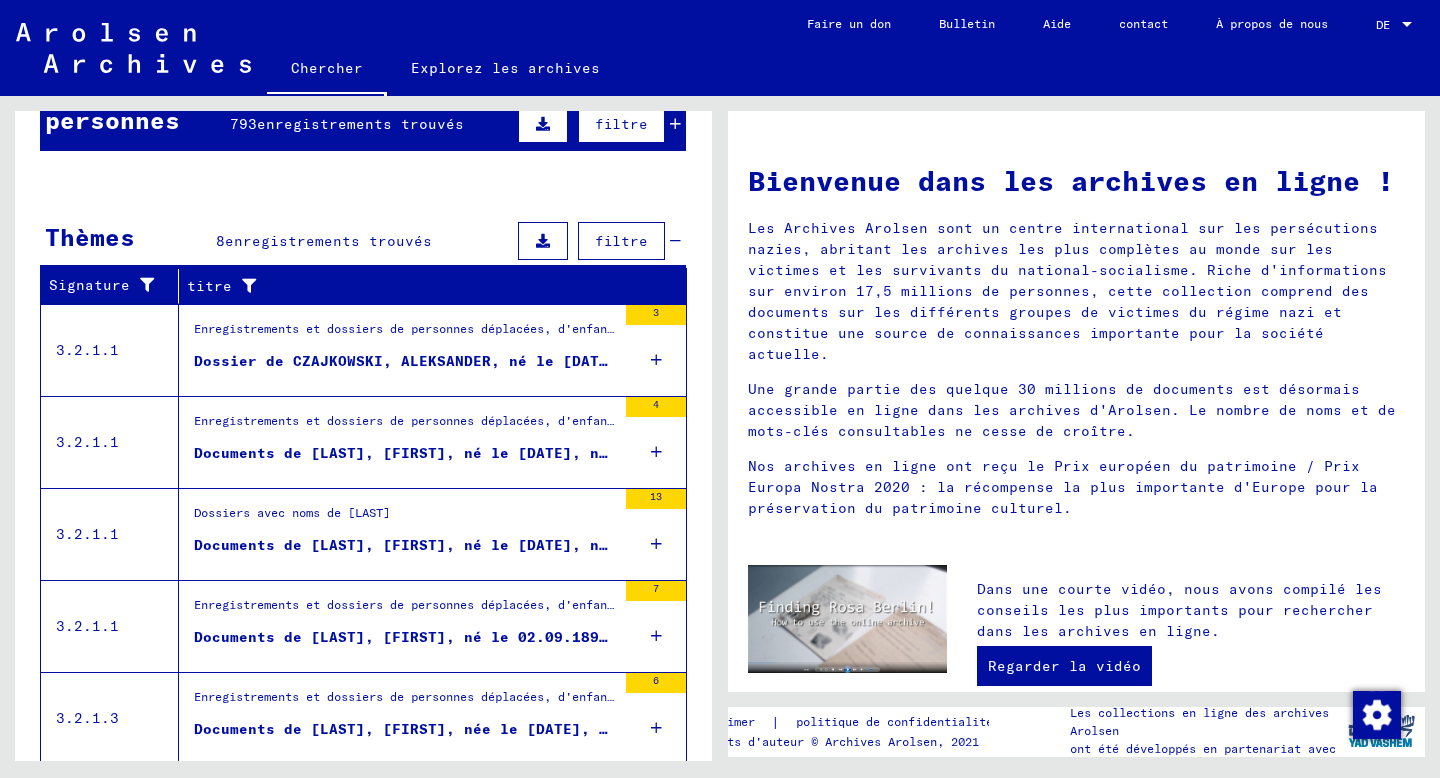 scroll, scrollTop: 223, scrollLeft: 0, axis: vertical 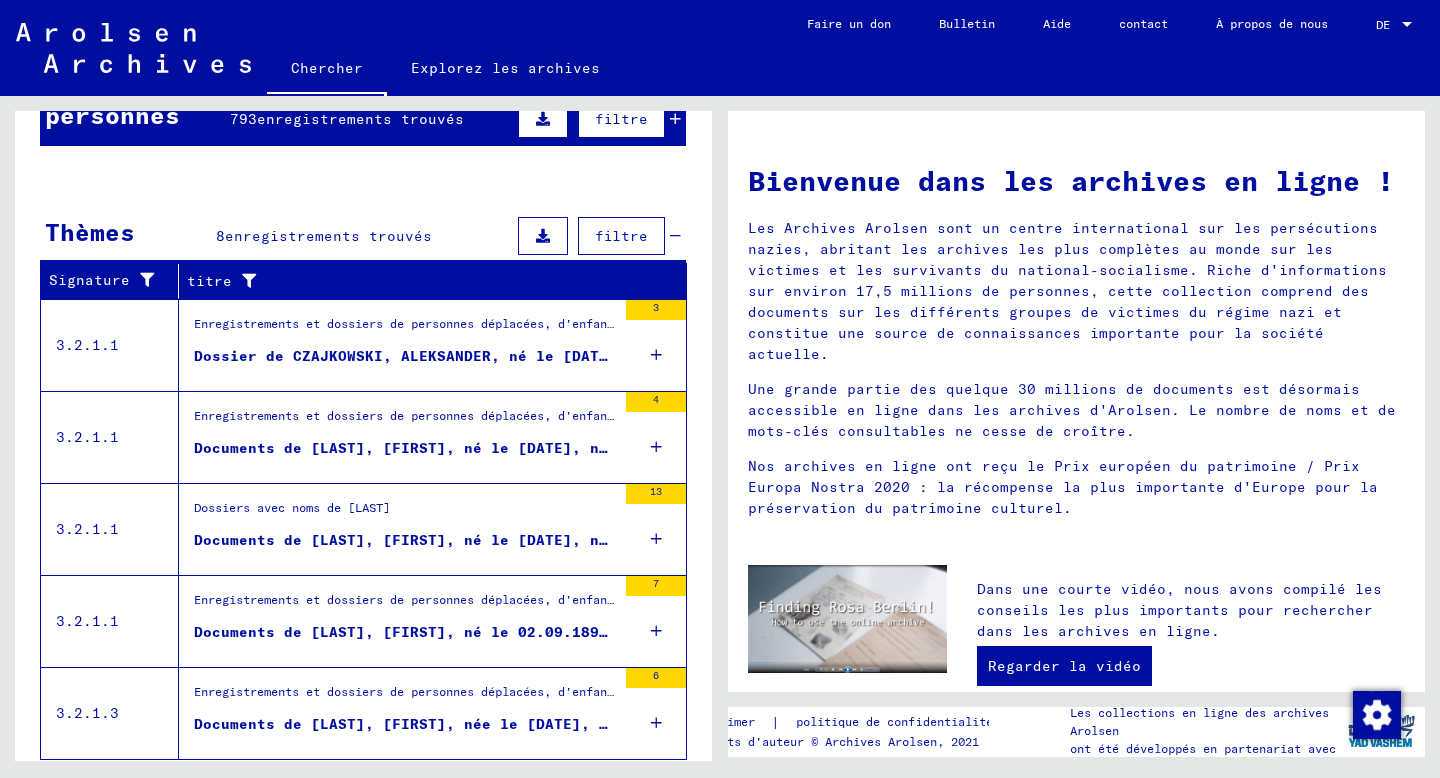 click on "Documents de [LAST], [FIRST], né le [DATE], né à [CITY] et d'autres personnes" at bounding box center [405, 453] 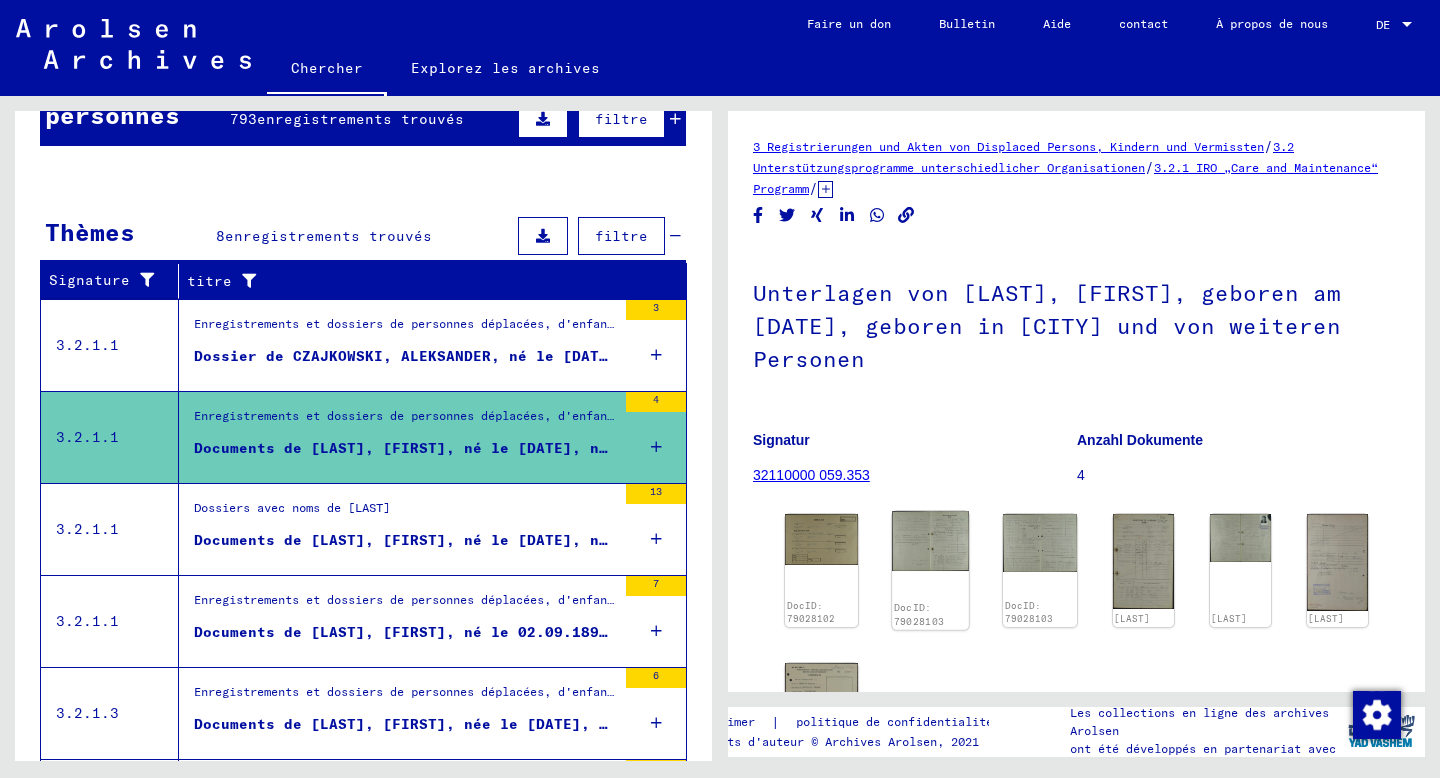 scroll, scrollTop: 0, scrollLeft: 0, axis: both 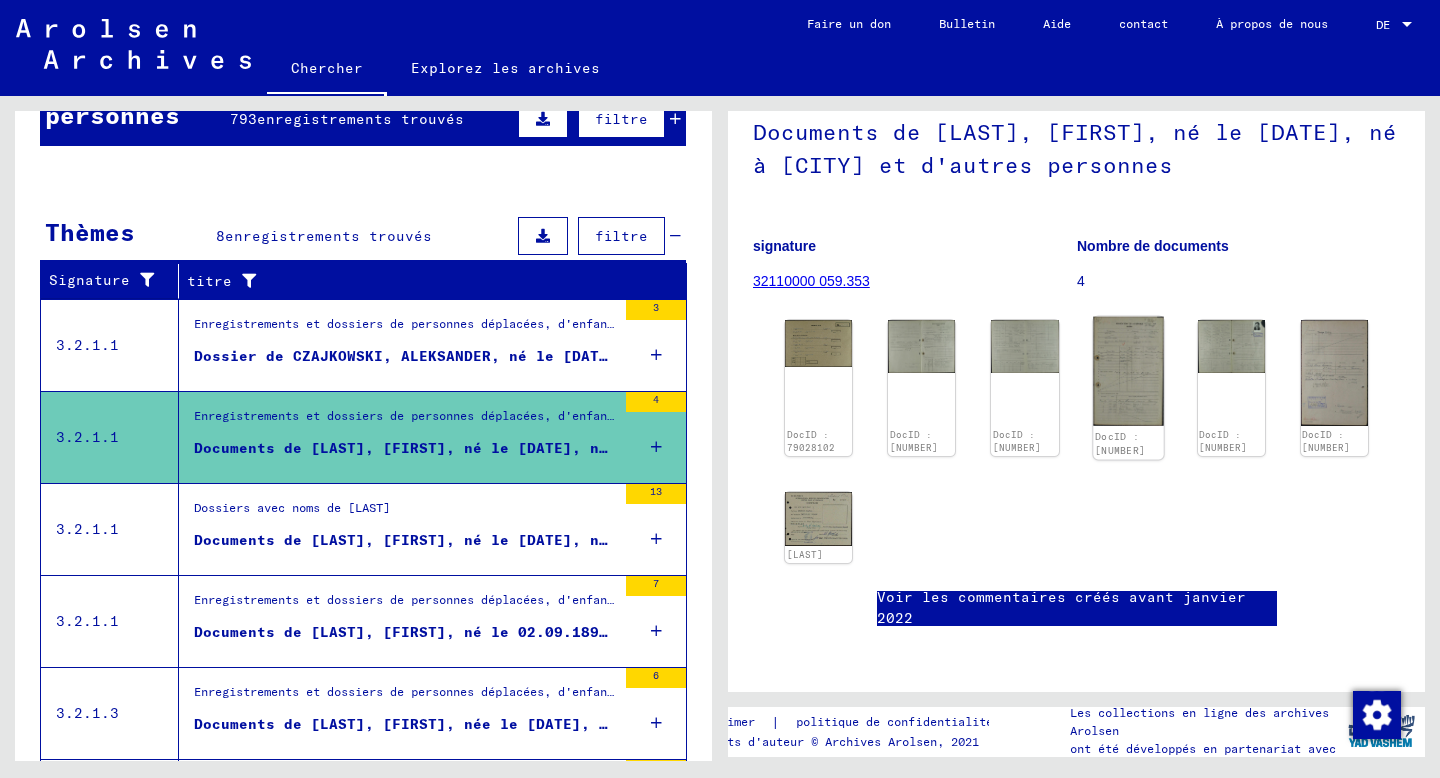 click 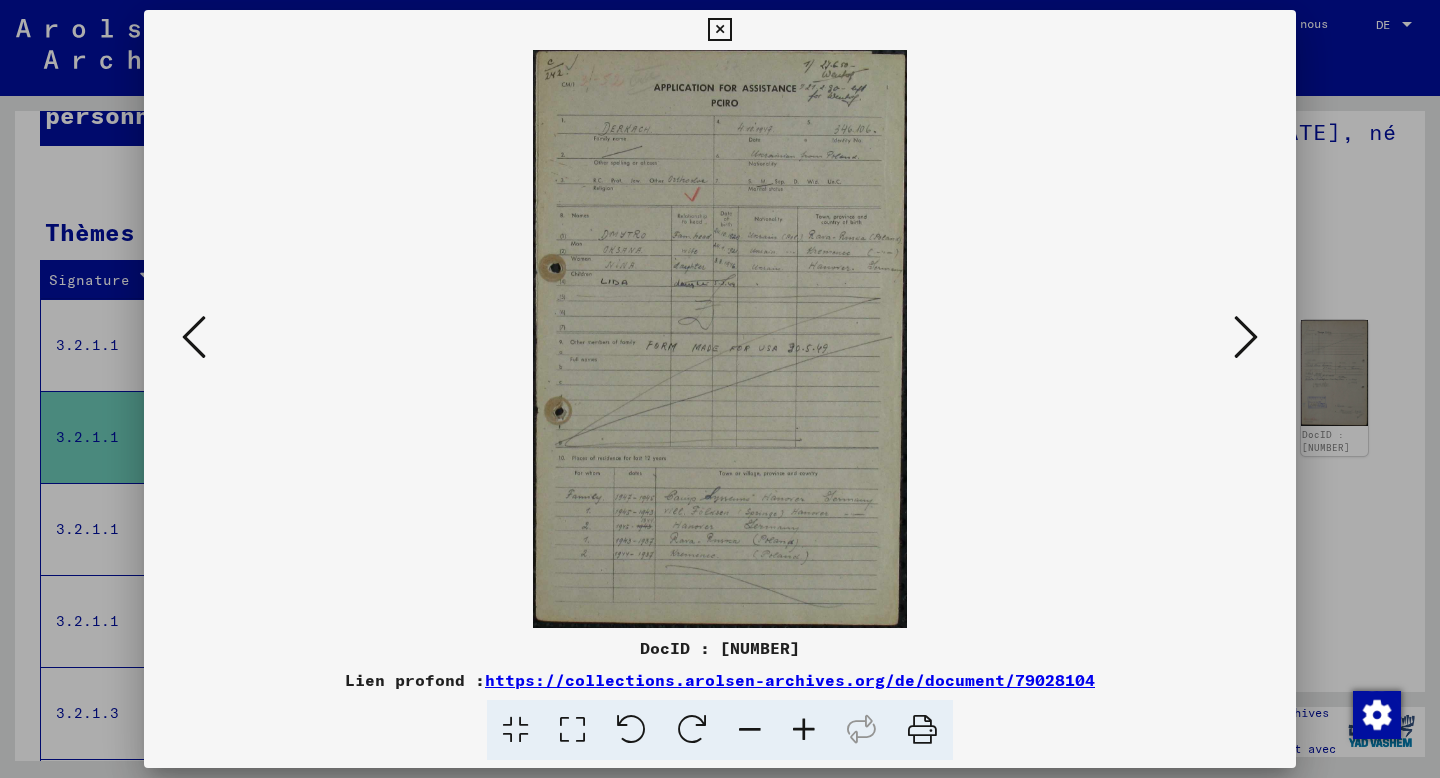 click at bounding box center [1246, 337] 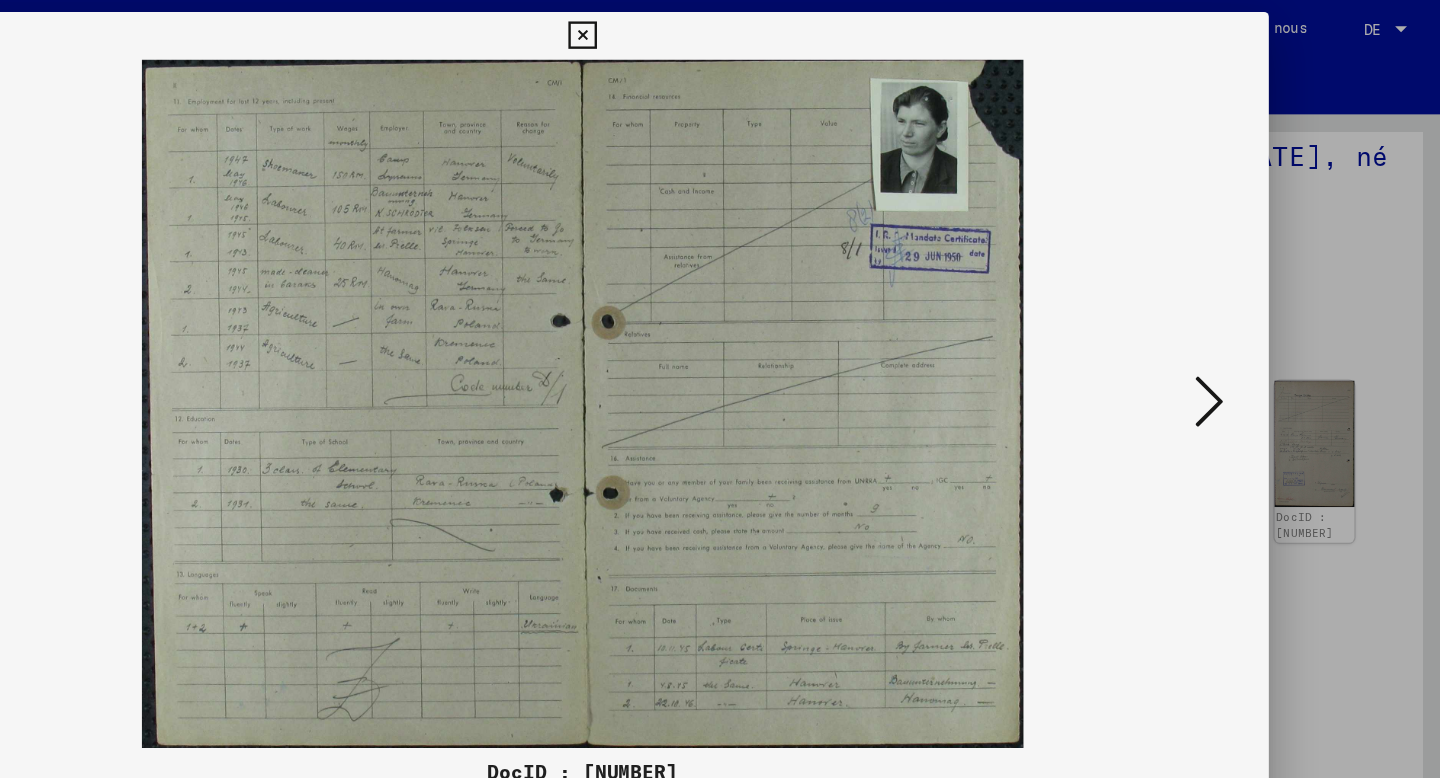 scroll, scrollTop: 0, scrollLeft: 0, axis: both 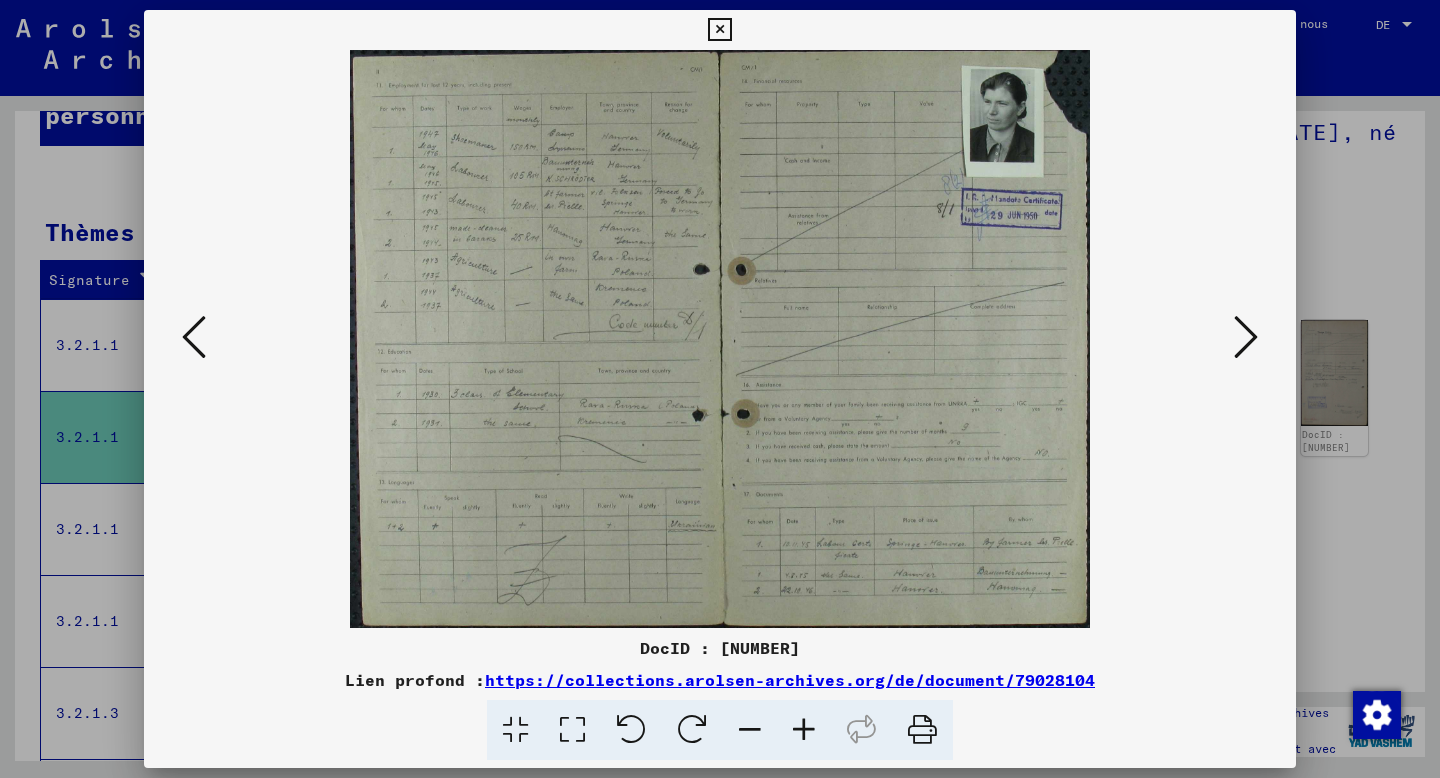 click at bounding box center [719, 30] 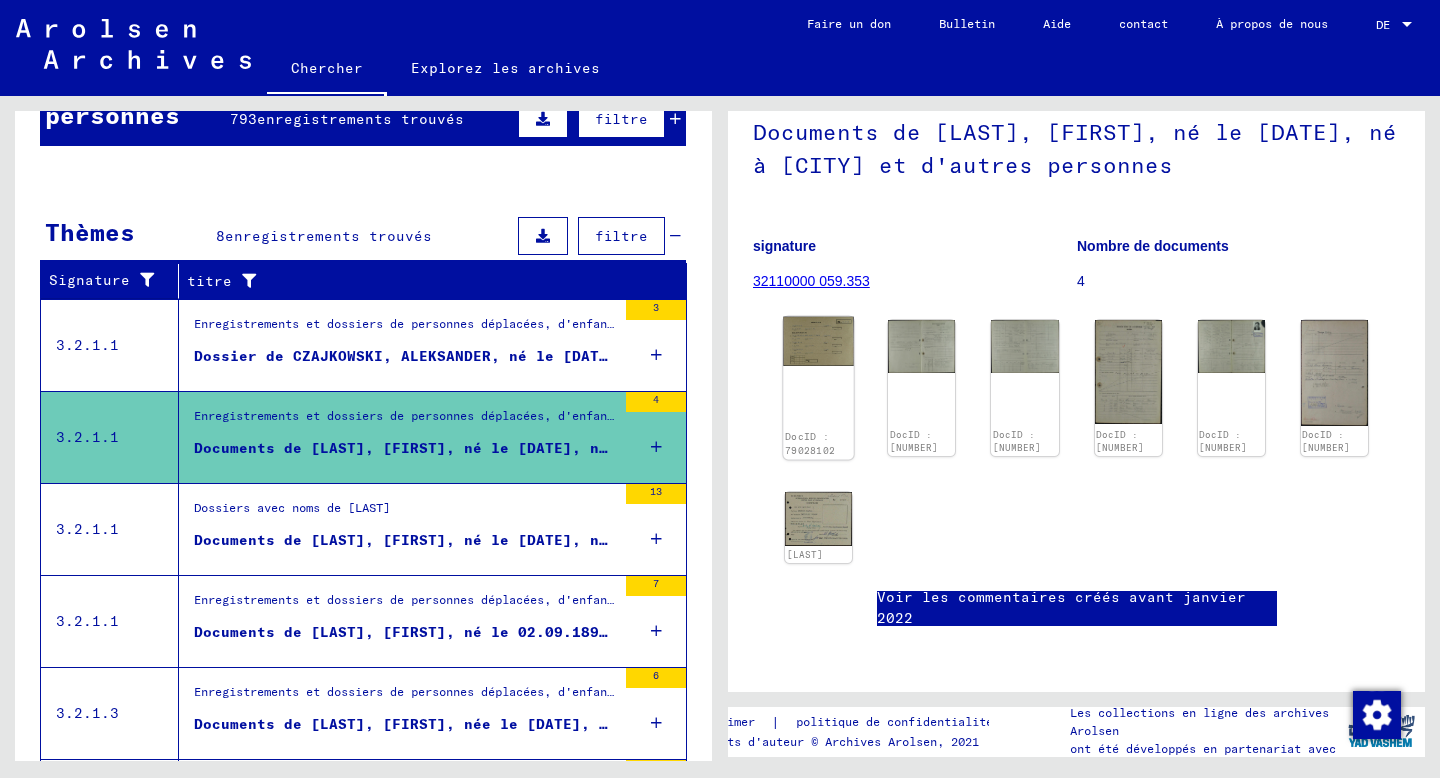click on "DocID : 79028102" 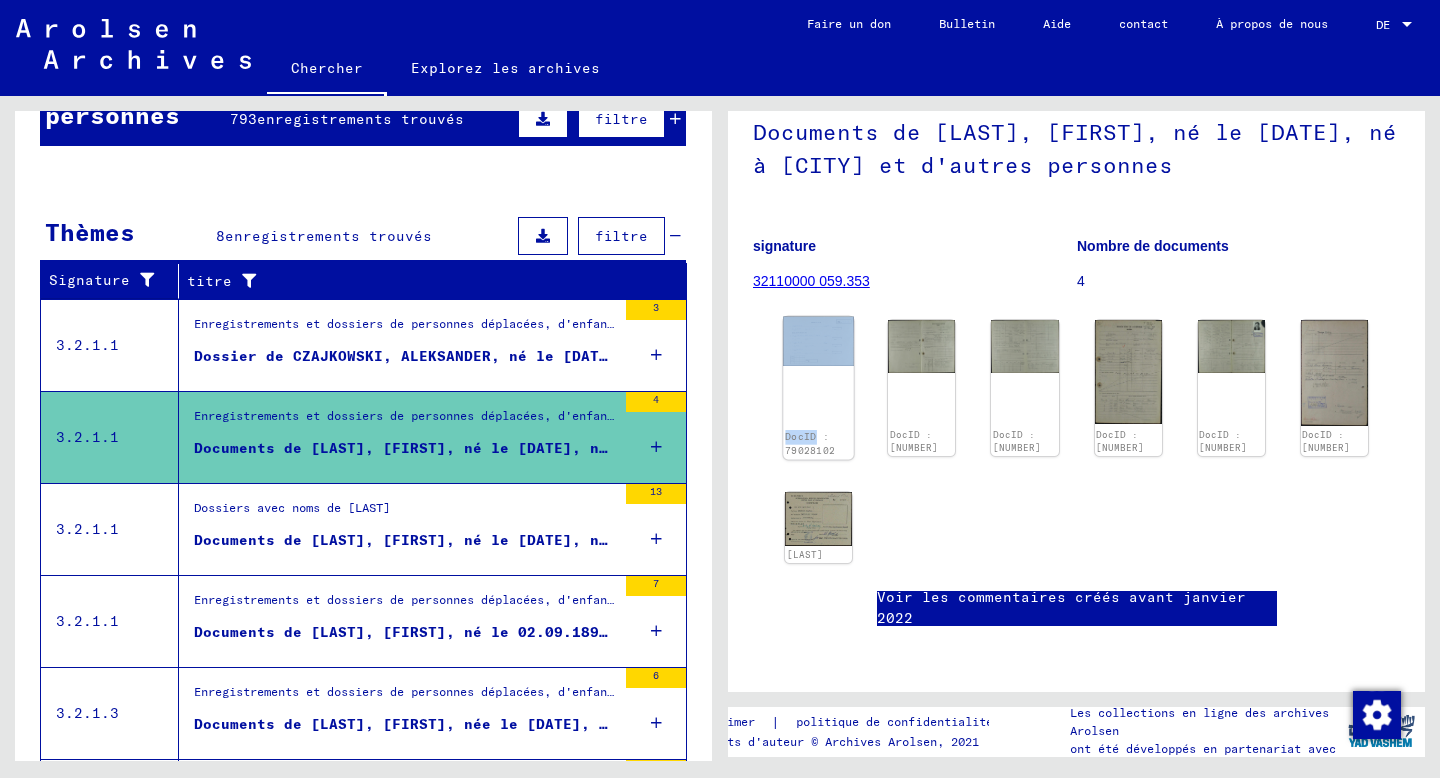 click 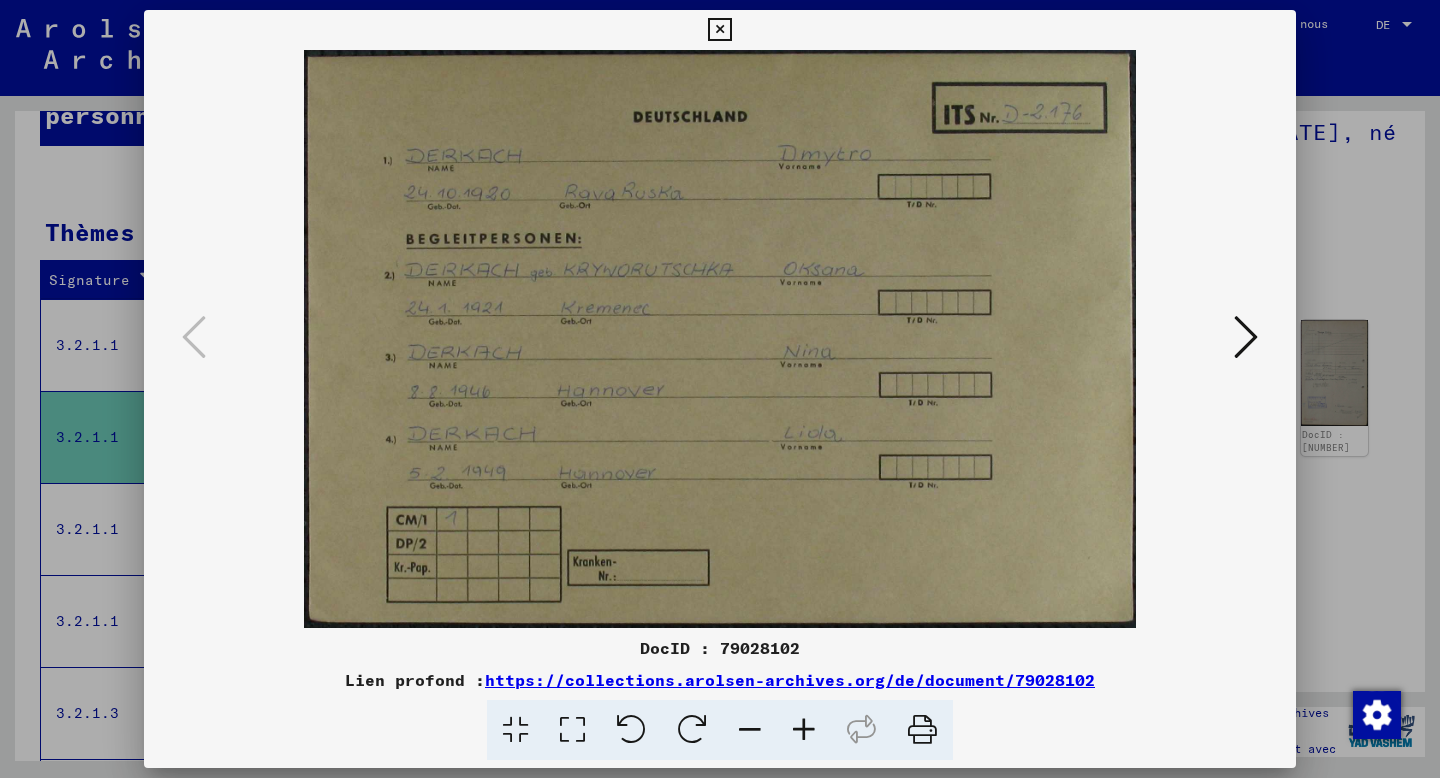 click at bounding box center [1246, 337] 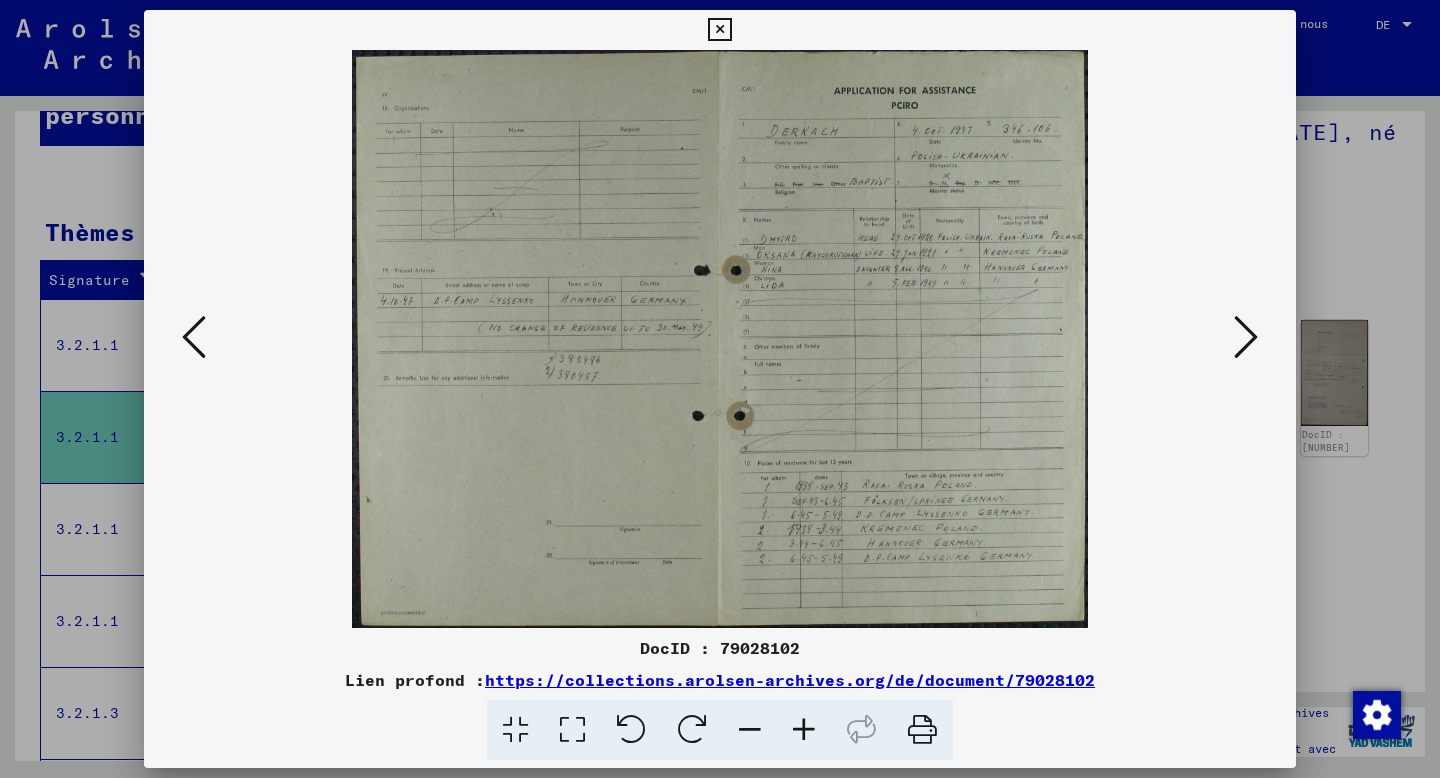 click at bounding box center [1246, 337] 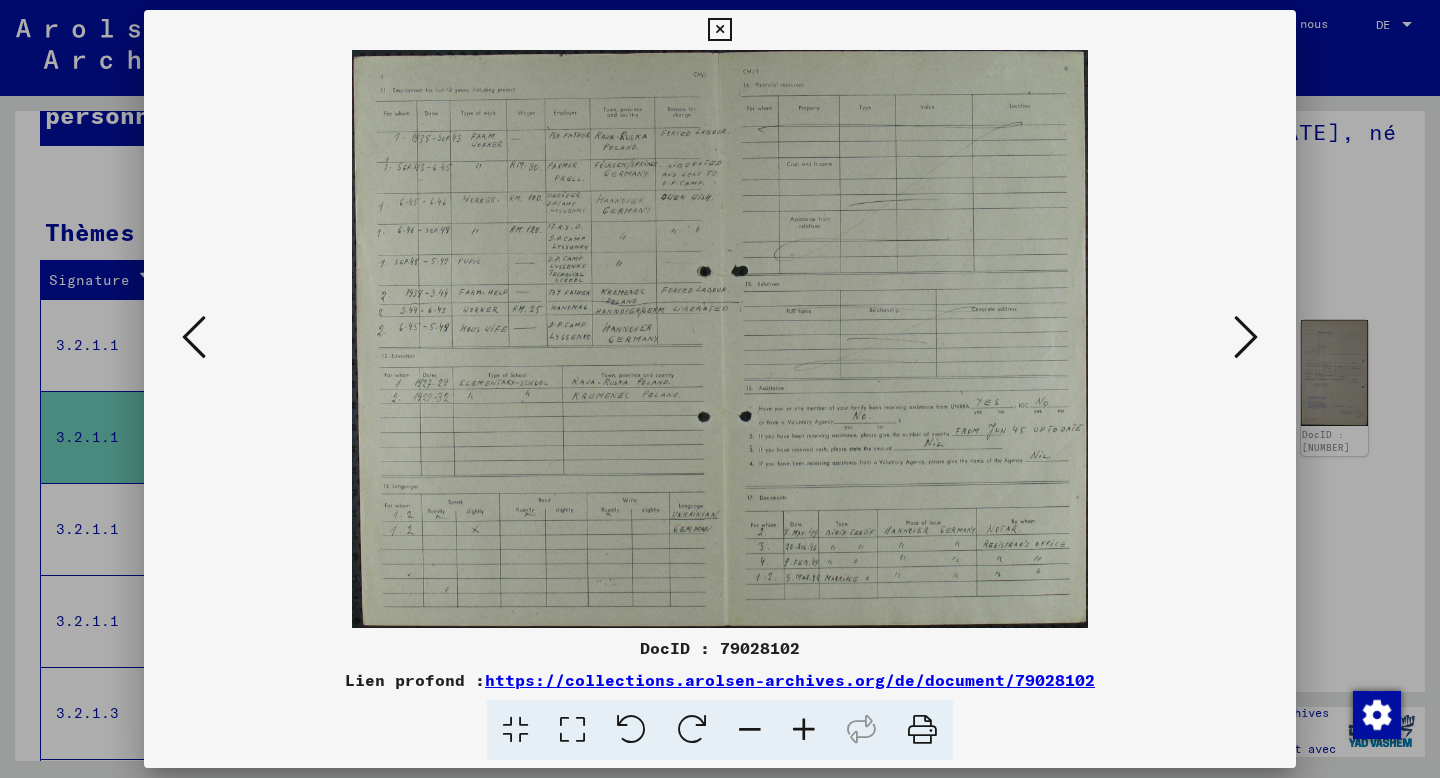 click at bounding box center (1246, 337) 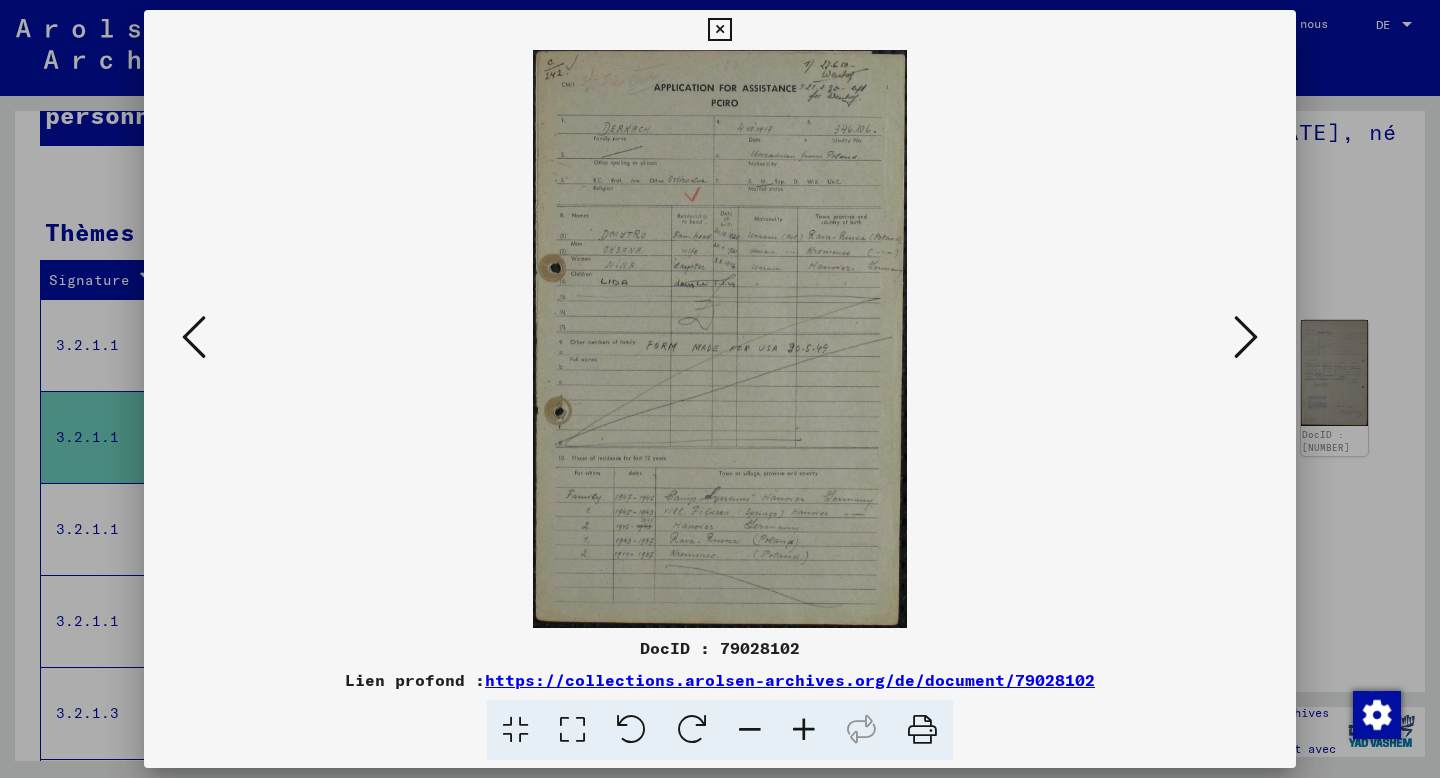 click at bounding box center [1246, 337] 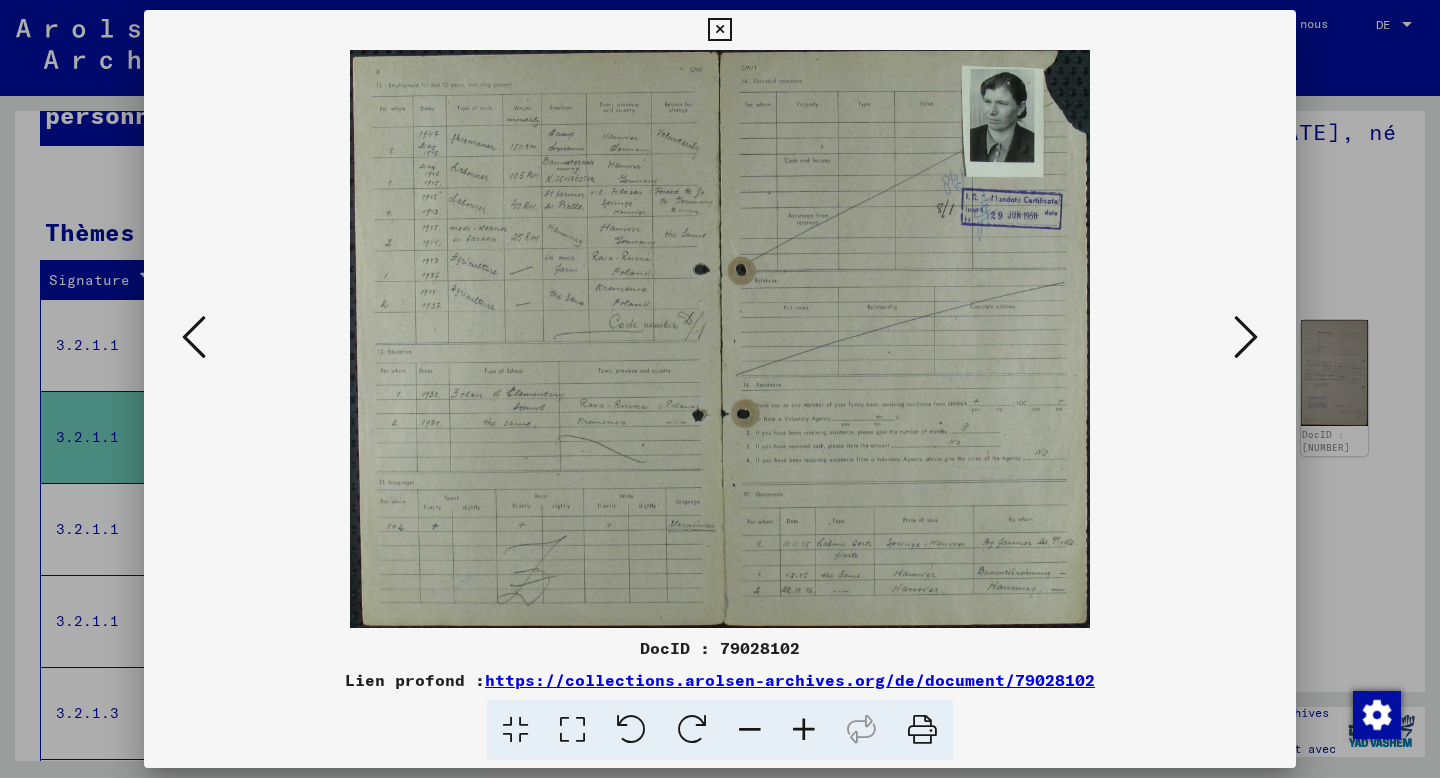 click at bounding box center [1246, 337] 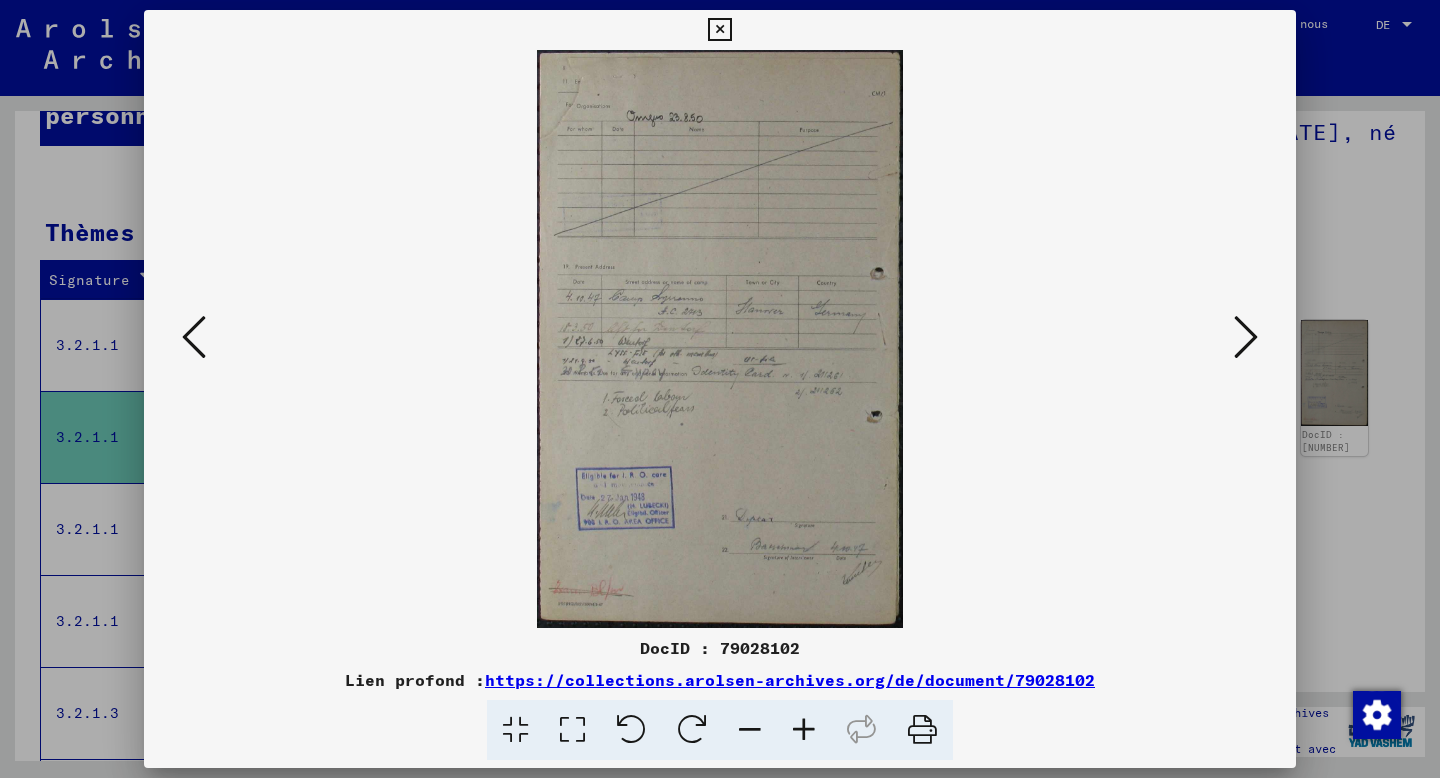 click at bounding box center (1246, 337) 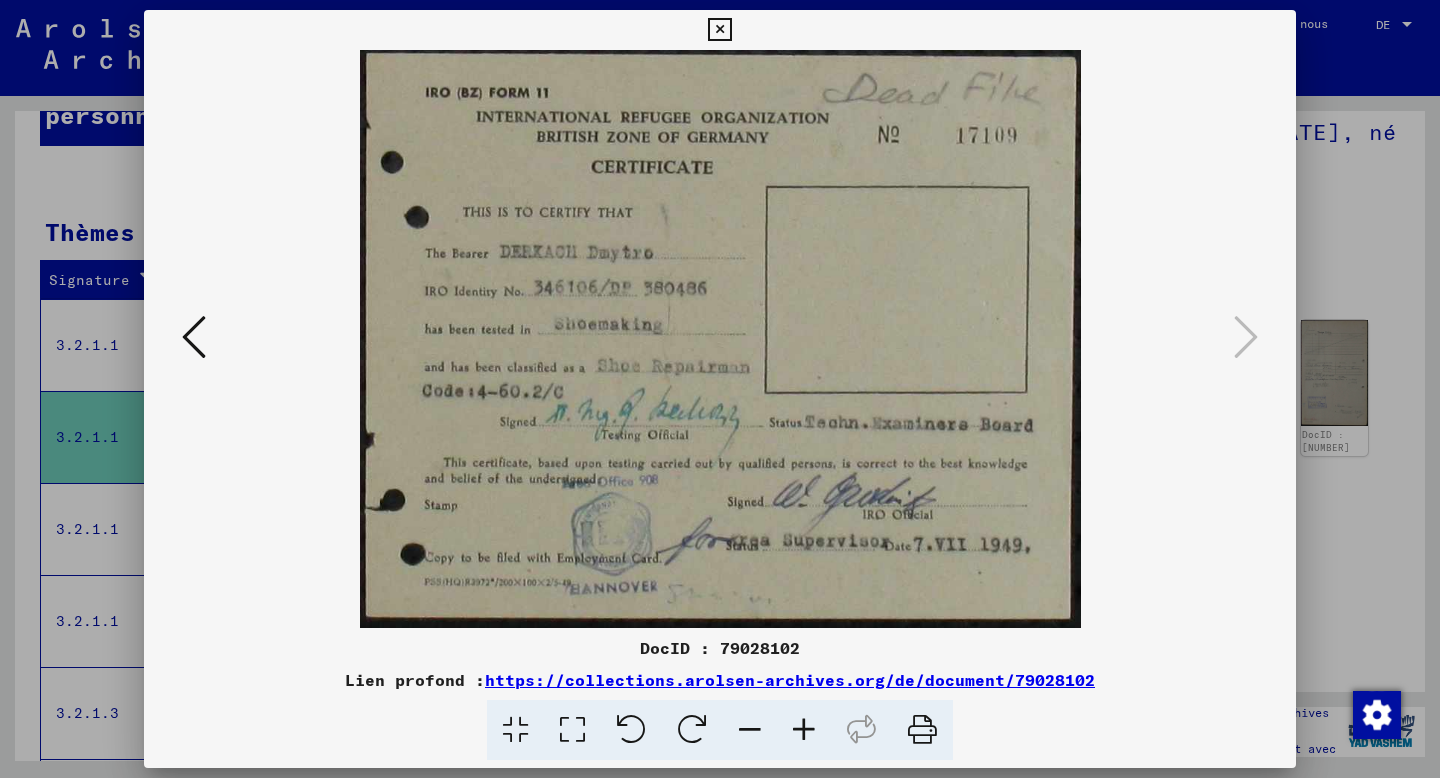 click at bounding box center (720, 389) 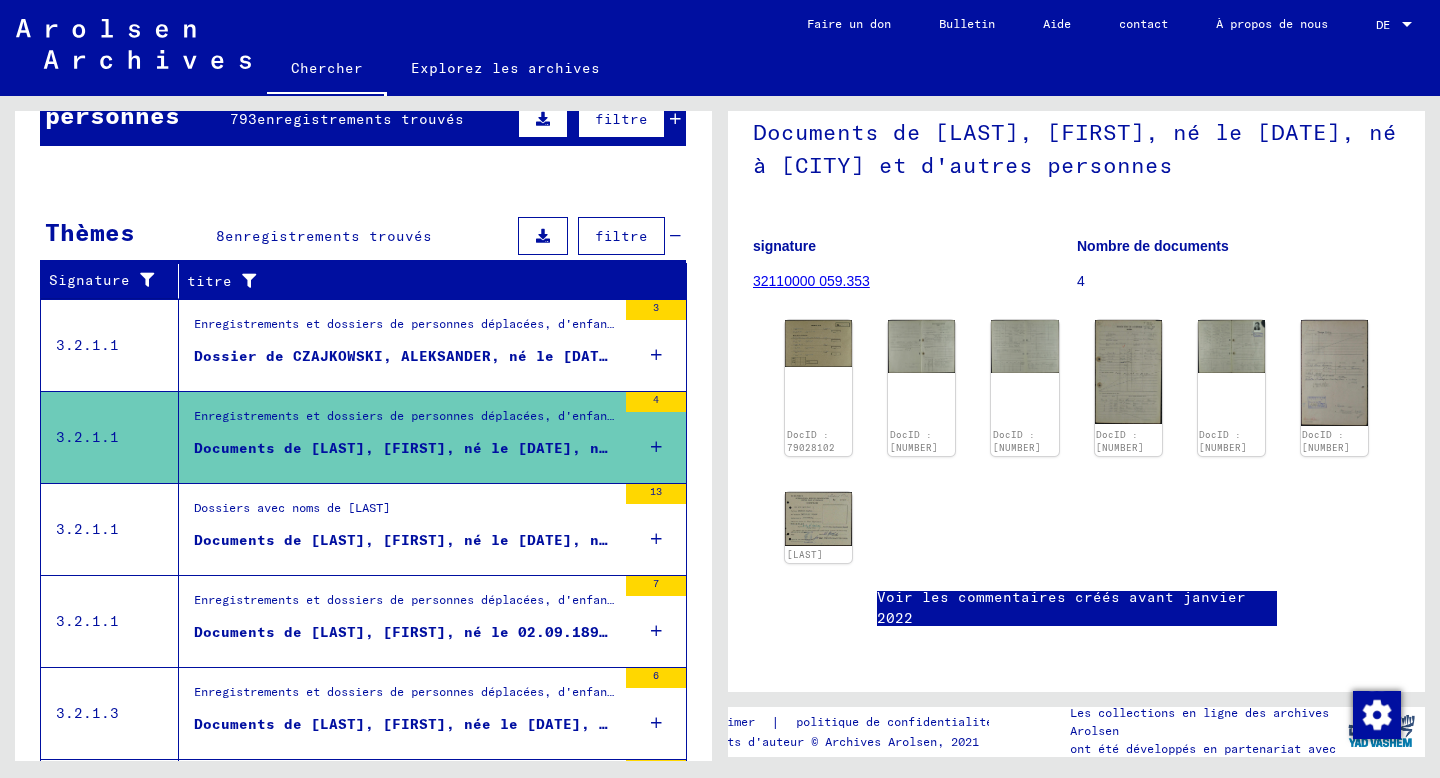 click on "Documents de [LAST], [FIRST], né le [DATE], né à [CITY] et d'autres personnes" at bounding box center [540, 540] 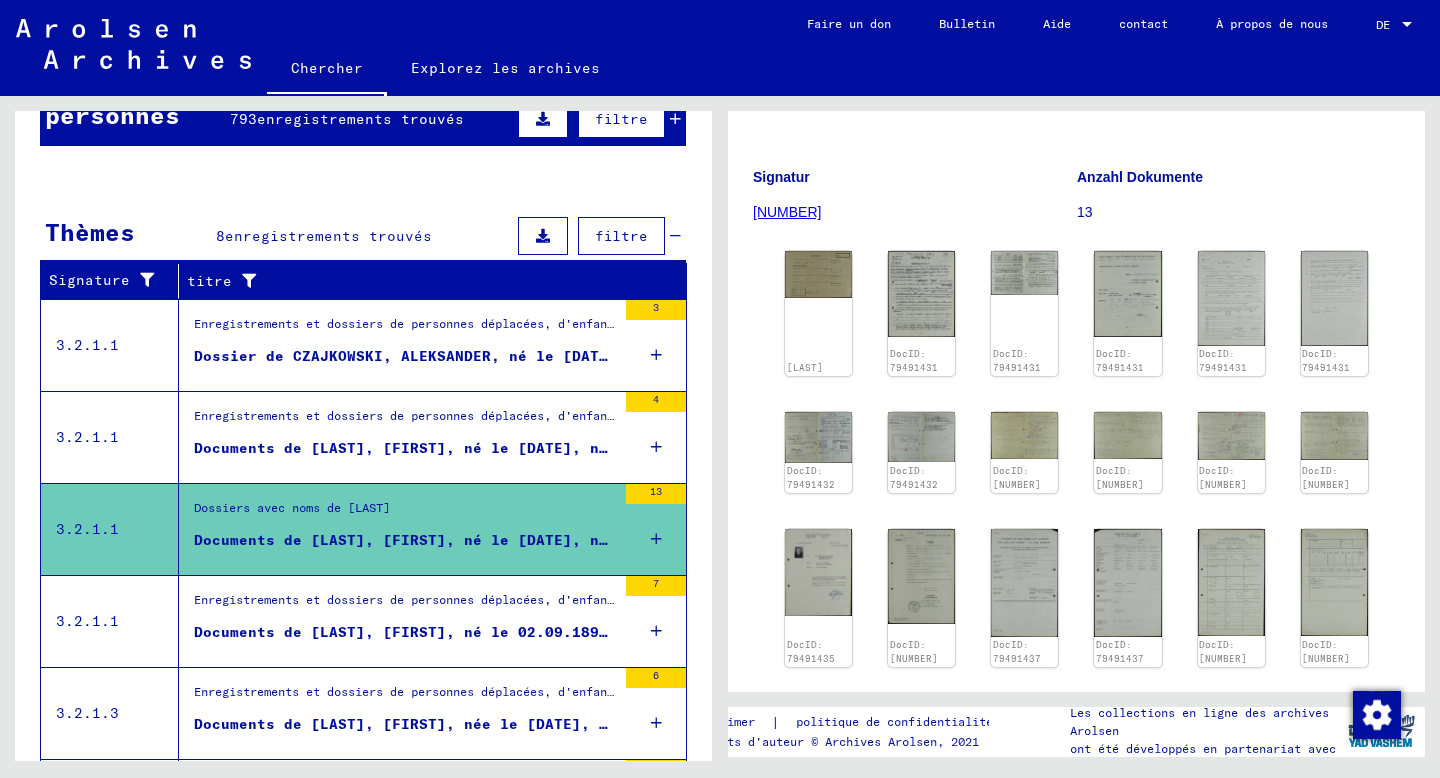 scroll, scrollTop: 0, scrollLeft: 0, axis: both 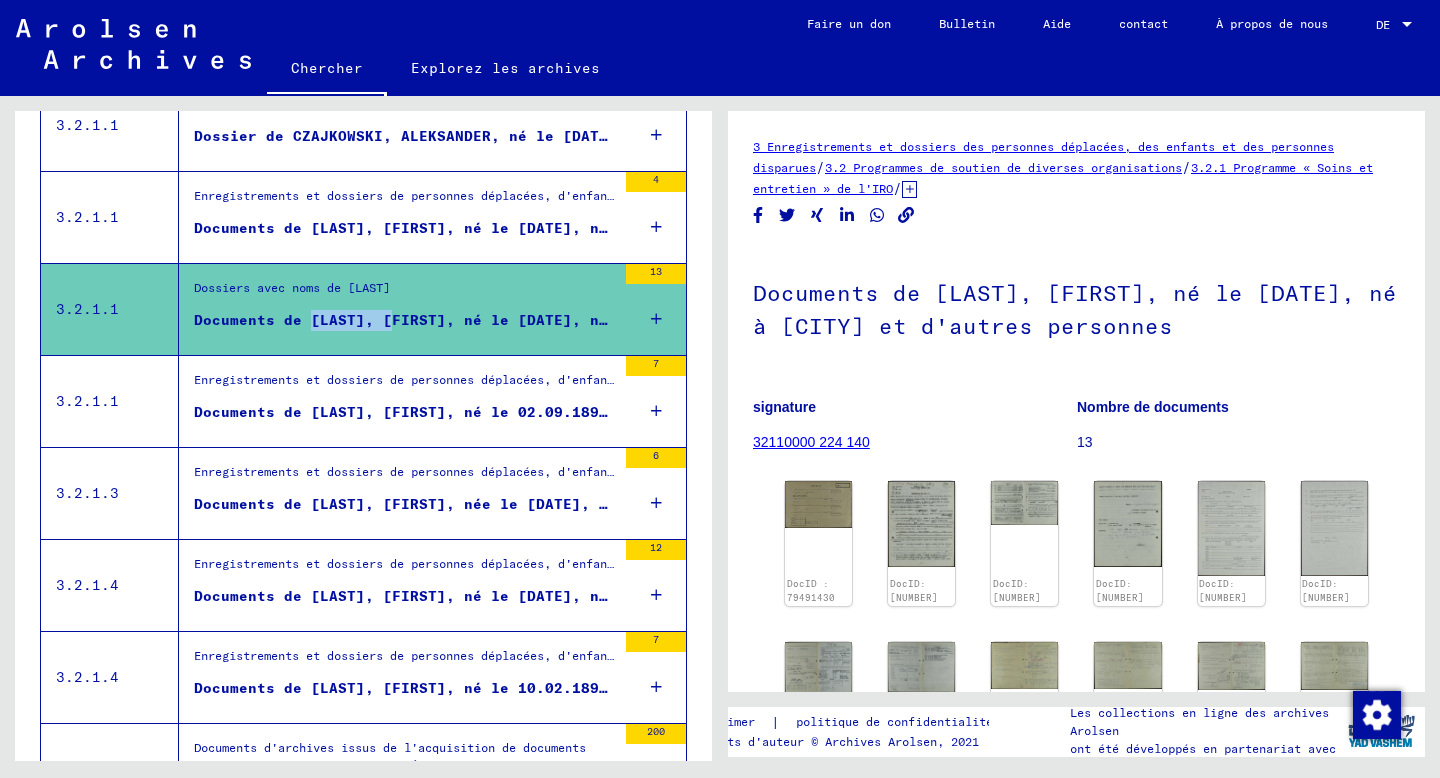 click on "Documents de [LAST], [FIRST], né le 02.09.1899, né à [CITY] et d'autres personnes" at bounding box center [558, 412] 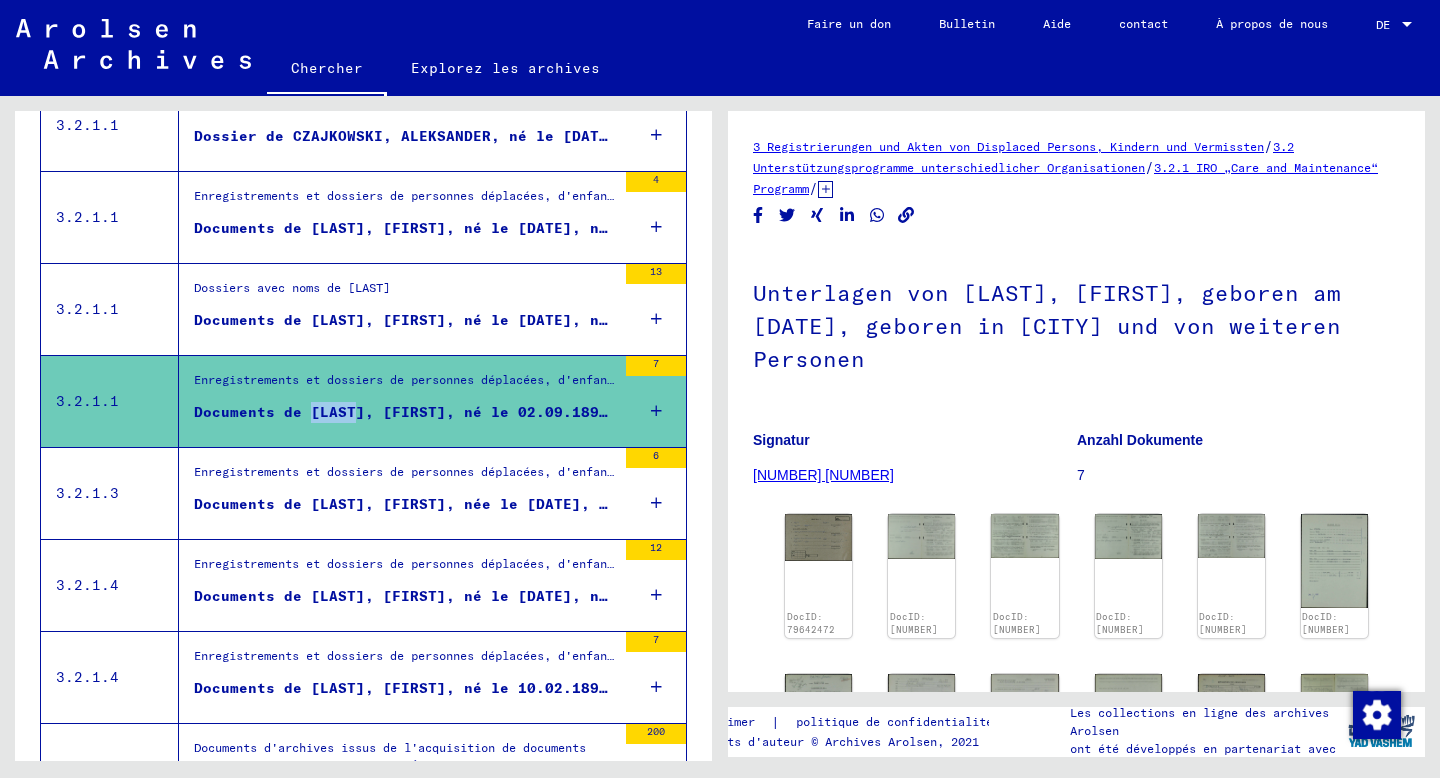 scroll, scrollTop: 372, scrollLeft: 0, axis: vertical 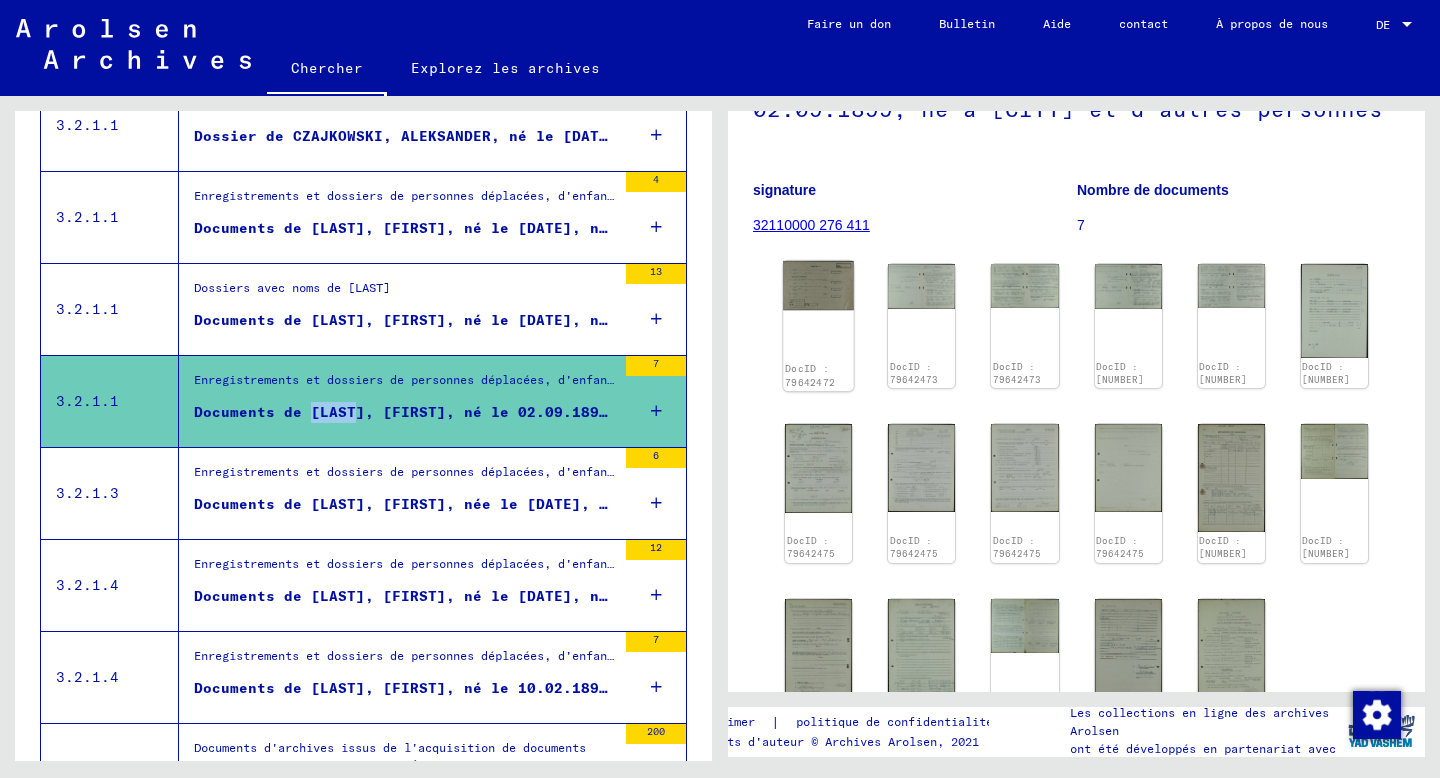 click 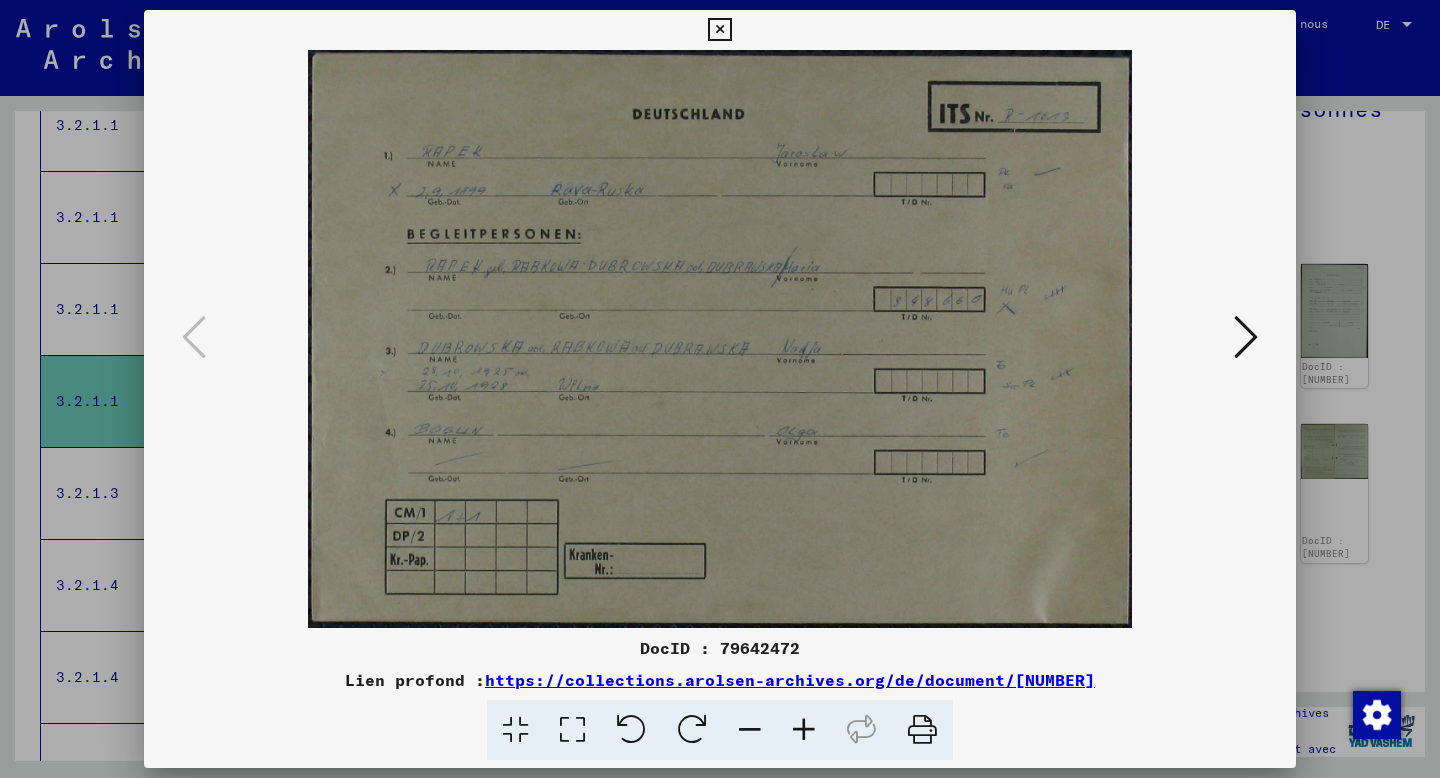 click at bounding box center (1246, 337) 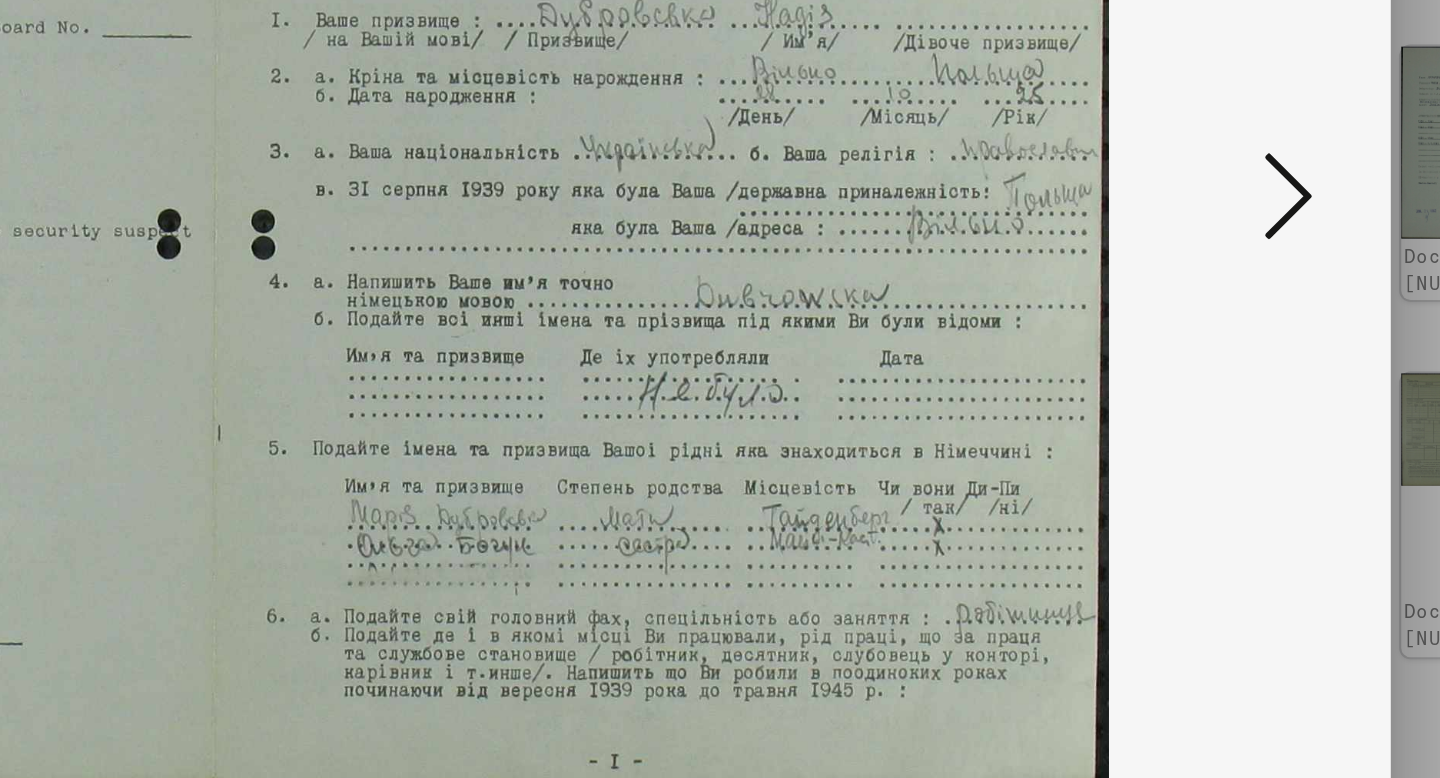 click at bounding box center [1246, 337] 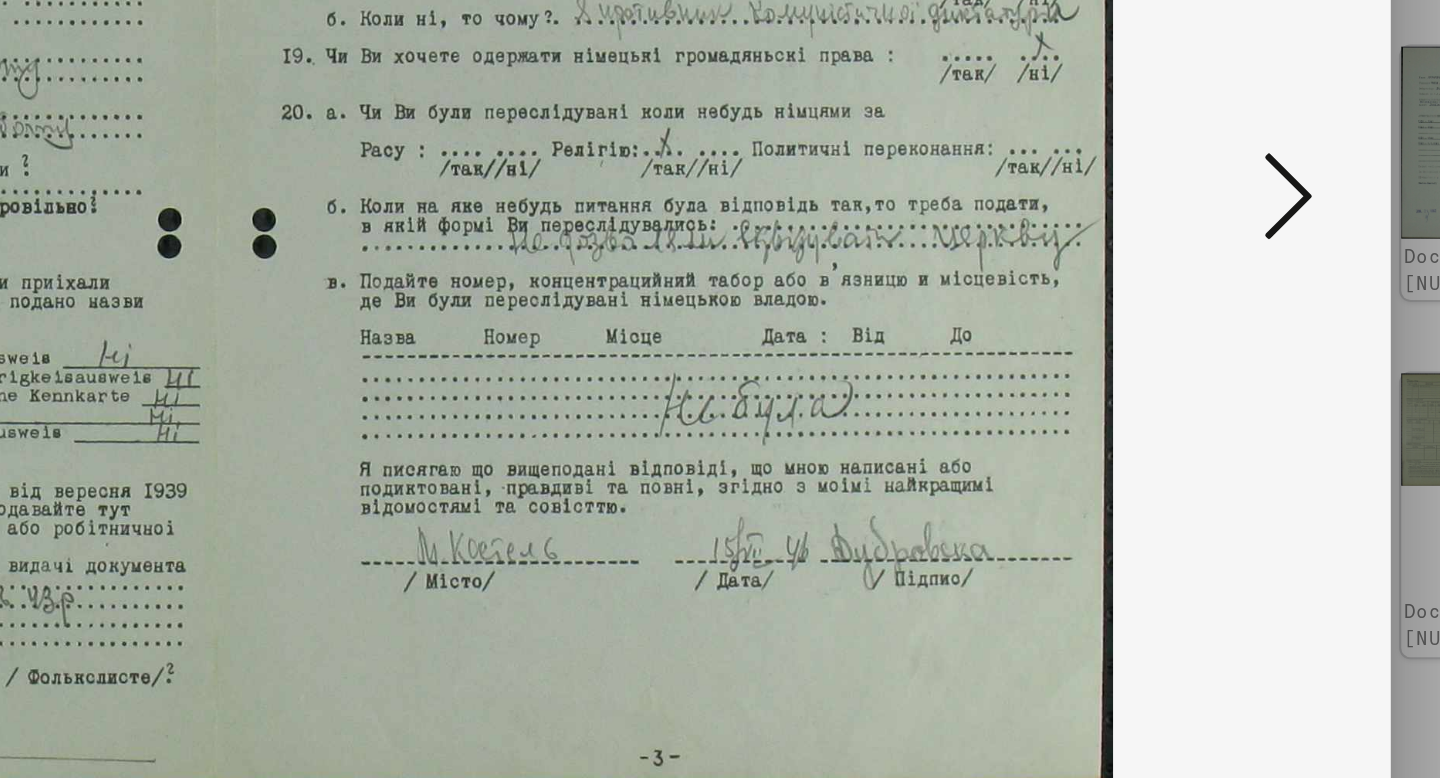 click at bounding box center (1246, 337) 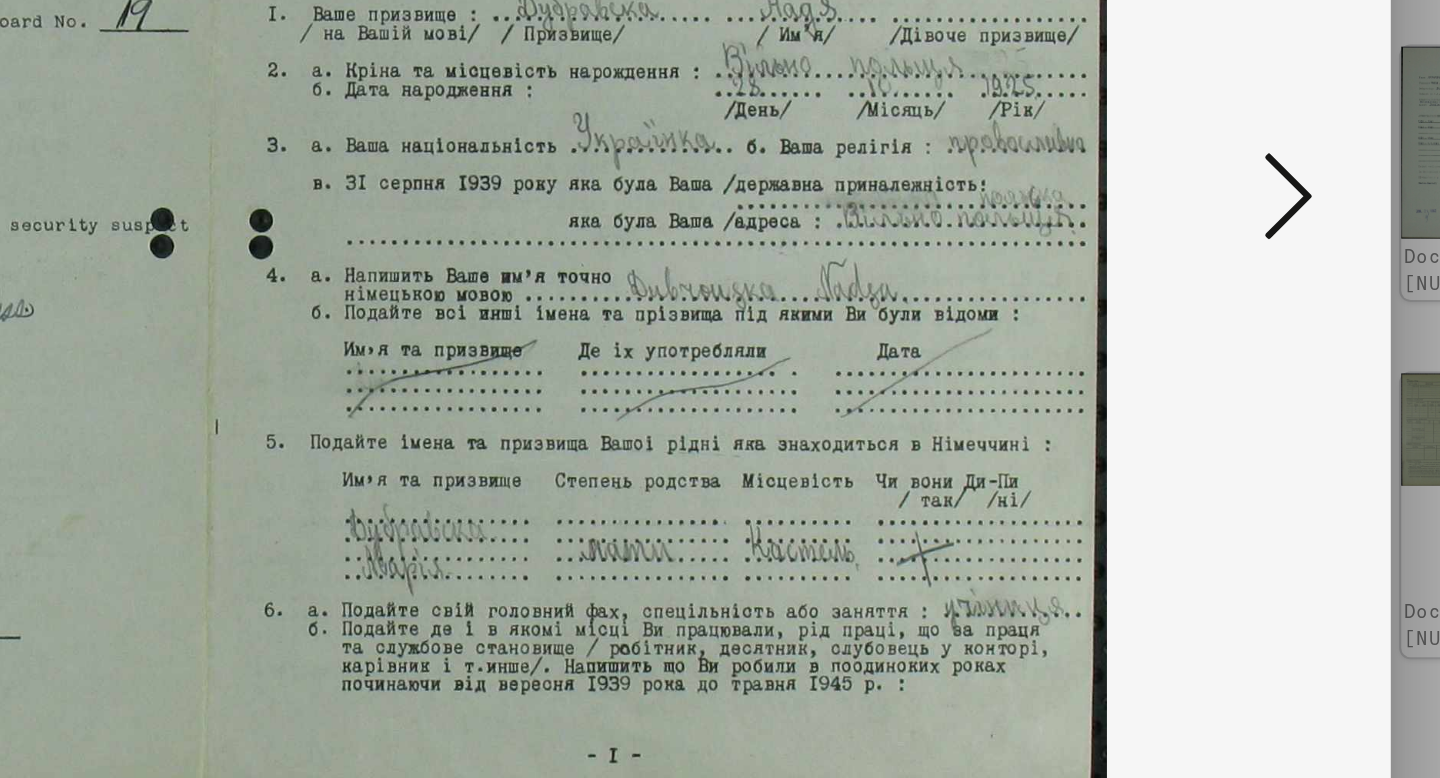 click at bounding box center [1246, 337] 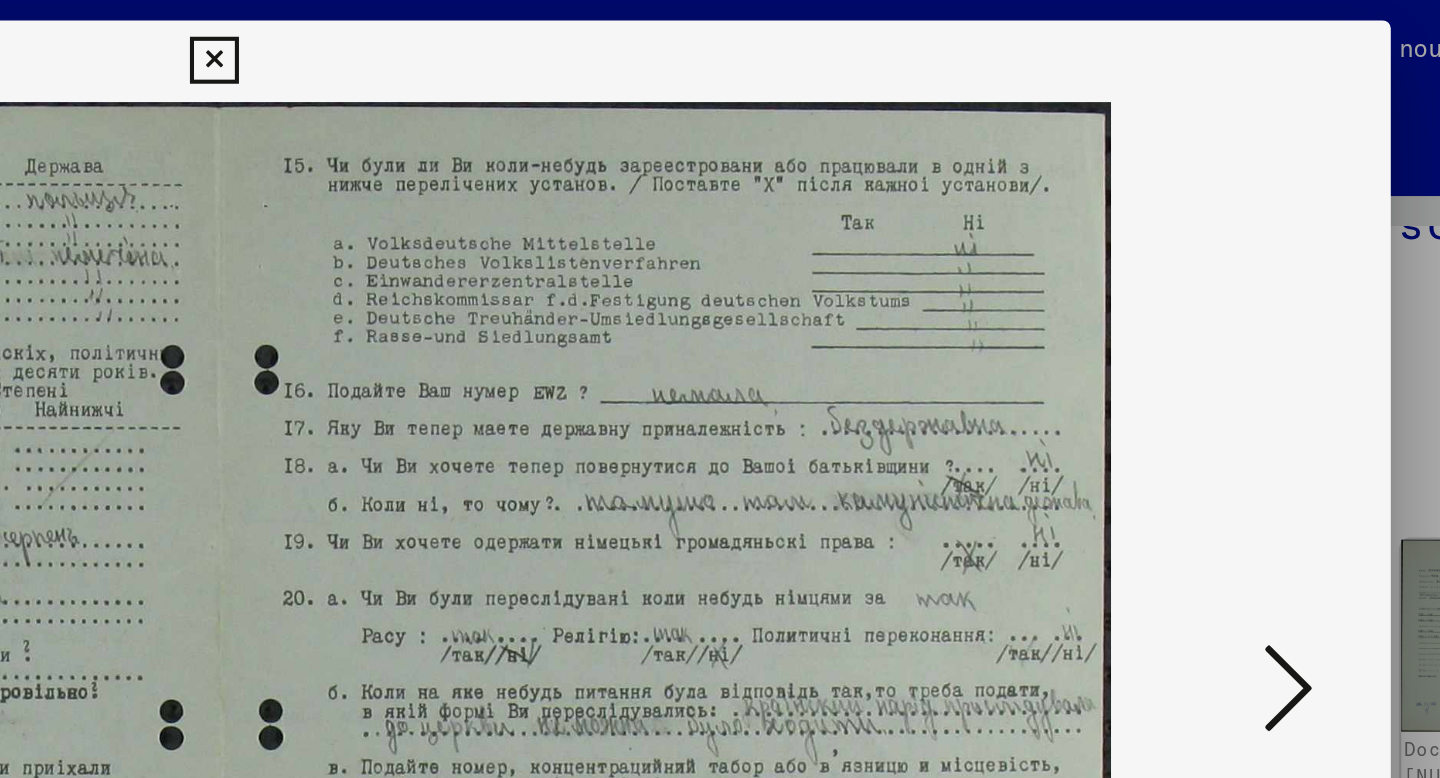click at bounding box center (719, 30) 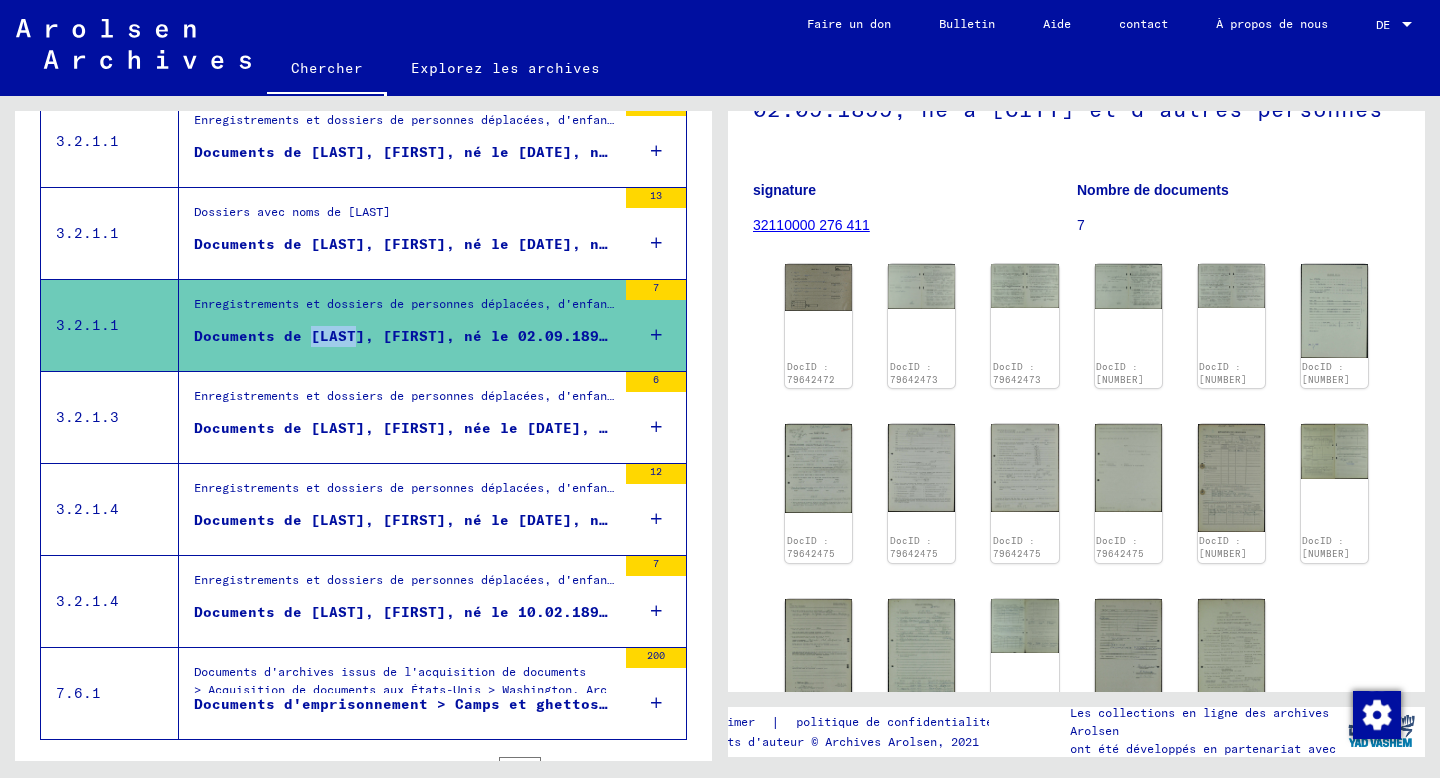 scroll, scrollTop: 522, scrollLeft: 0, axis: vertical 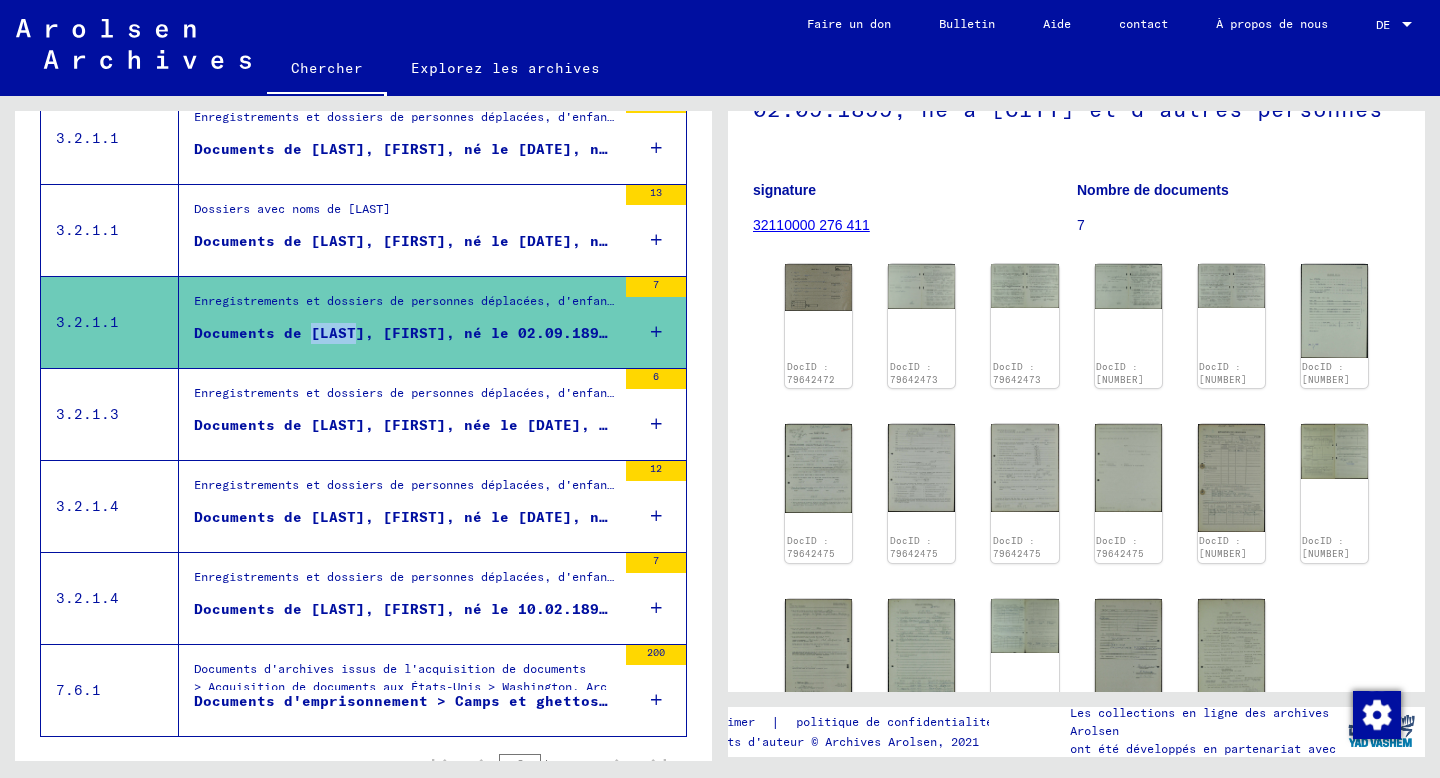 click on "Enregistrements et dossiers de personnes déplacées, d'enfants et de personnes disparues > Programmes de soutien de diverses organisations > Programme « Soins et entretien » de l'OIR > Dossiers CM/1 de Suisse > Formulaires CM/1 et documents d'accompagnement des personnes déplacées en Suisse, ainsi que correspondance des bureaux de l'OIR en Allemagne, en Autriche et au Moyen-Orient avec le siège de l'OIR à Genève. Pour plus d'informations sur les documents, consultez le guide électronique des Archives d'Arolsen : https://eguide.arolsen-archives.org/ > Dossiers dont le nom commence par « [LAST] »." at bounding box center (405, 508) 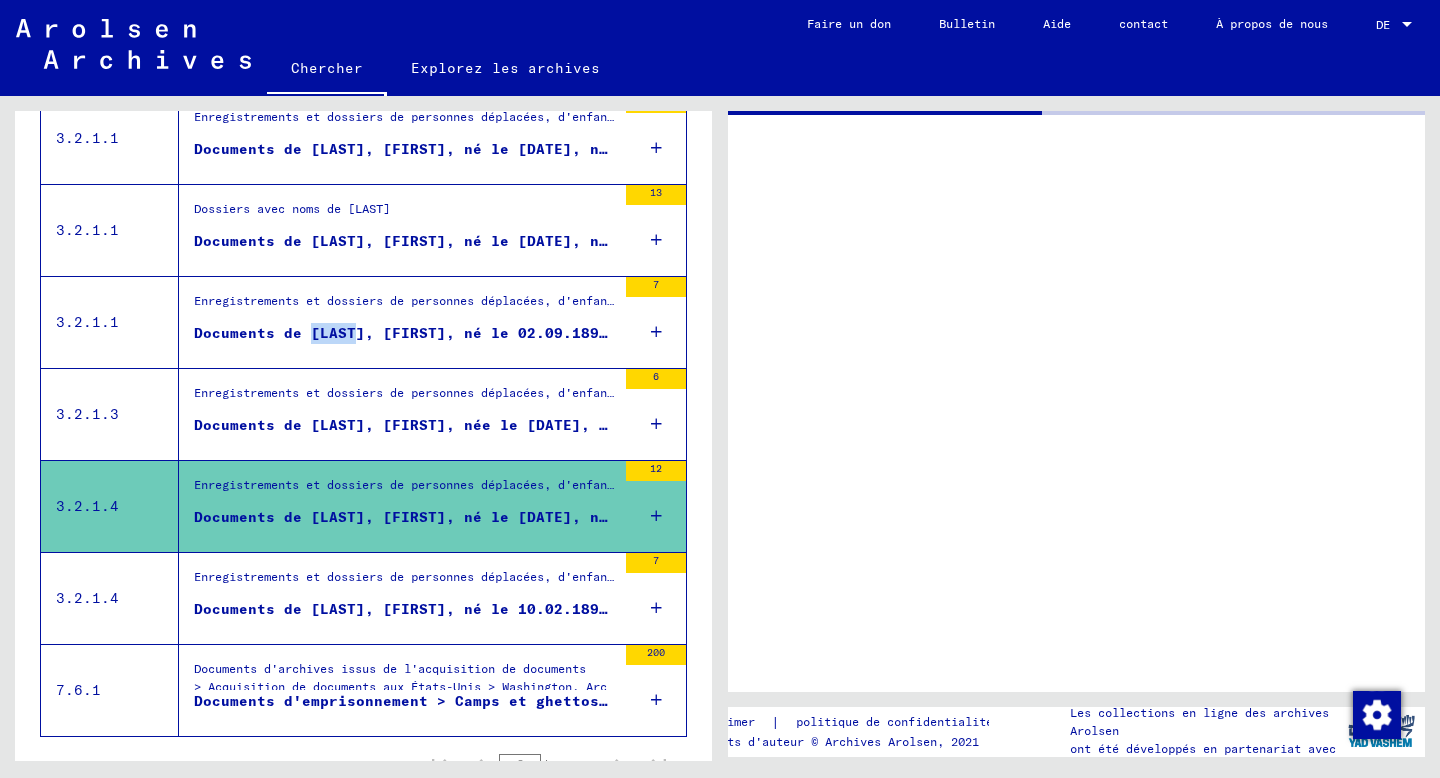 scroll, scrollTop: 0, scrollLeft: 0, axis: both 